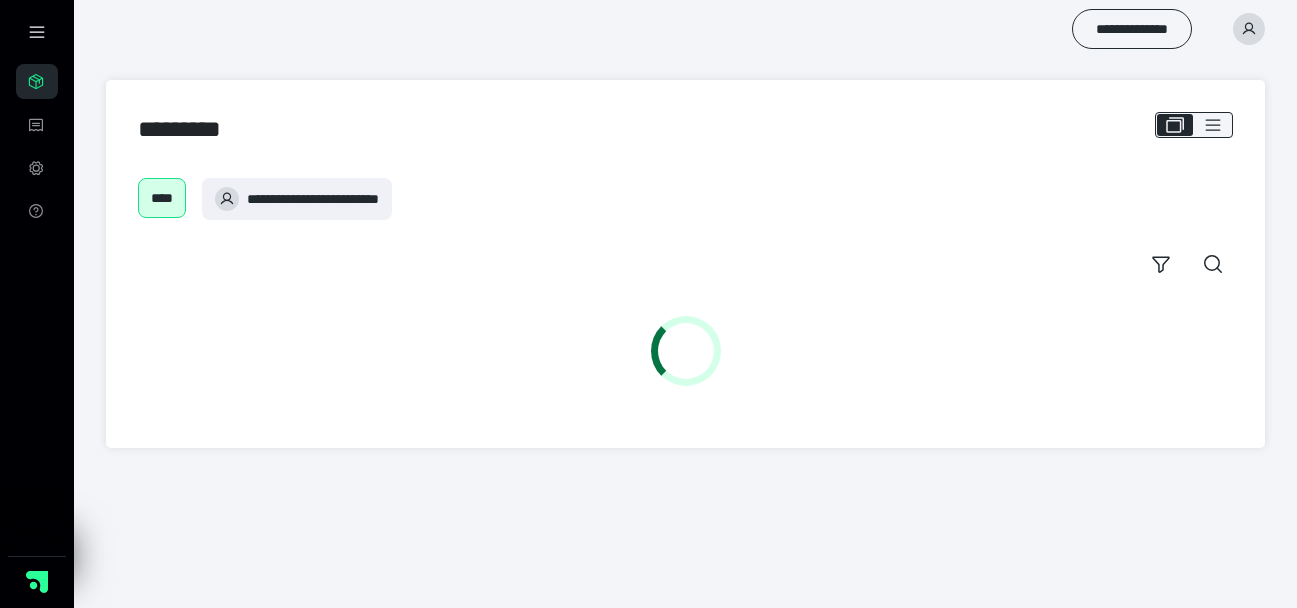 scroll, scrollTop: 0, scrollLeft: 0, axis: both 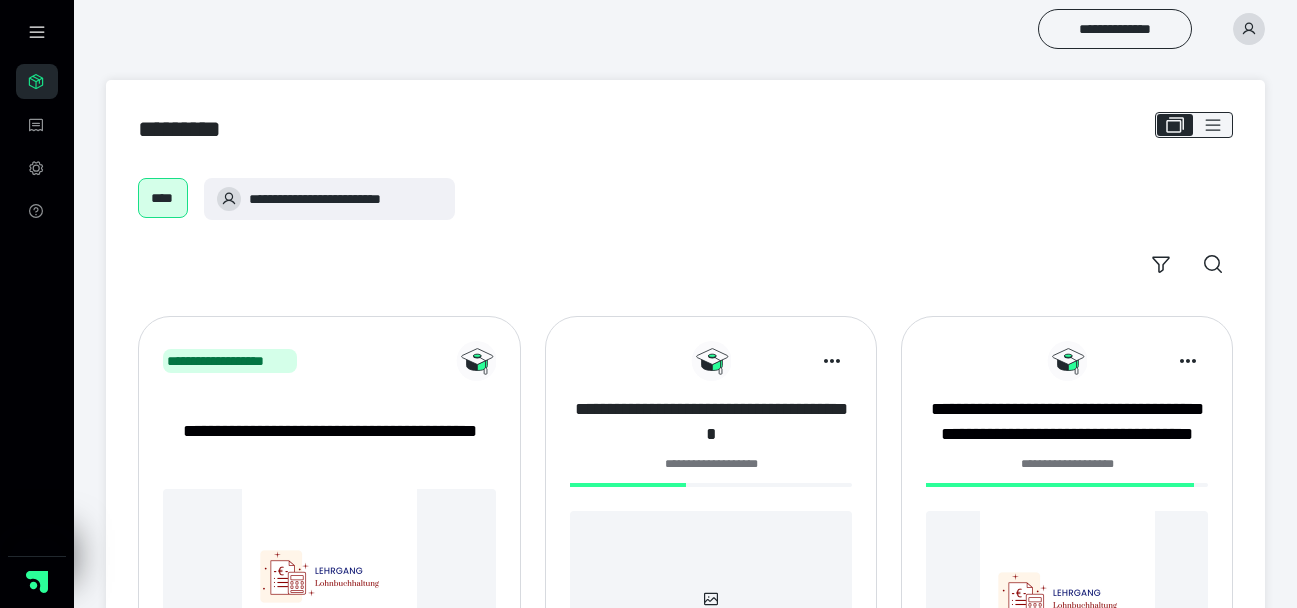 click on "**********" at bounding box center (711, 422) 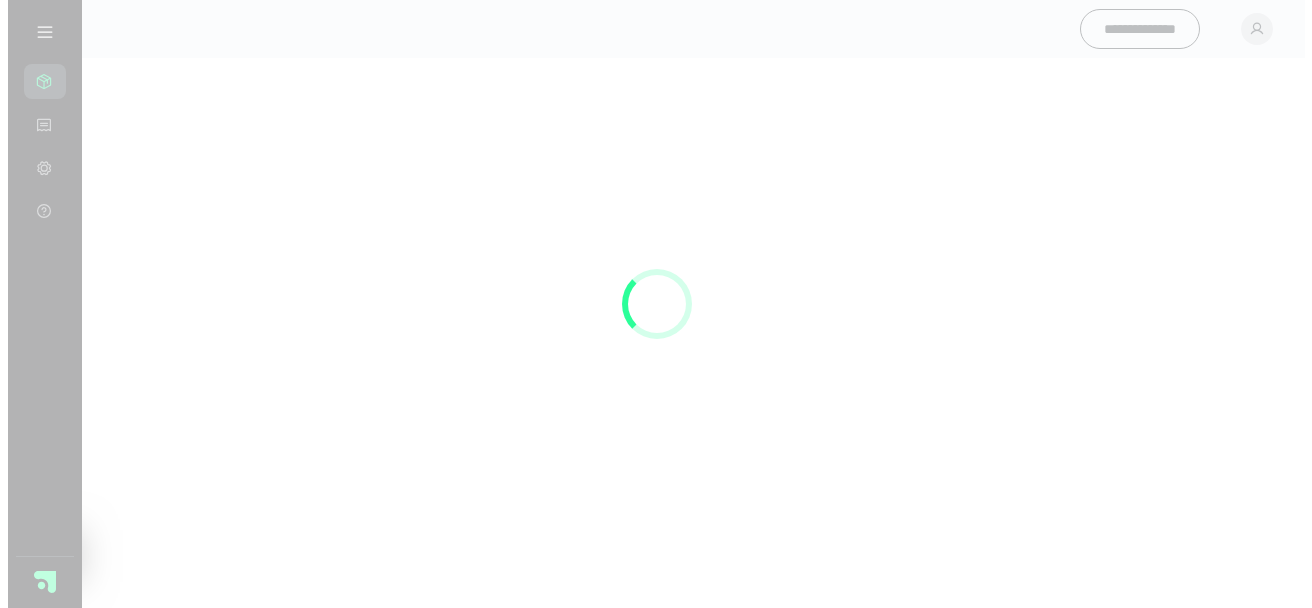 scroll, scrollTop: 0, scrollLeft: 0, axis: both 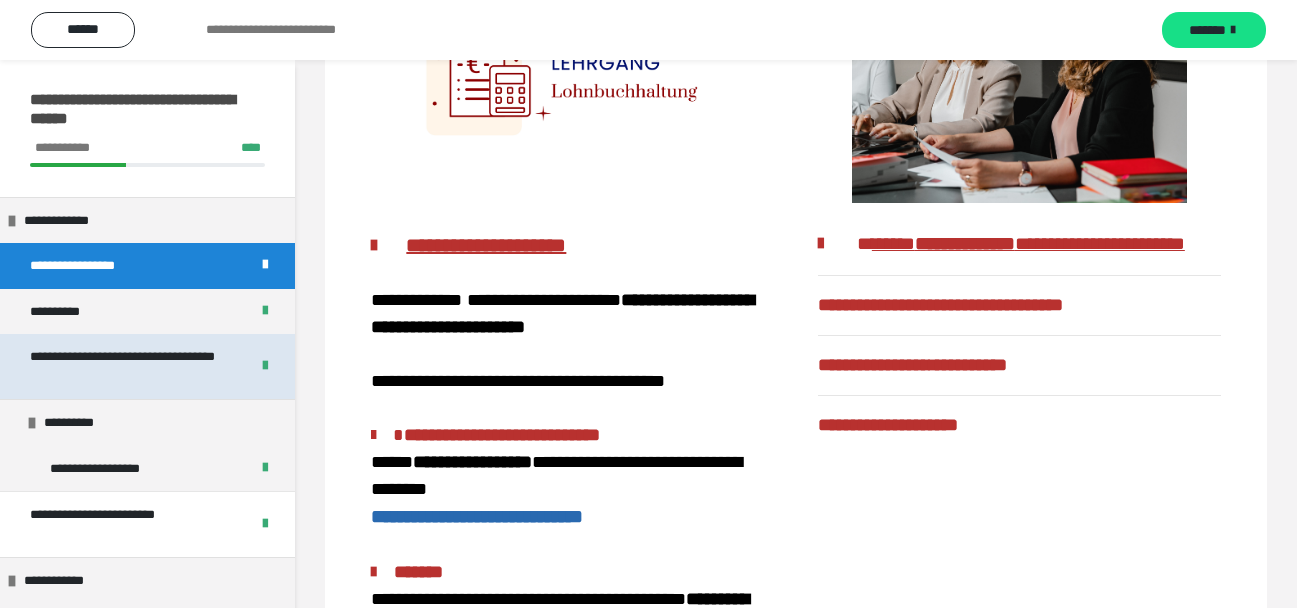 click on "**********" at bounding box center [124, 366] 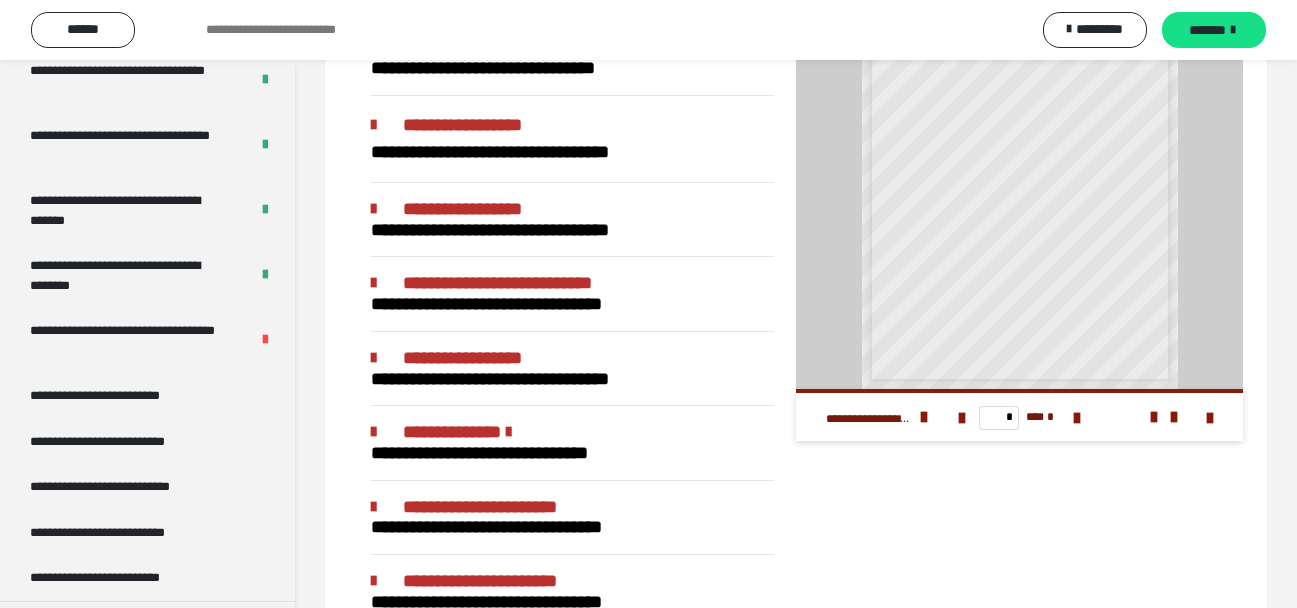 scroll, scrollTop: 627, scrollLeft: 0, axis: vertical 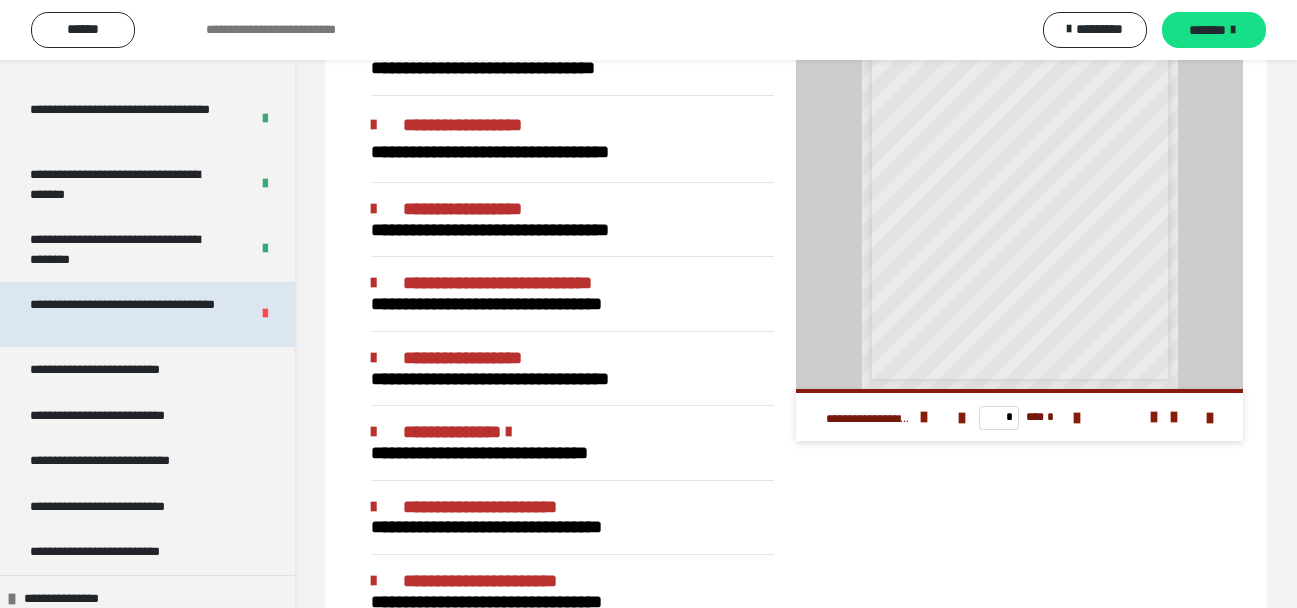click on "**********" at bounding box center [124, 314] 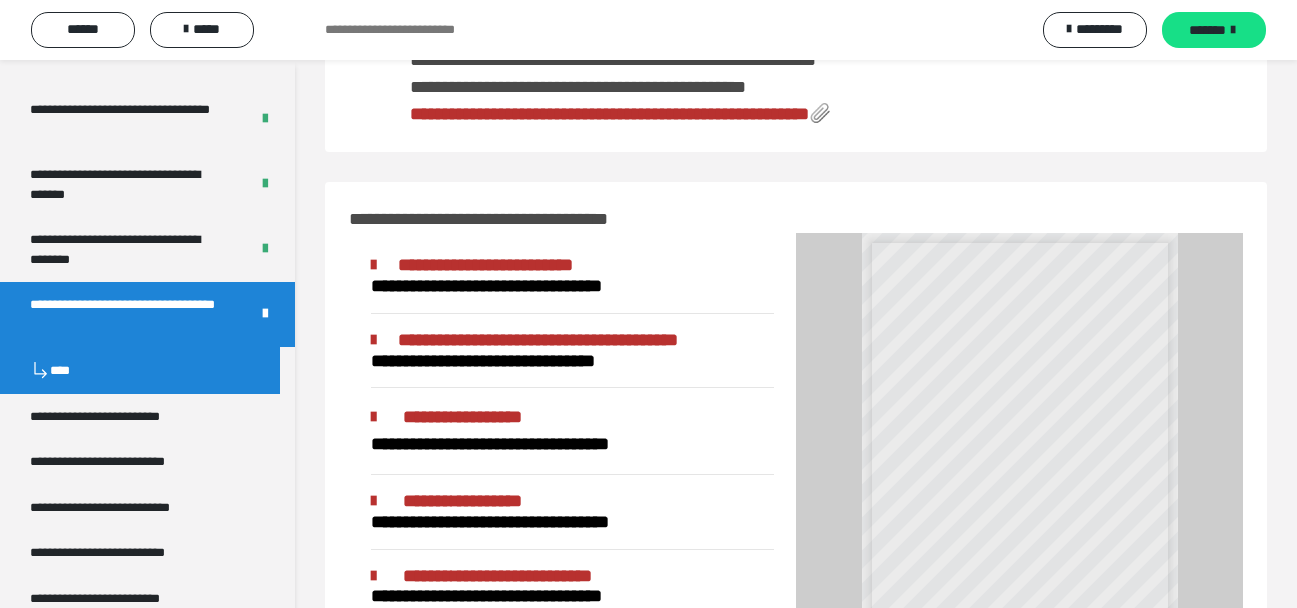 scroll, scrollTop: 492, scrollLeft: 0, axis: vertical 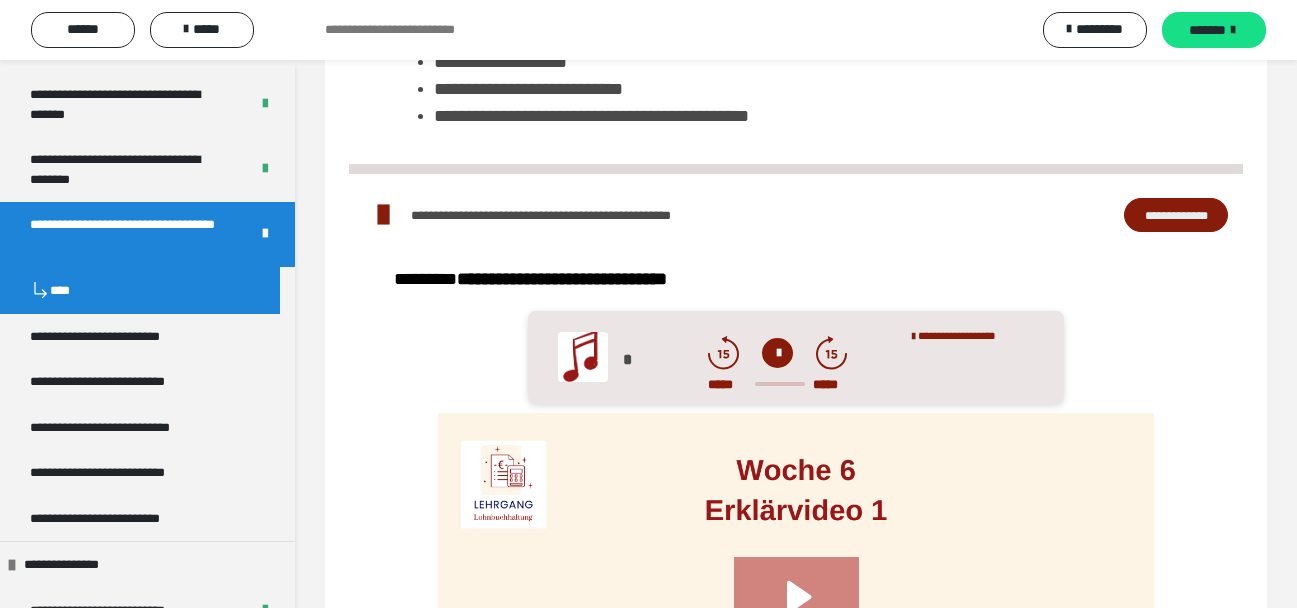 click 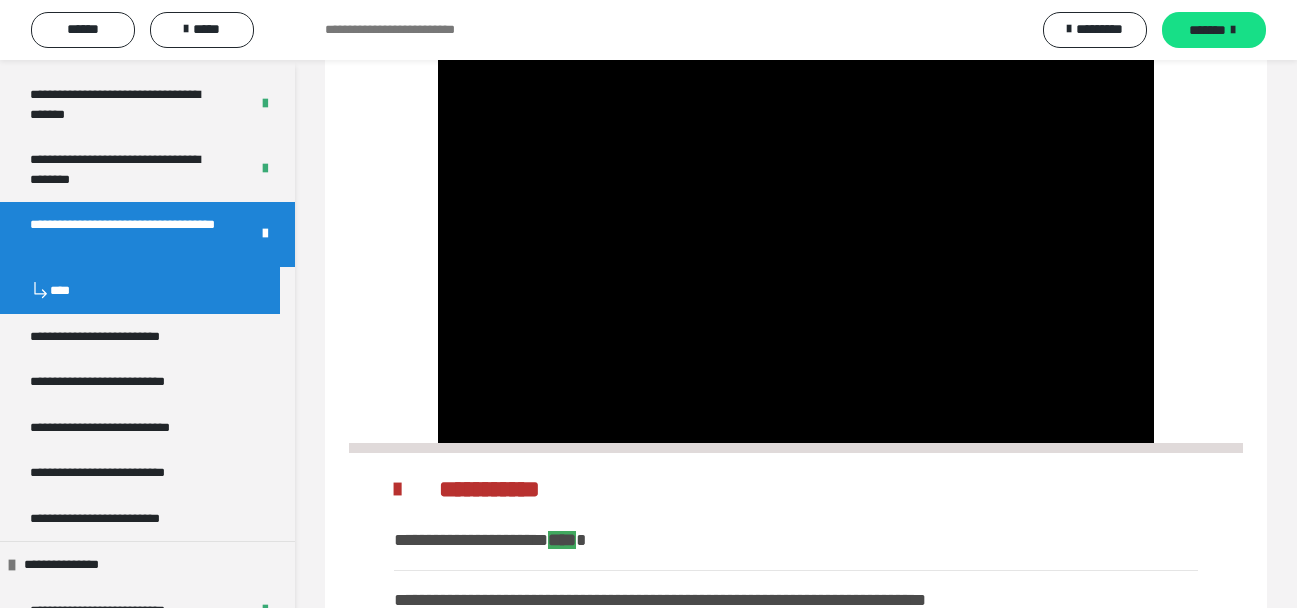 scroll, scrollTop: 826, scrollLeft: 0, axis: vertical 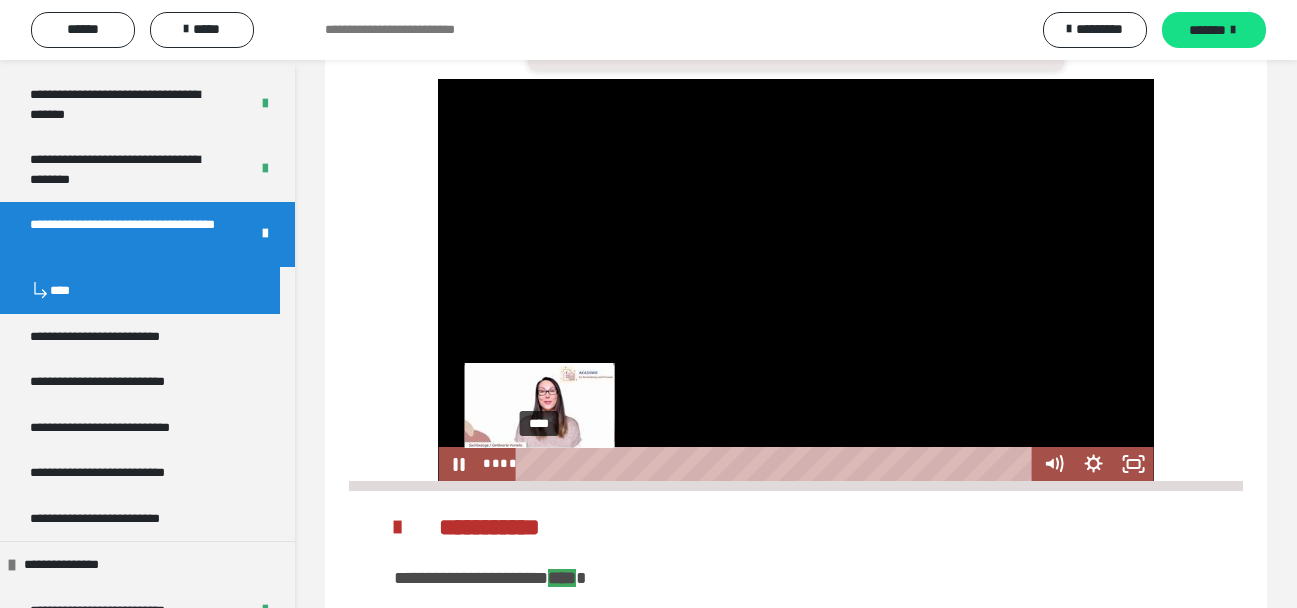 click on "****" at bounding box center [777, 464] 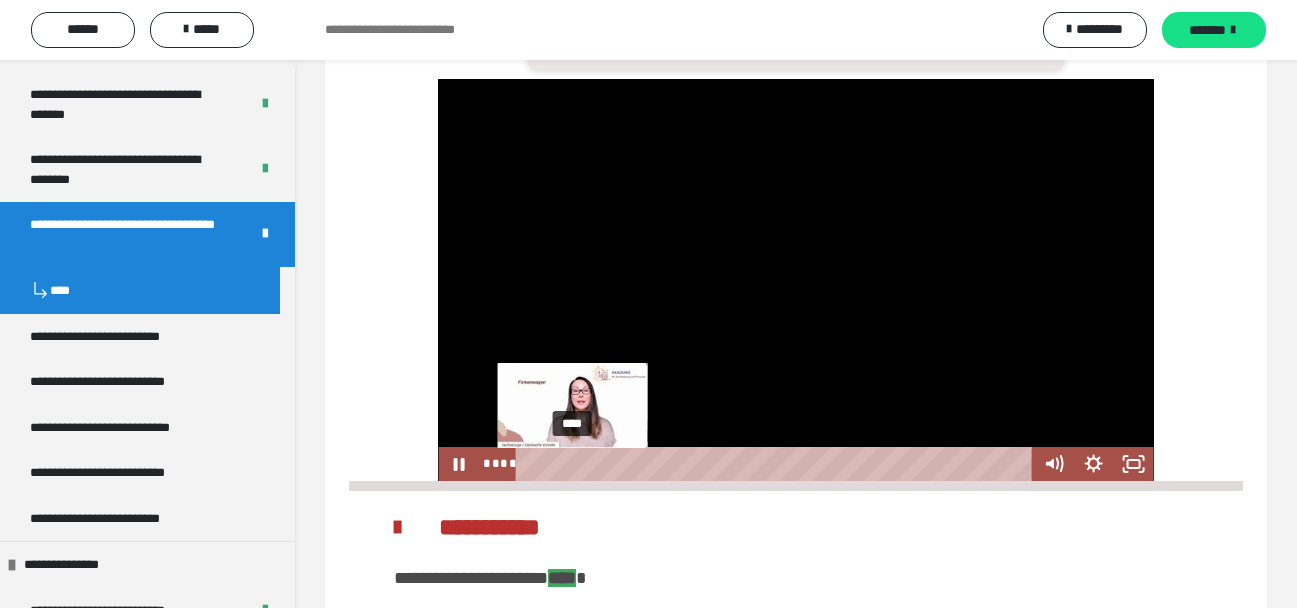 click on "****" at bounding box center [777, 464] 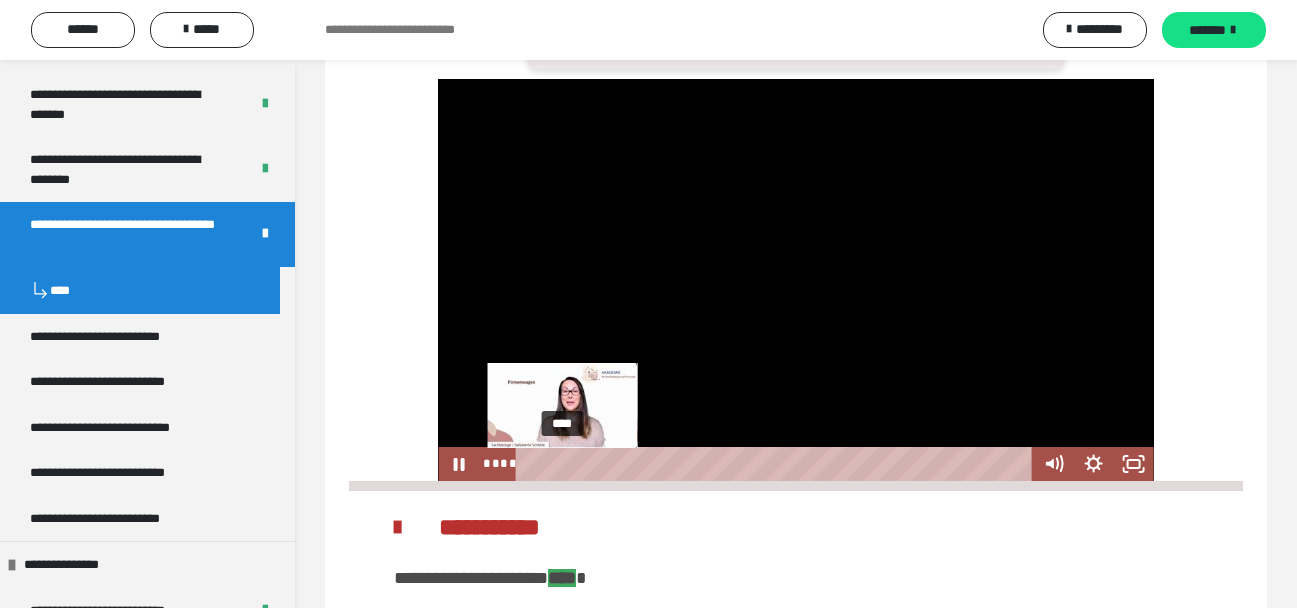 click on "****" at bounding box center [777, 464] 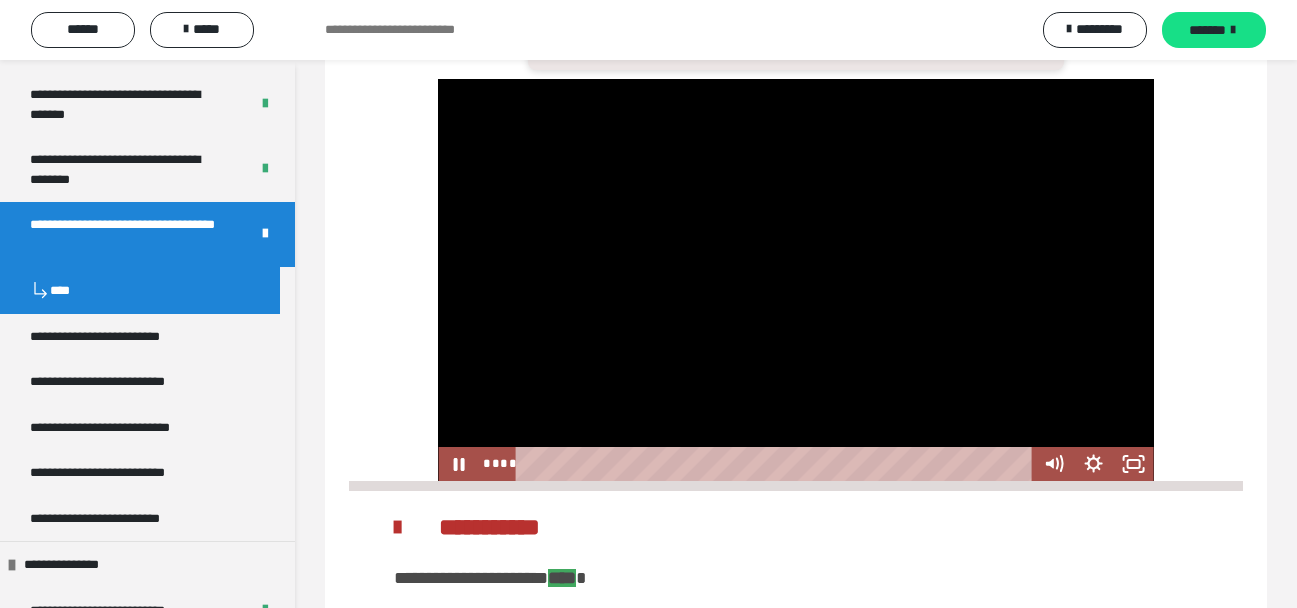 click at bounding box center (795, 280) 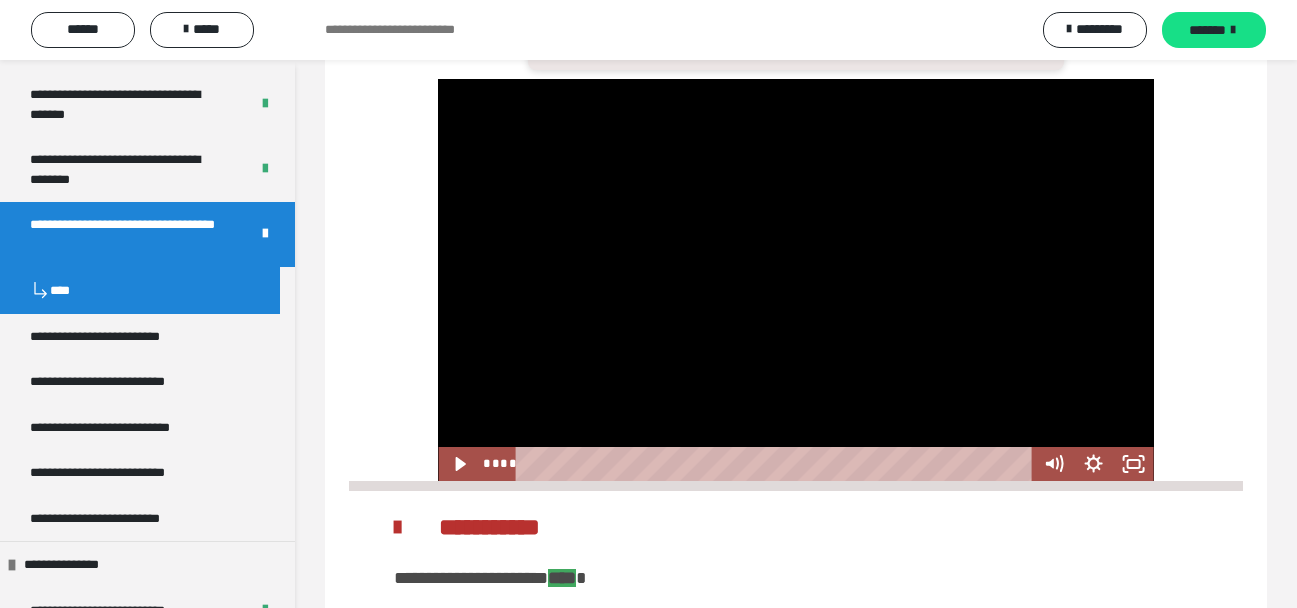 click at bounding box center (795, 280) 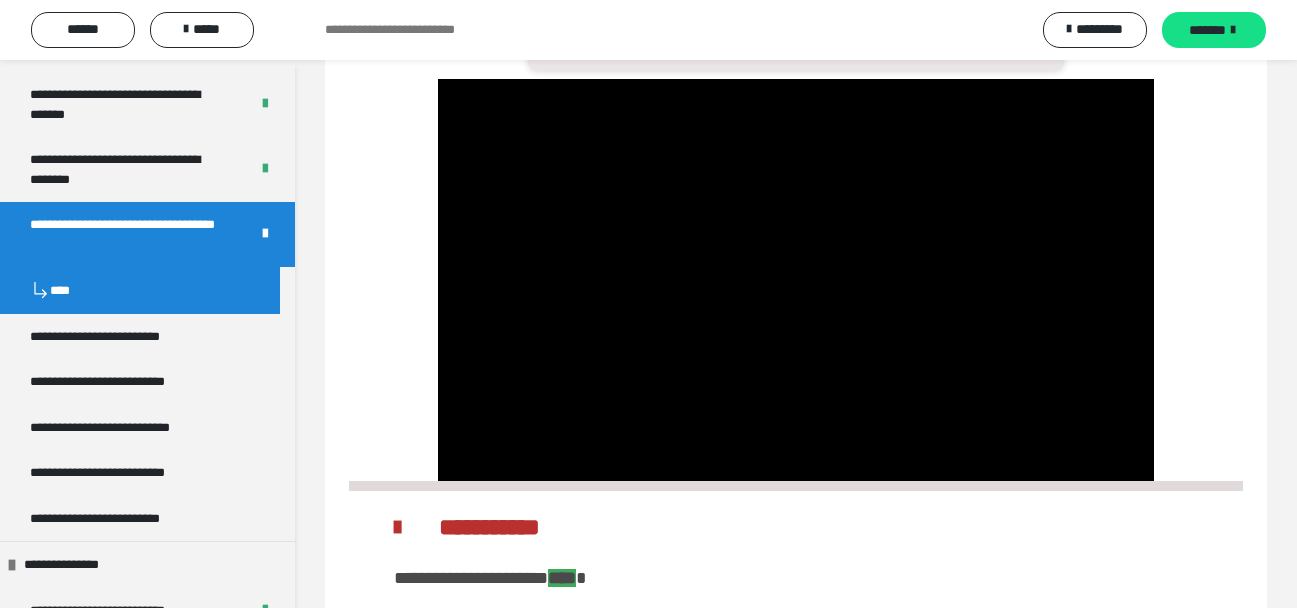 type 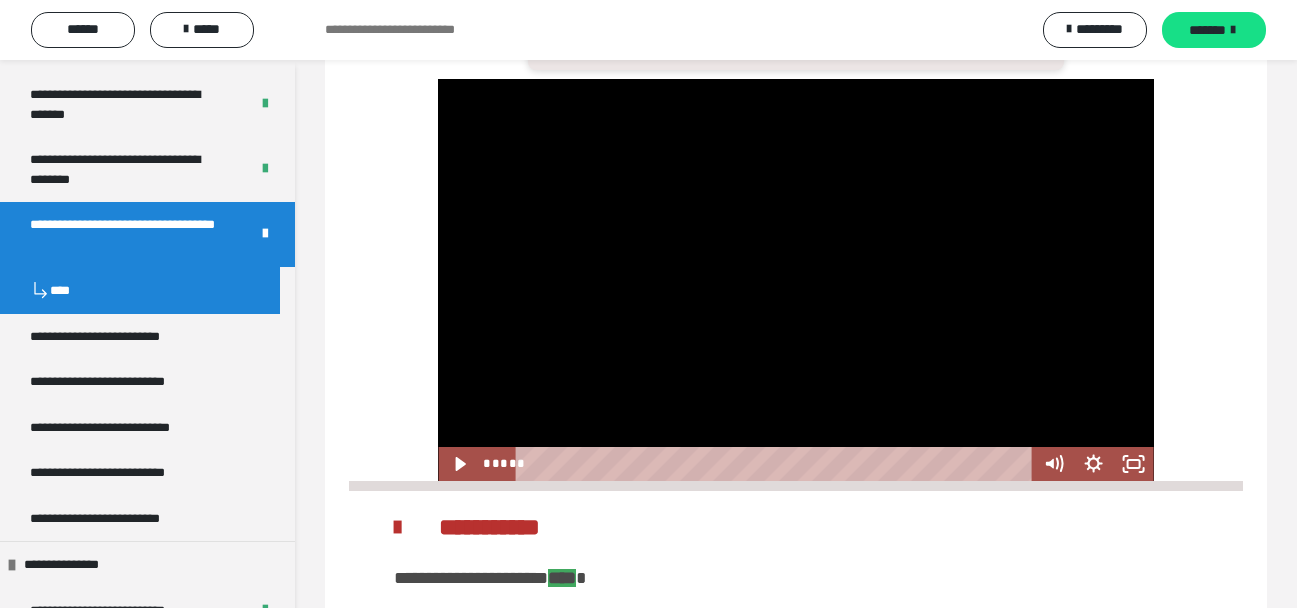 drag, startPoint x: 682, startPoint y: 149, endPoint x: 691, endPoint y: 155, distance: 10.816654 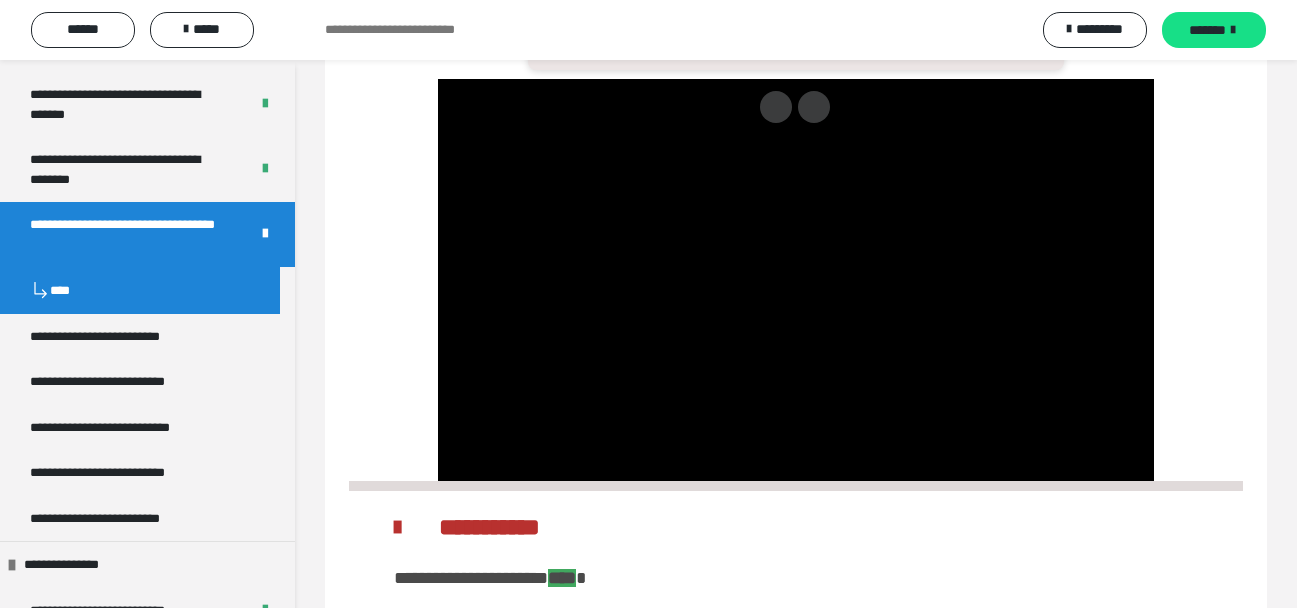 click on "**********" at bounding box center (796, 42) 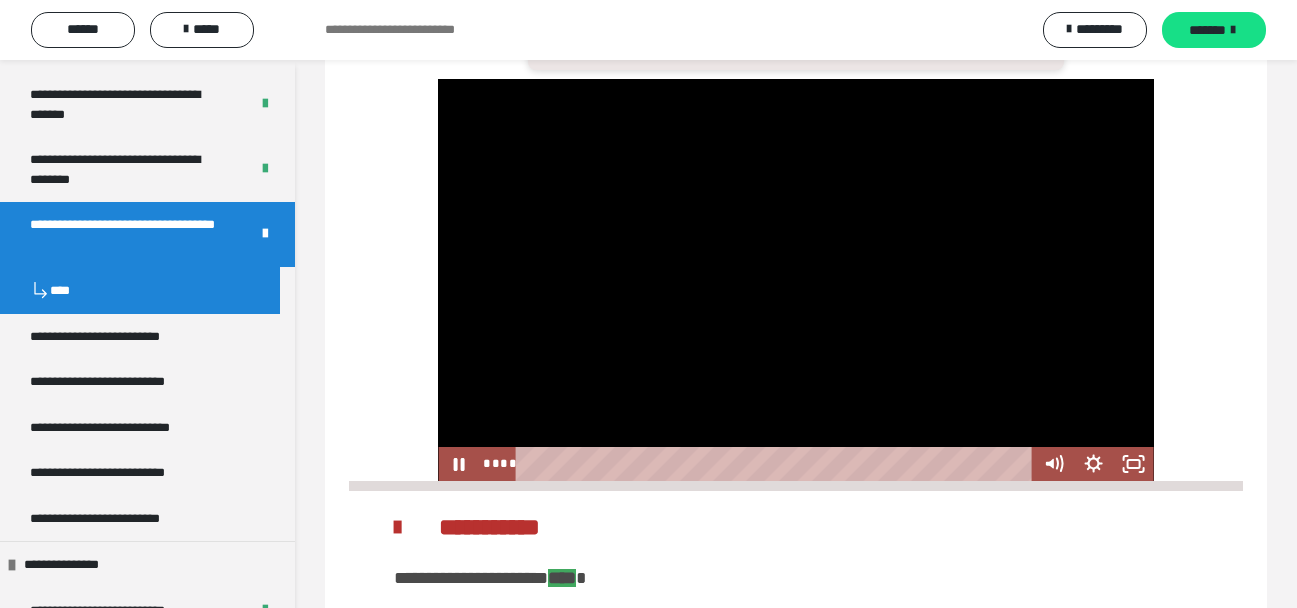 click at bounding box center (795, 280) 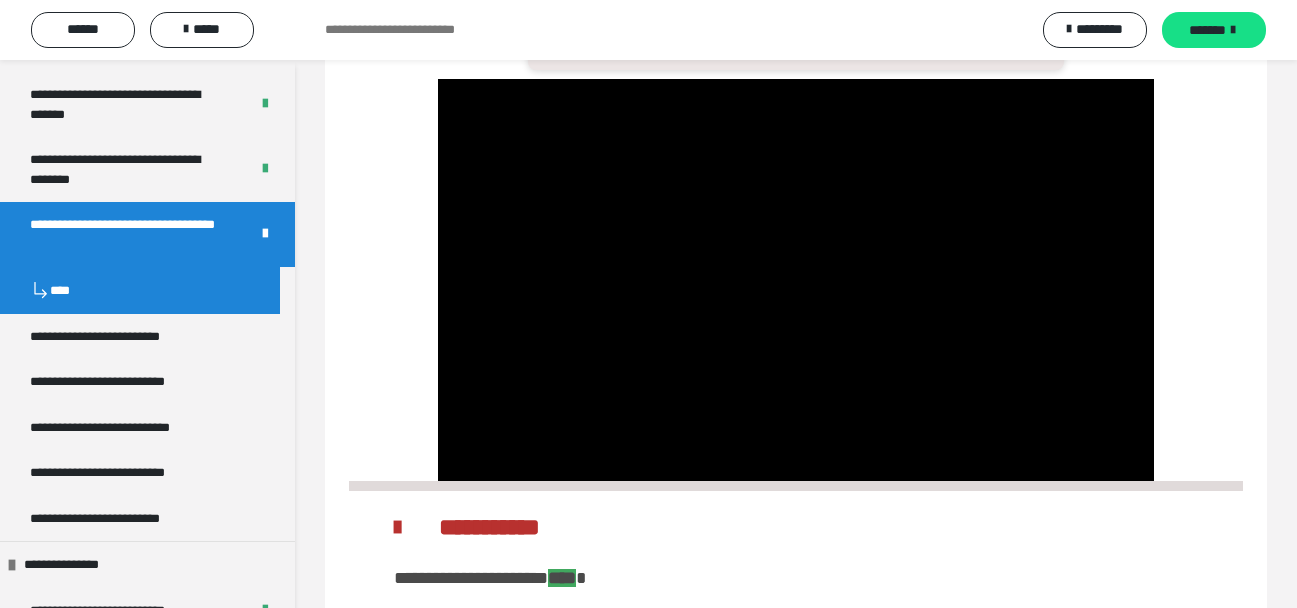 drag, startPoint x: 1250, startPoint y: 267, endPoint x: 1208, endPoint y: 164, distance: 111.233986 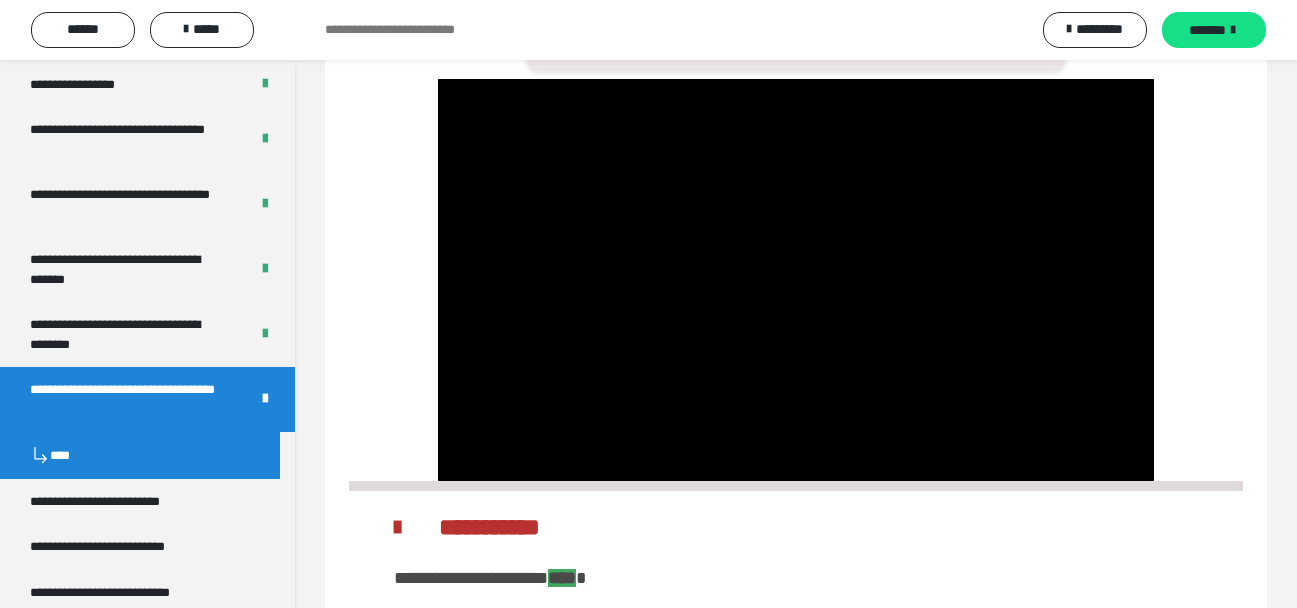 scroll, scrollTop: 538, scrollLeft: 0, axis: vertical 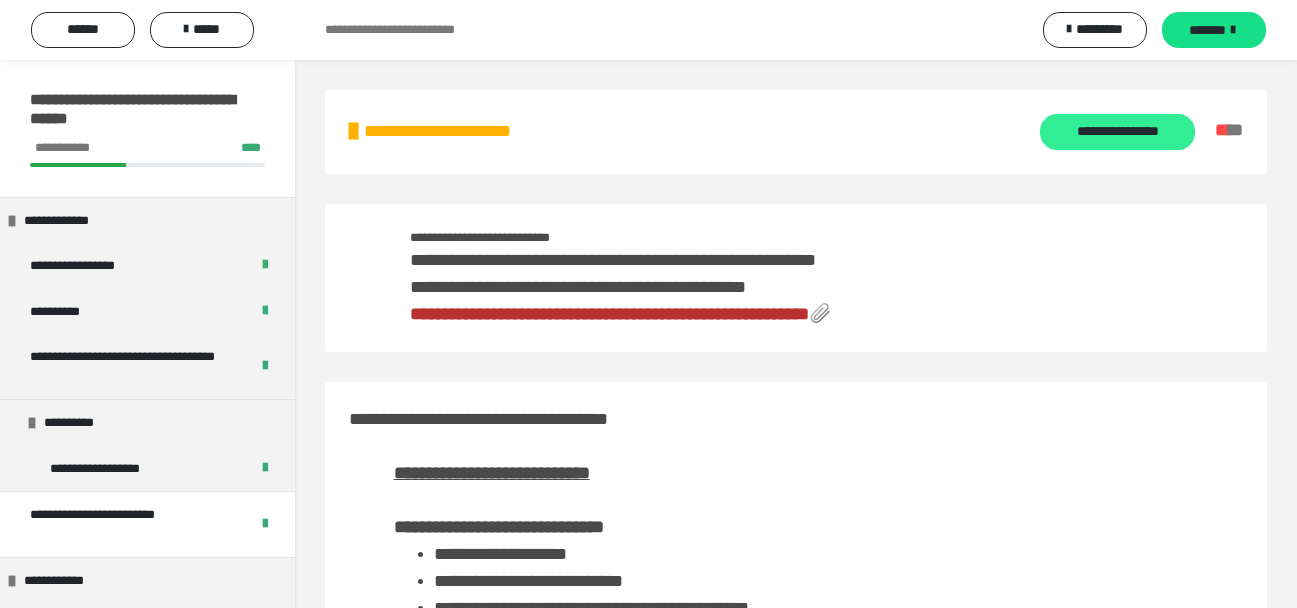 click on "**********" at bounding box center (1117, 132) 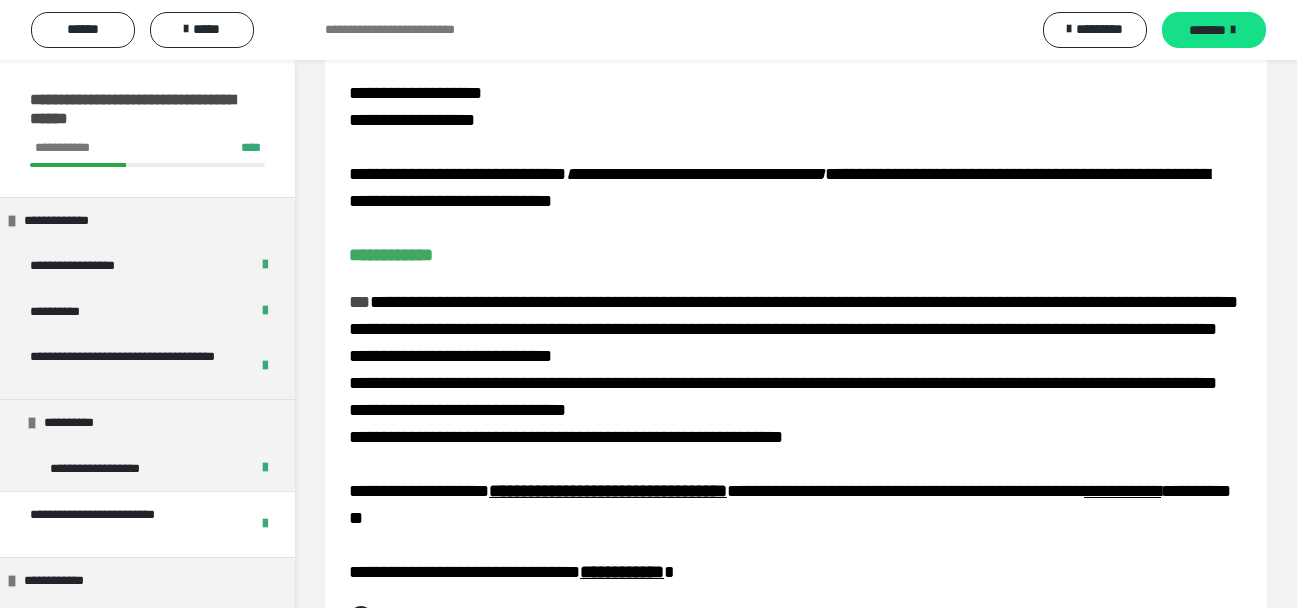 scroll, scrollTop: 40, scrollLeft: 0, axis: vertical 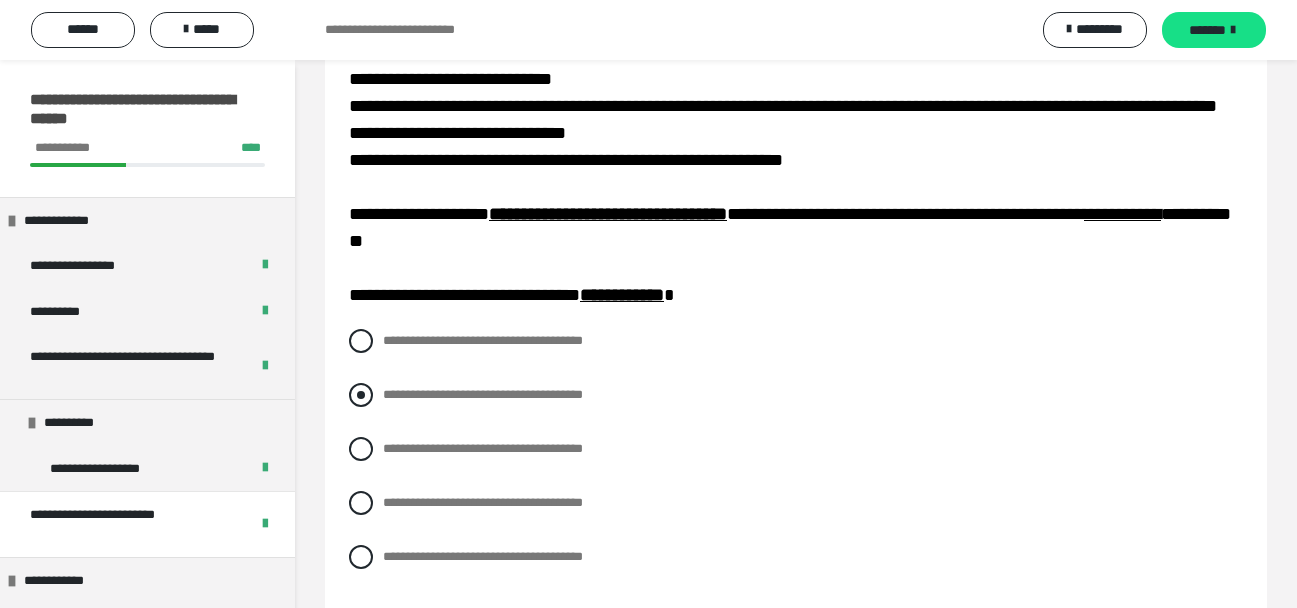 click at bounding box center (361, 395) 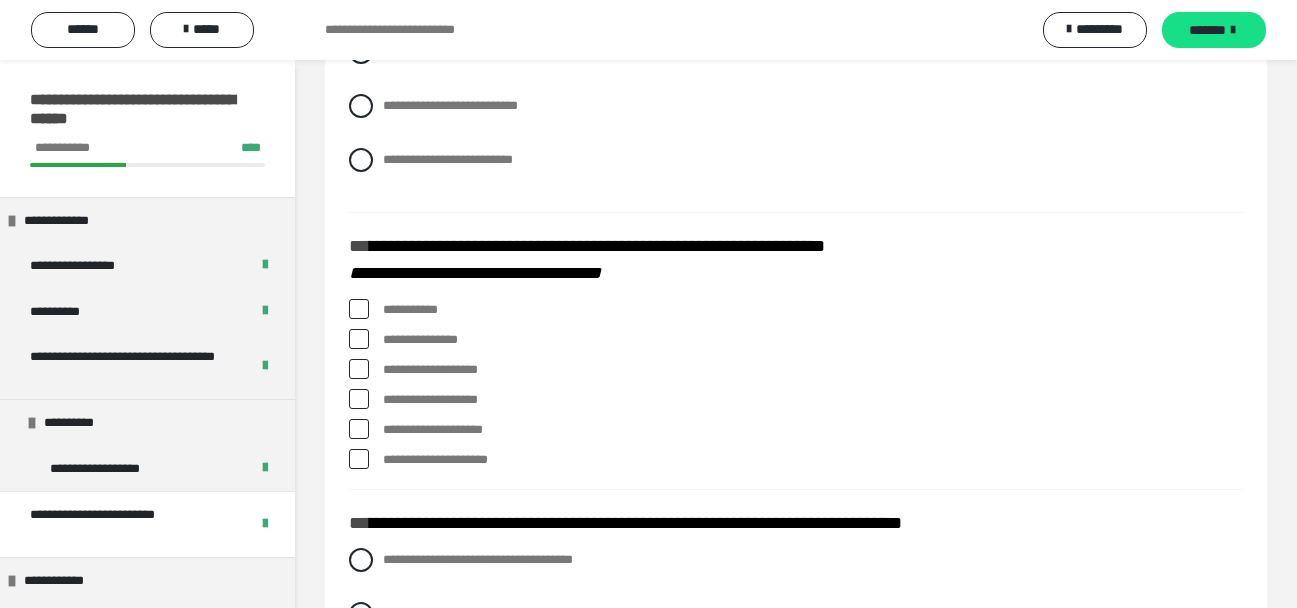 scroll, scrollTop: 1061, scrollLeft: 0, axis: vertical 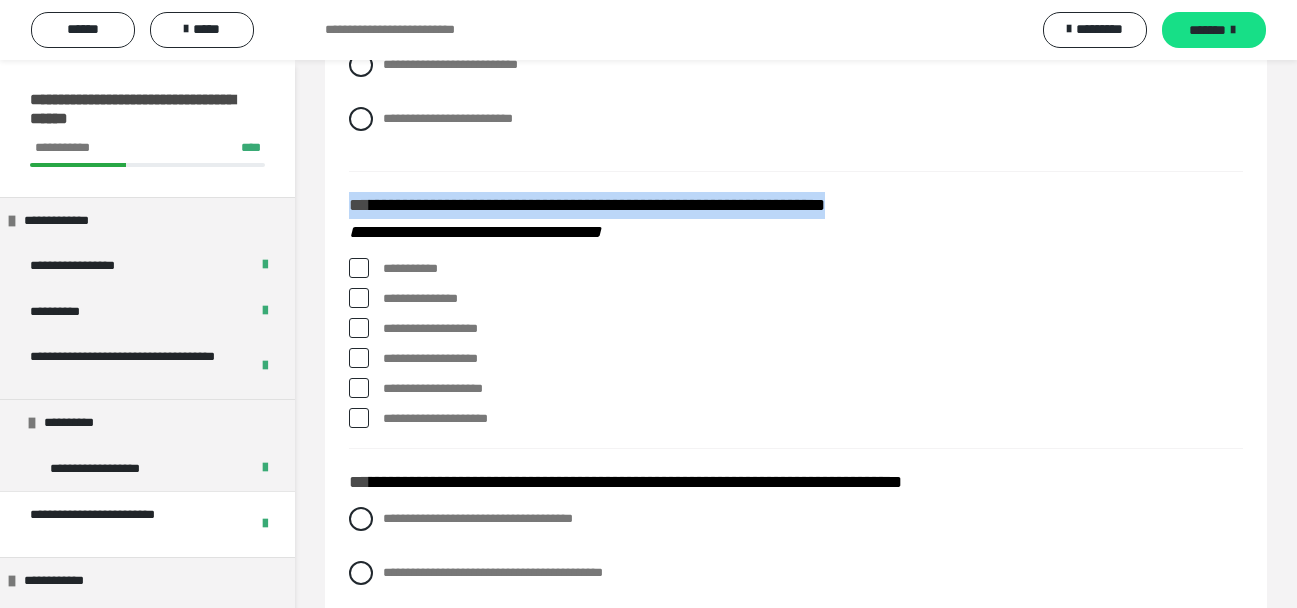 drag, startPoint x: 1279, startPoint y: 217, endPoint x: 1308, endPoint y: 154, distance: 69.354164 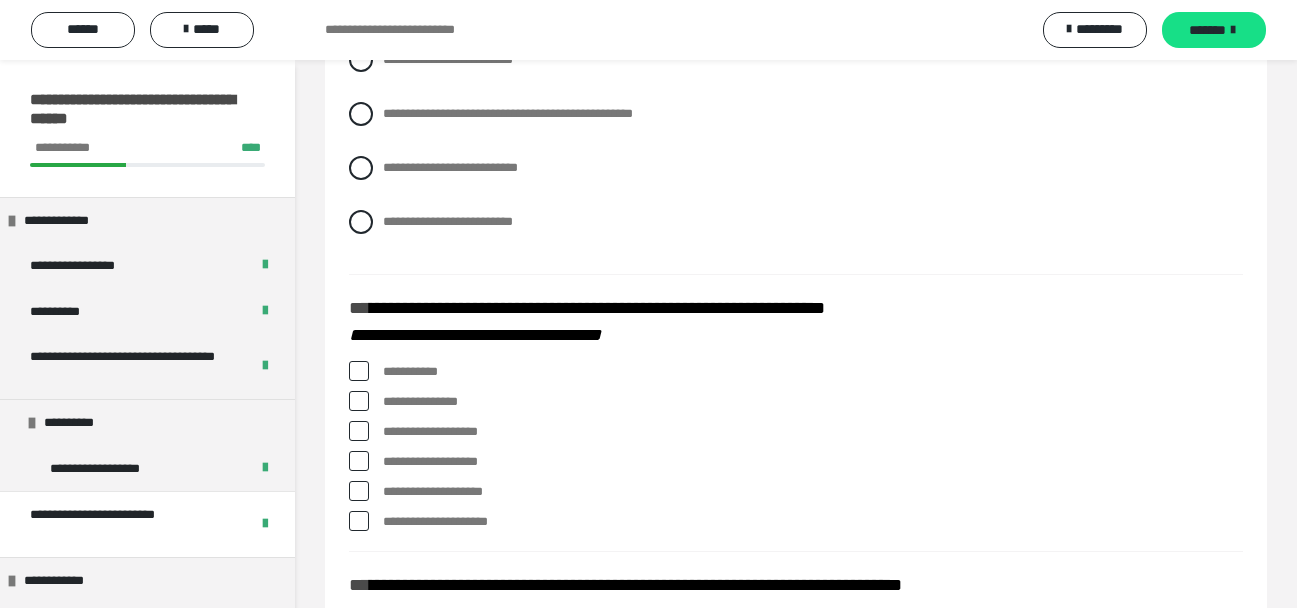 scroll, scrollTop: 910, scrollLeft: 0, axis: vertical 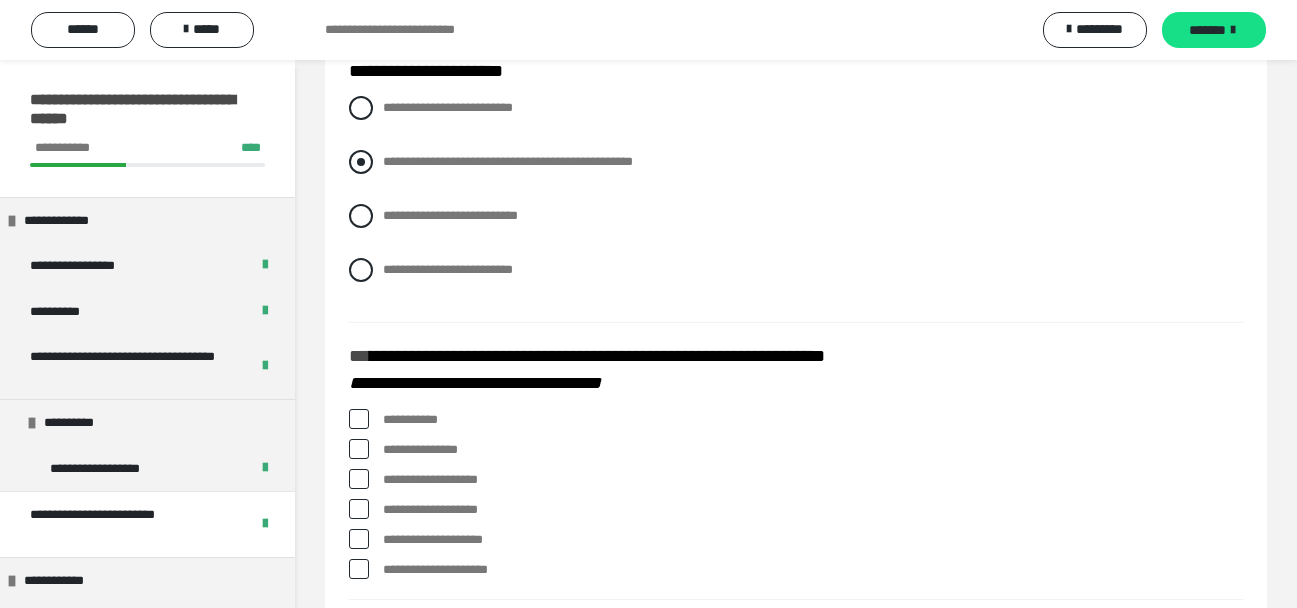 click at bounding box center (361, 162) 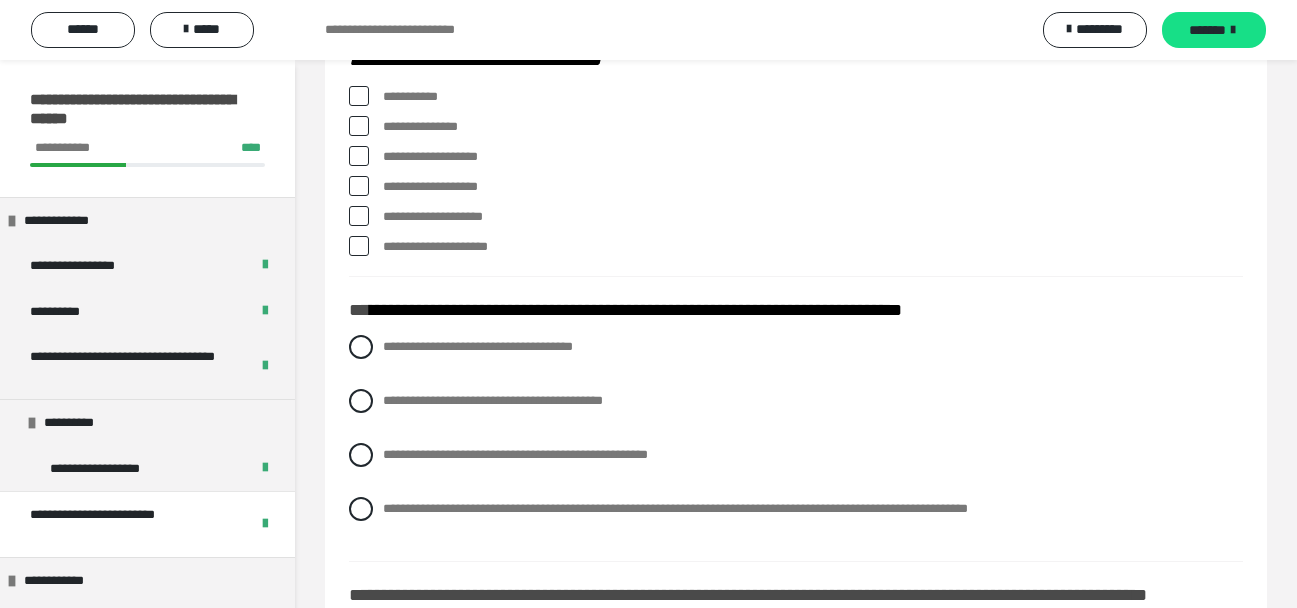 scroll, scrollTop: 1206, scrollLeft: 0, axis: vertical 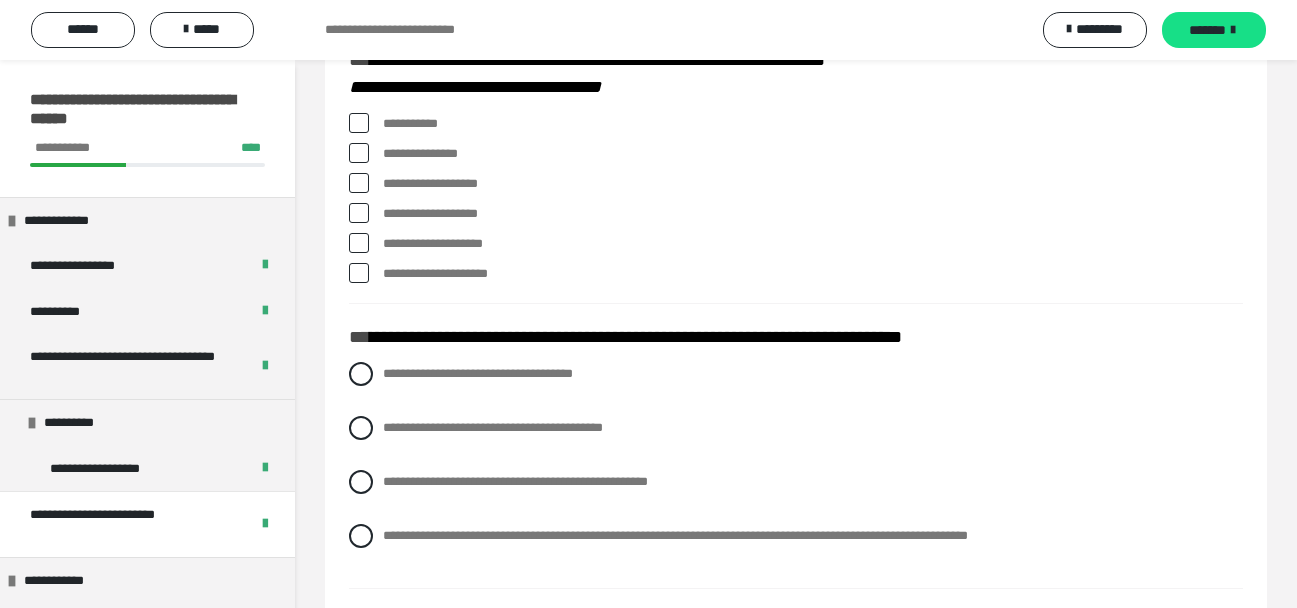 click at bounding box center (359, 183) 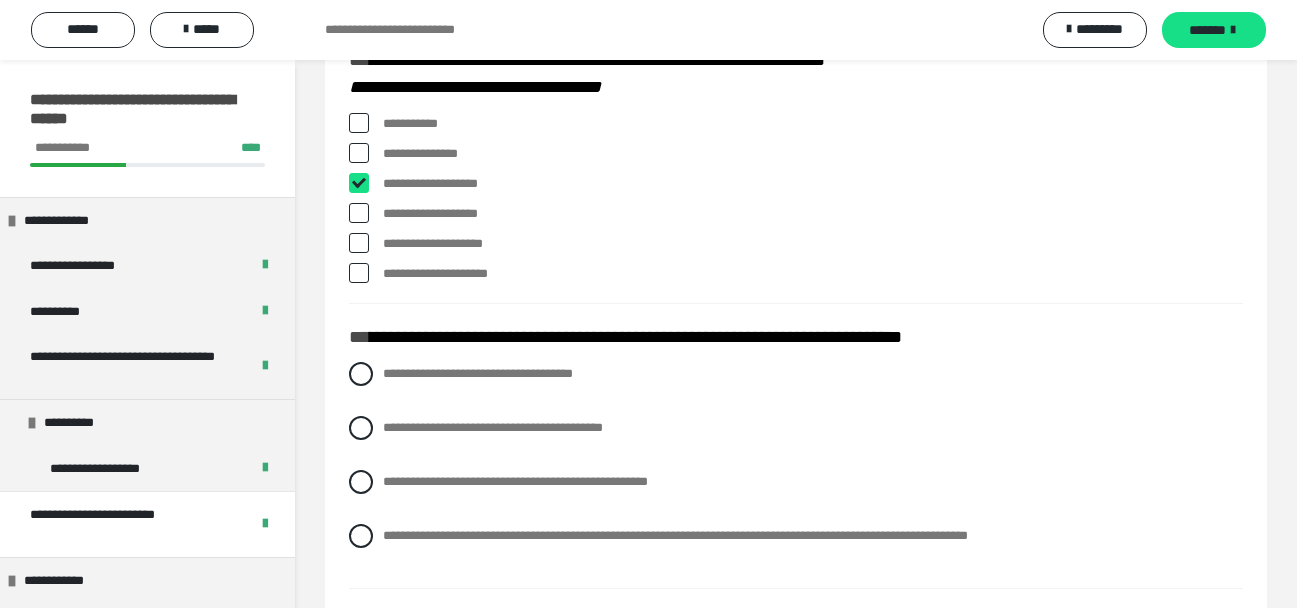 checkbox on "****" 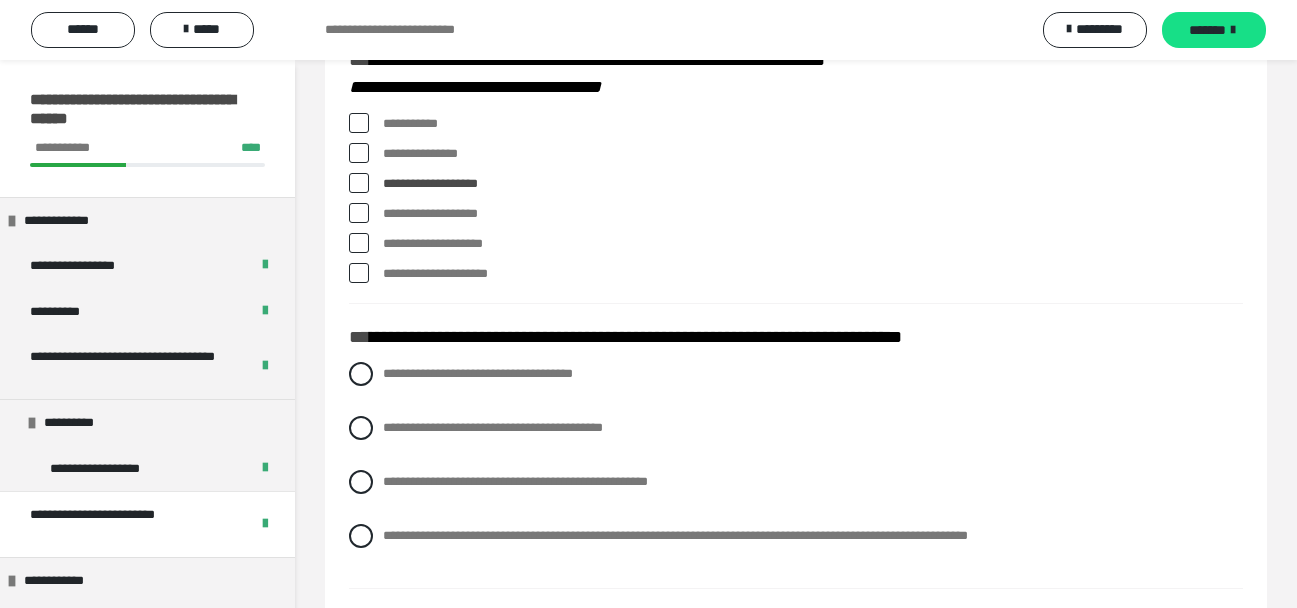 click at bounding box center [359, 273] 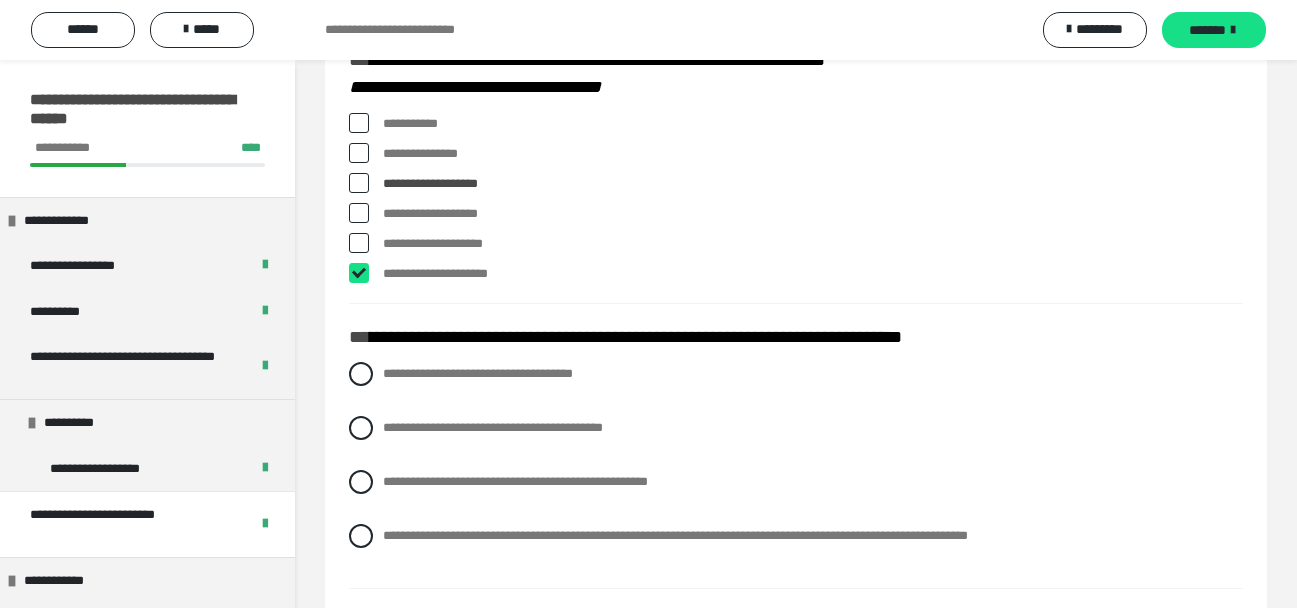 checkbox on "****" 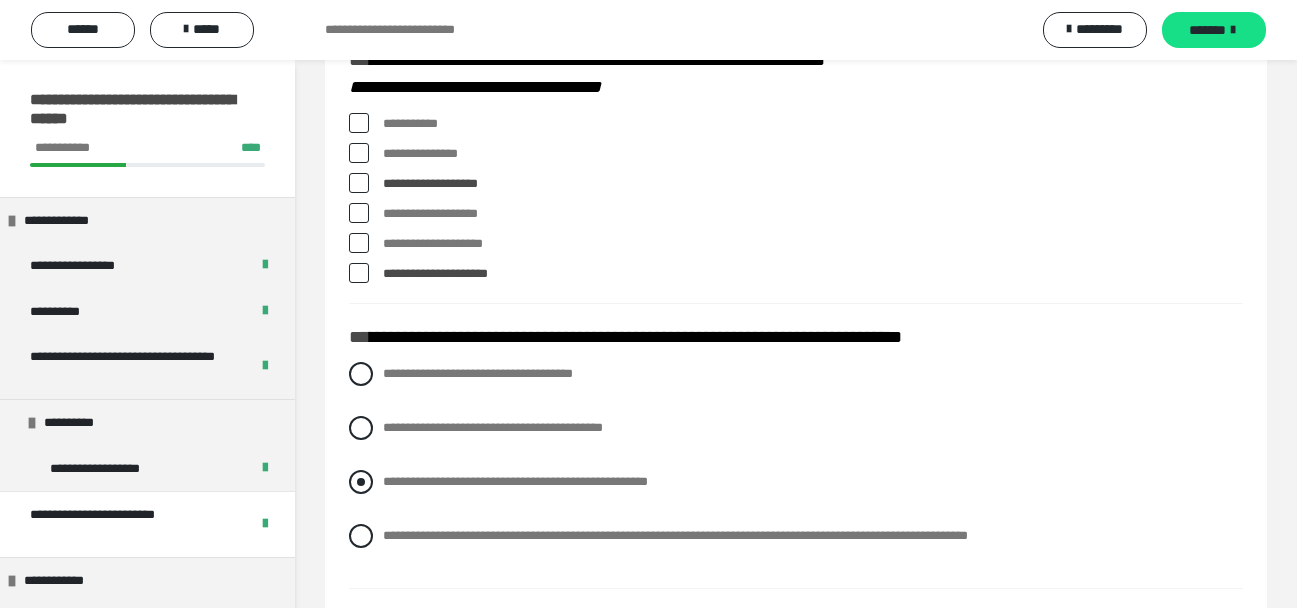 click at bounding box center [361, 482] 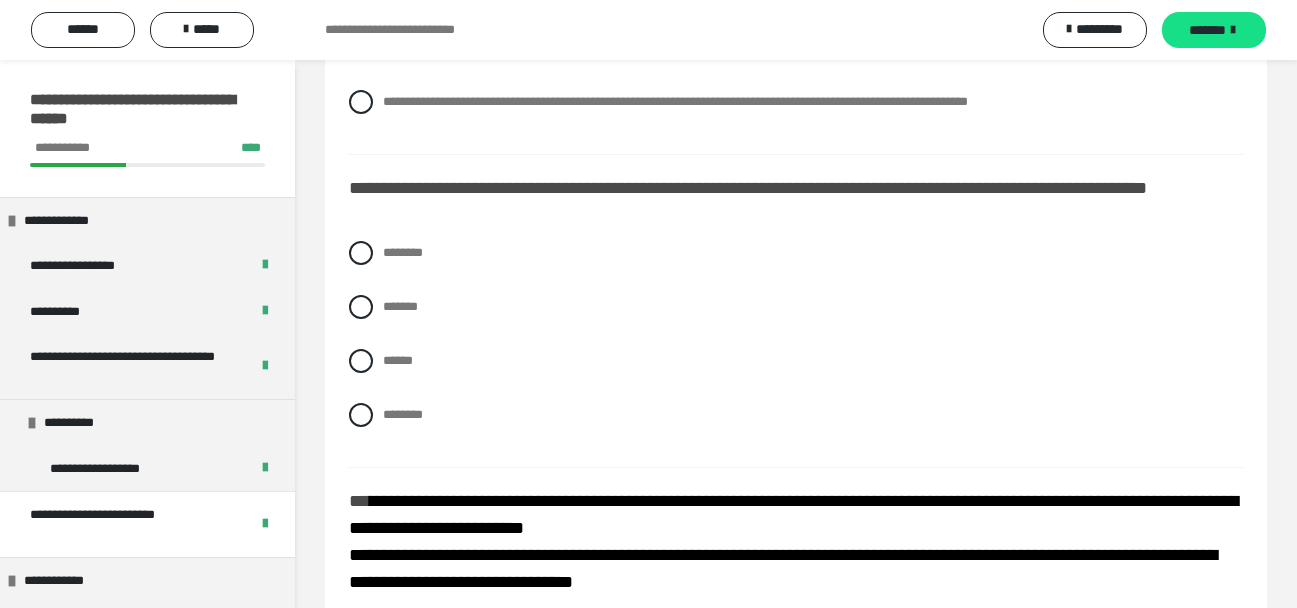 scroll, scrollTop: 1674, scrollLeft: 0, axis: vertical 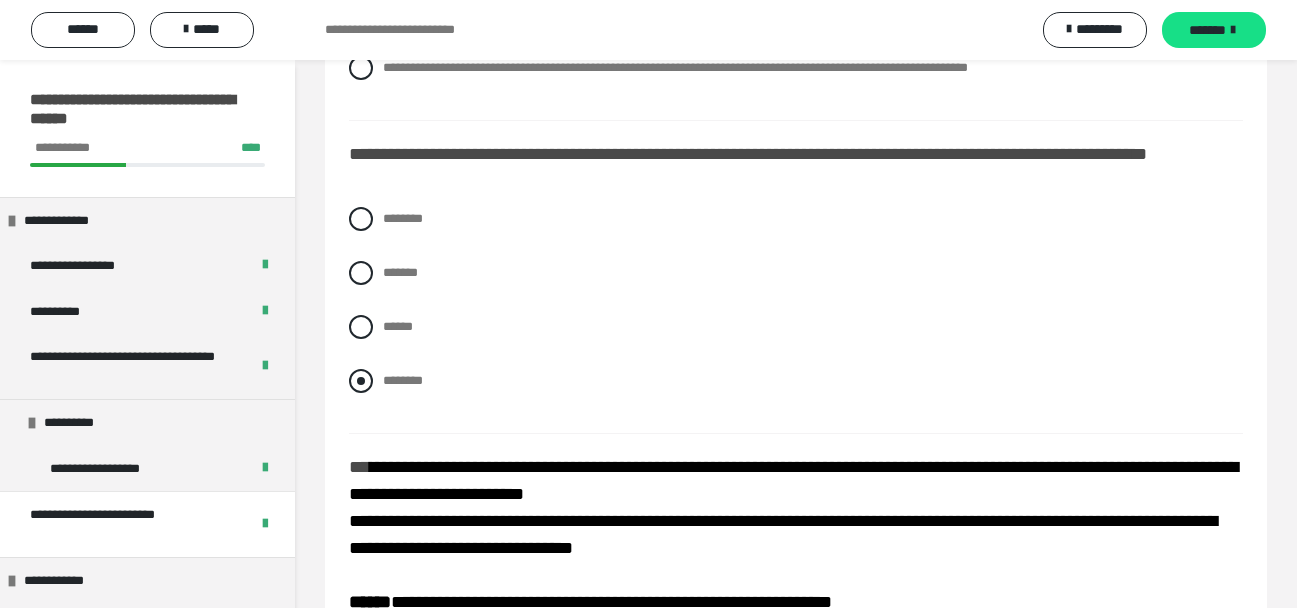 click at bounding box center (361, 381) 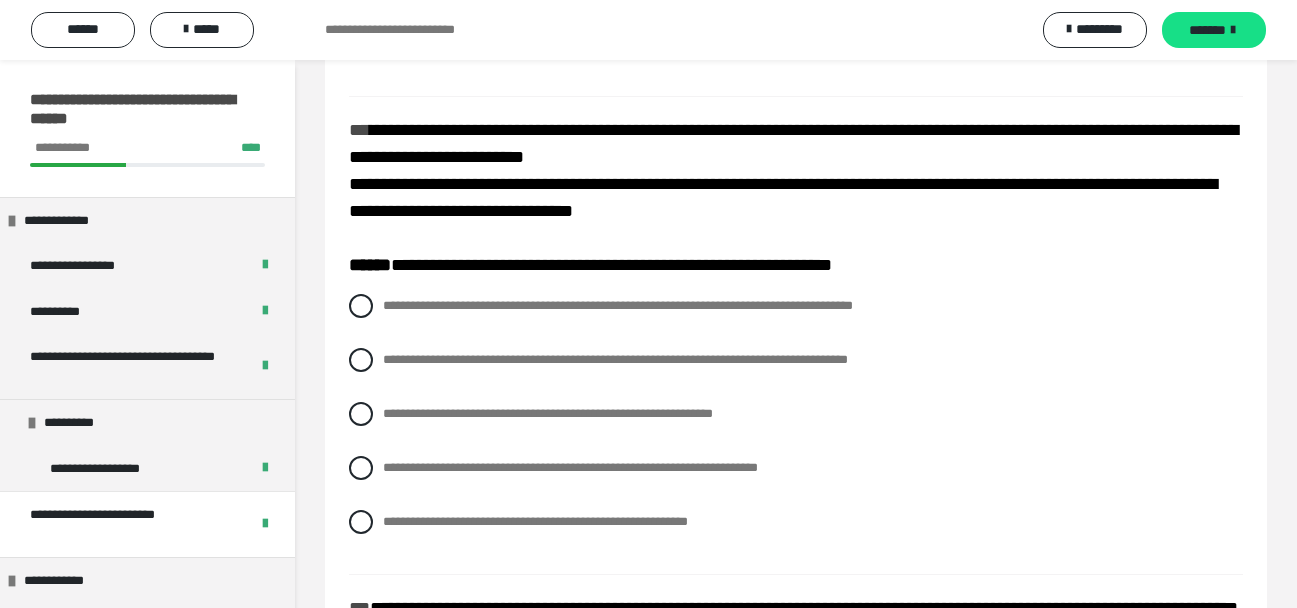 scroll, scrollTop: 2025, scrollLeft: 0, axis: vertical 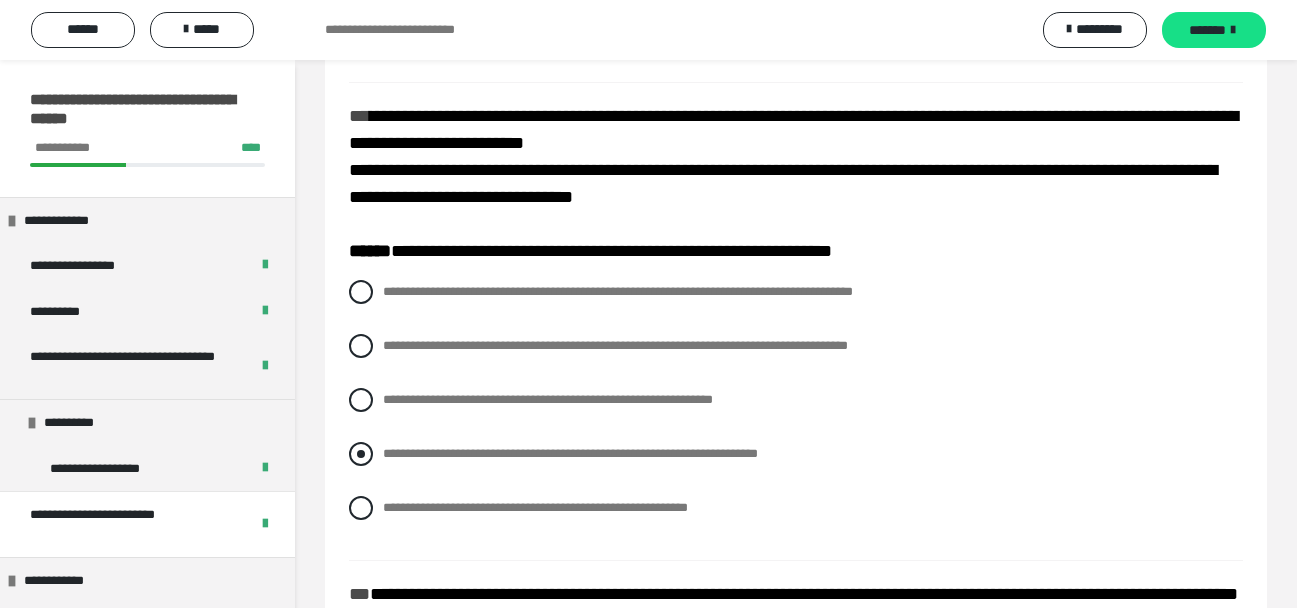click at bounding box center (361, 454) 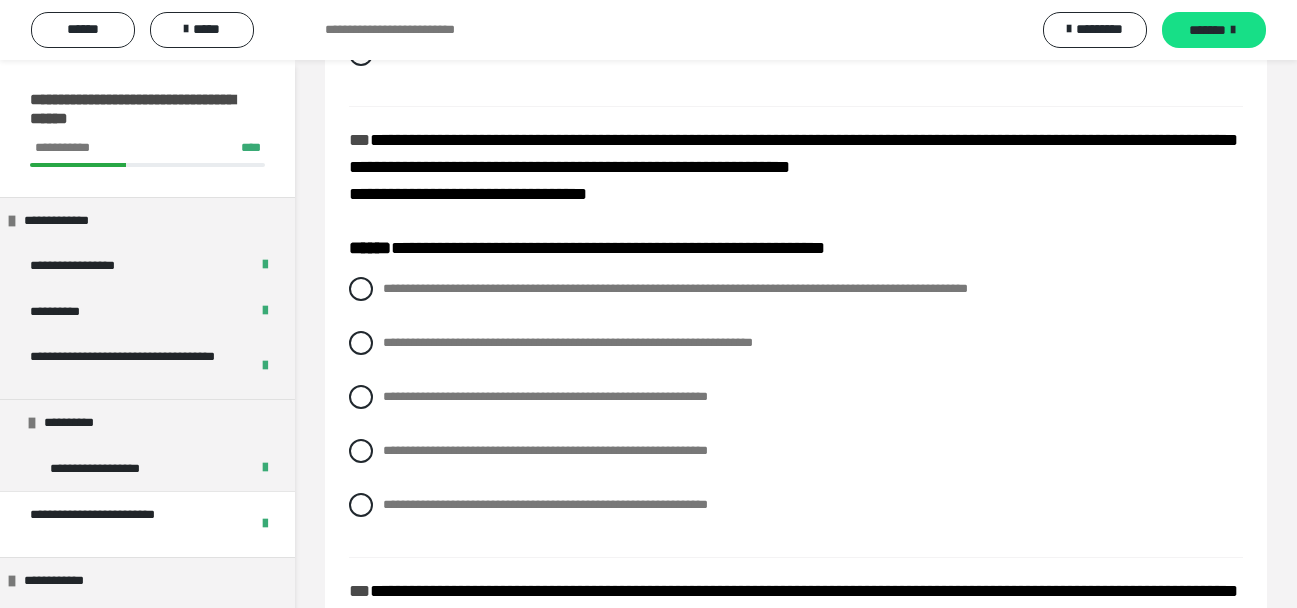 scroll, scrollTop: 2493, scrollLeft: 0, axis: vertical 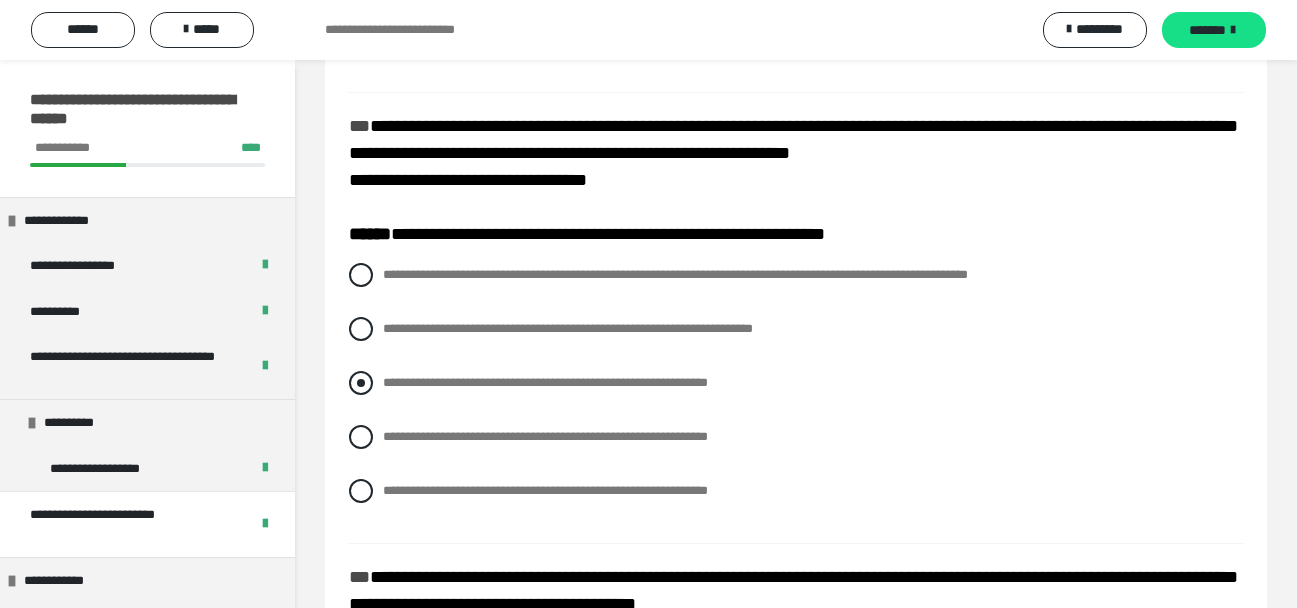 click at bounding box center [361, 383] 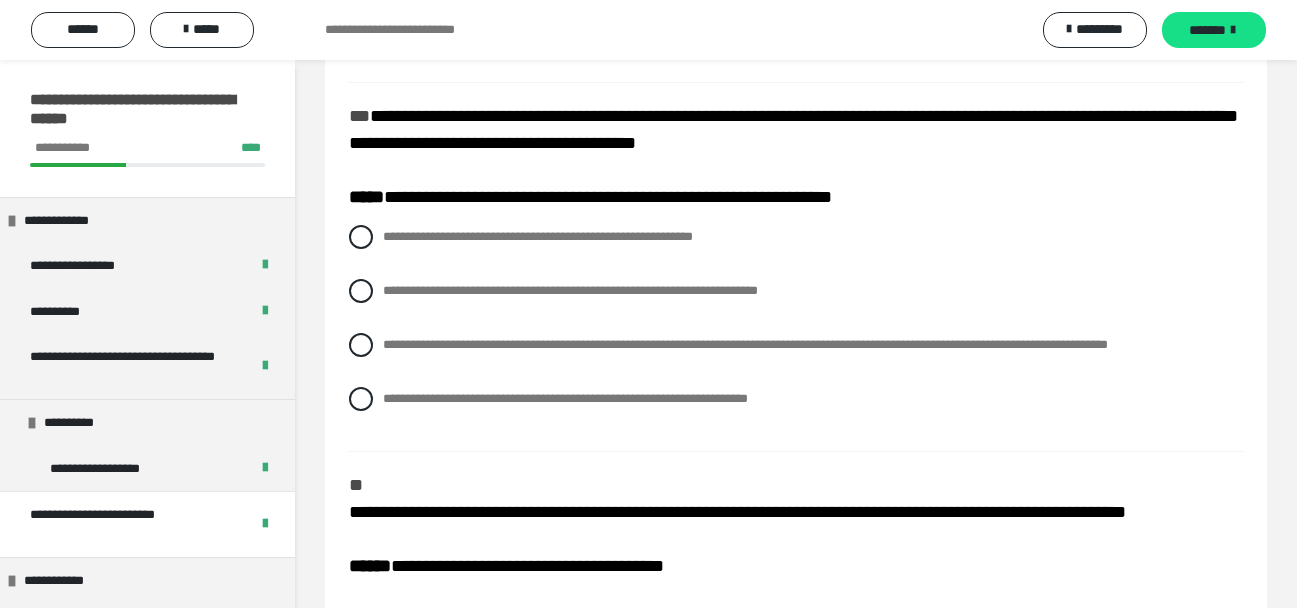 scroll, scrollTop: 2961, scrollLeft: 0, axis: vertical 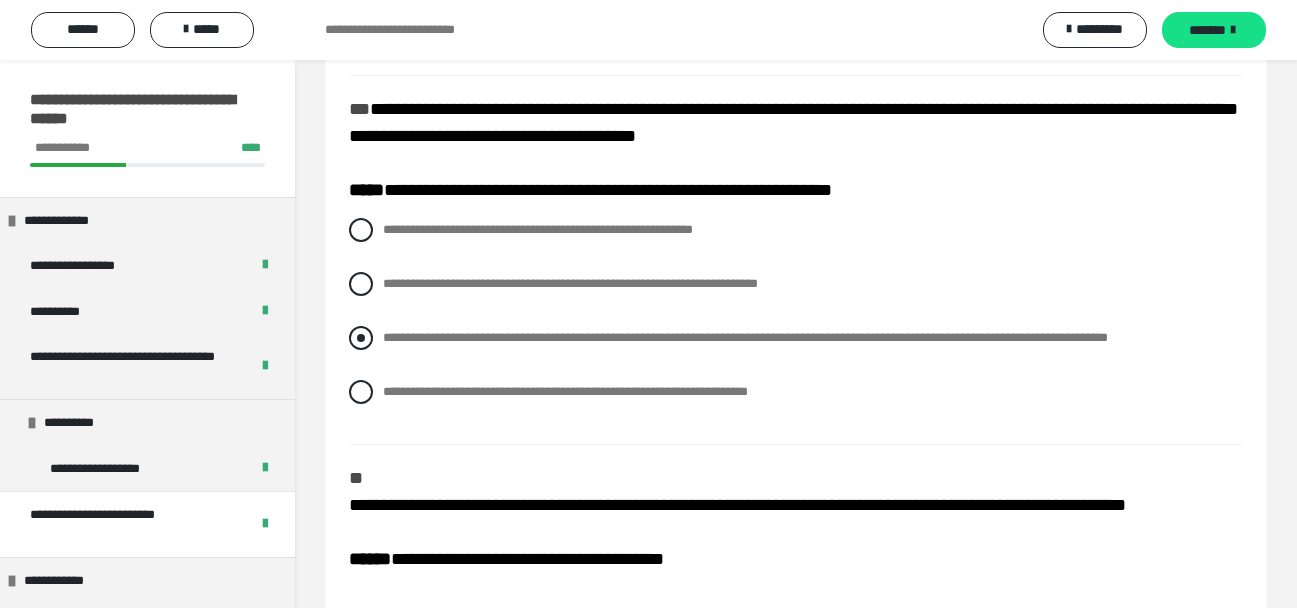 click at bounding box center [361, 338] 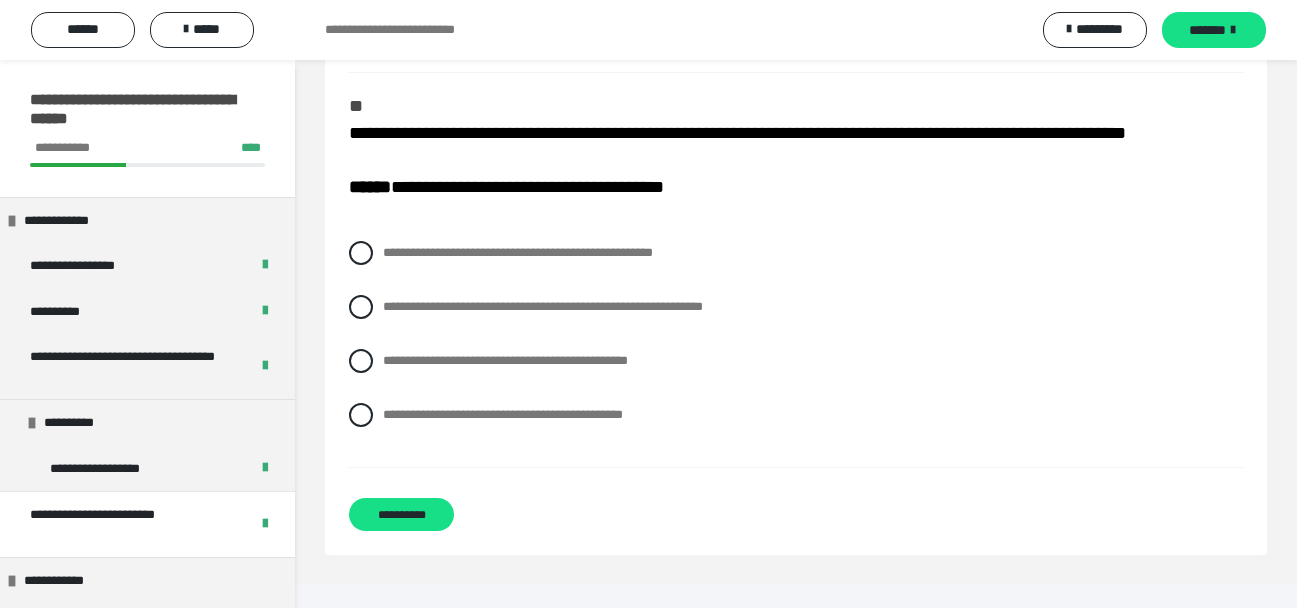 scroll, scrollTop: 3347, scrollLeft: 0, axis: vertical 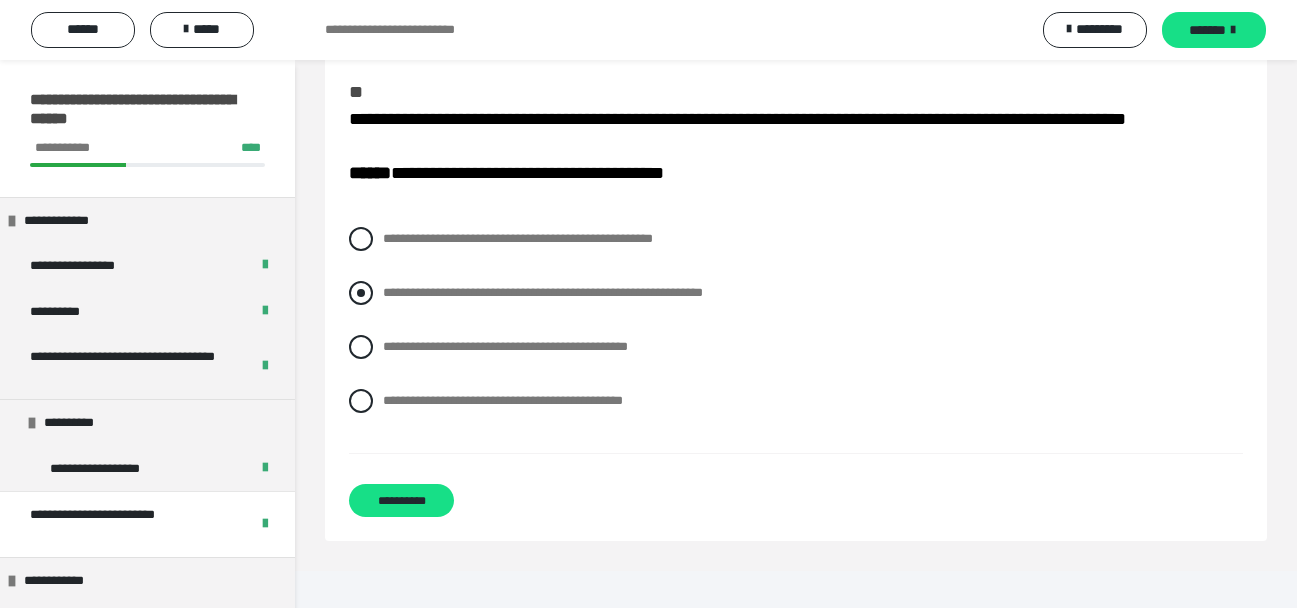 click at bounding box center [361, 293] 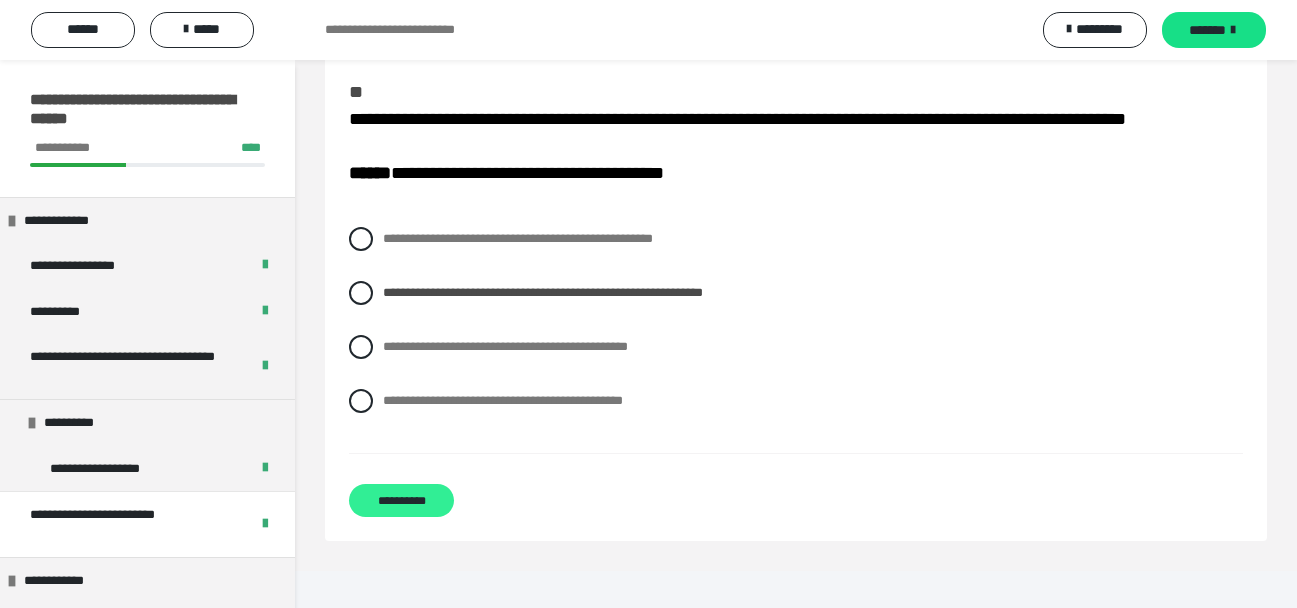 click on "**********" at bounding box center (401, 500) 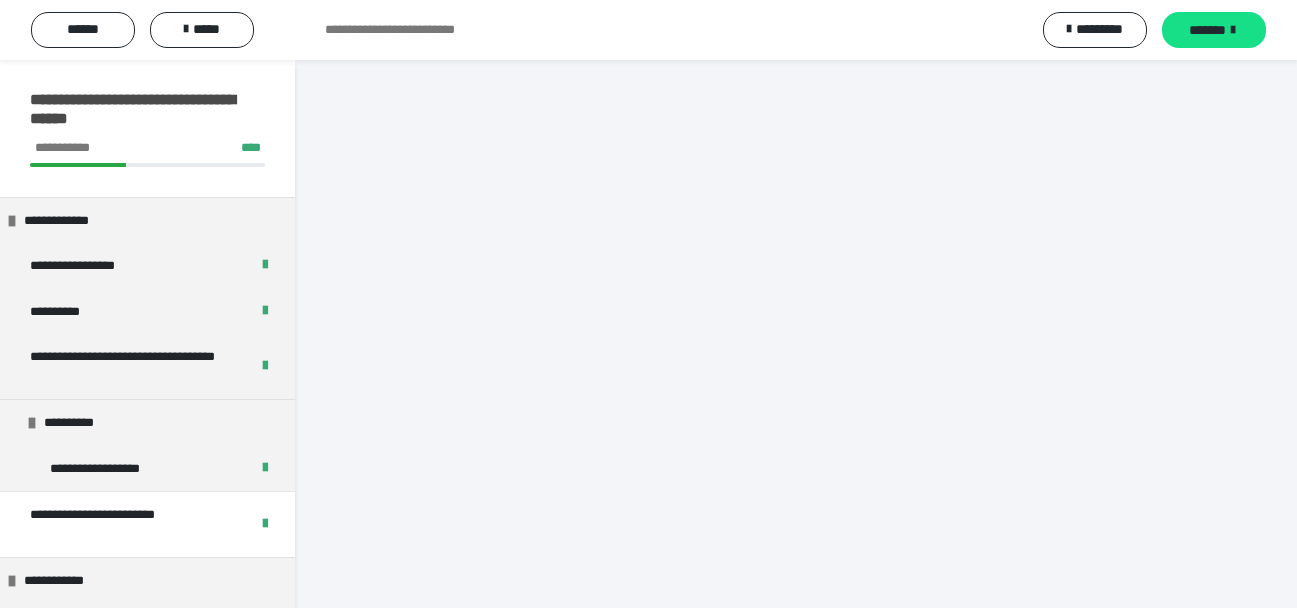 scroll, scrollTop: 60, scrollLeft: 0, axis: vertical 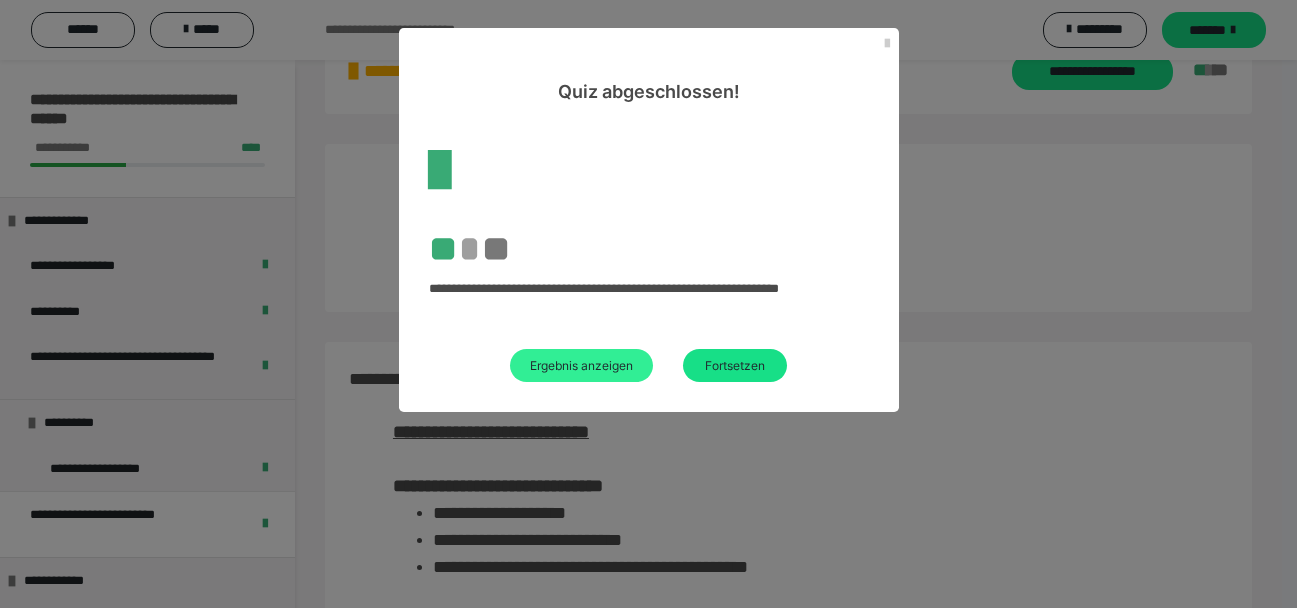 click on "Ergebnis anzeigen" at bounding box center (581, 365) 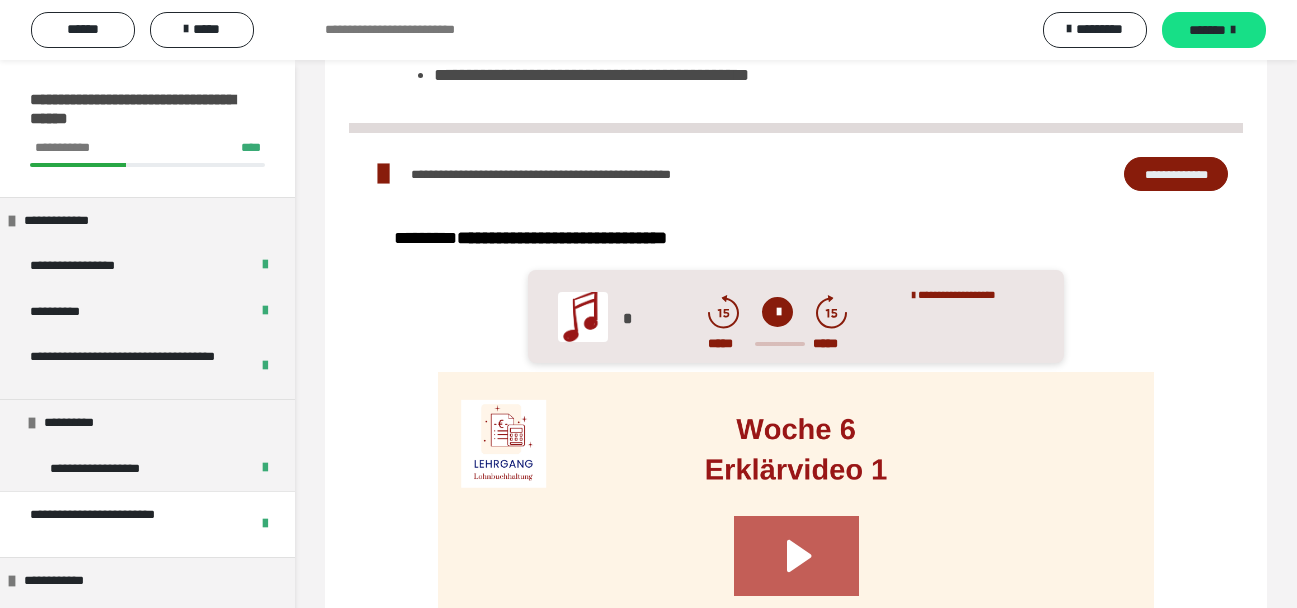 scroll, scrollTop: 3100, scrollLeft: 0, axis: vertical 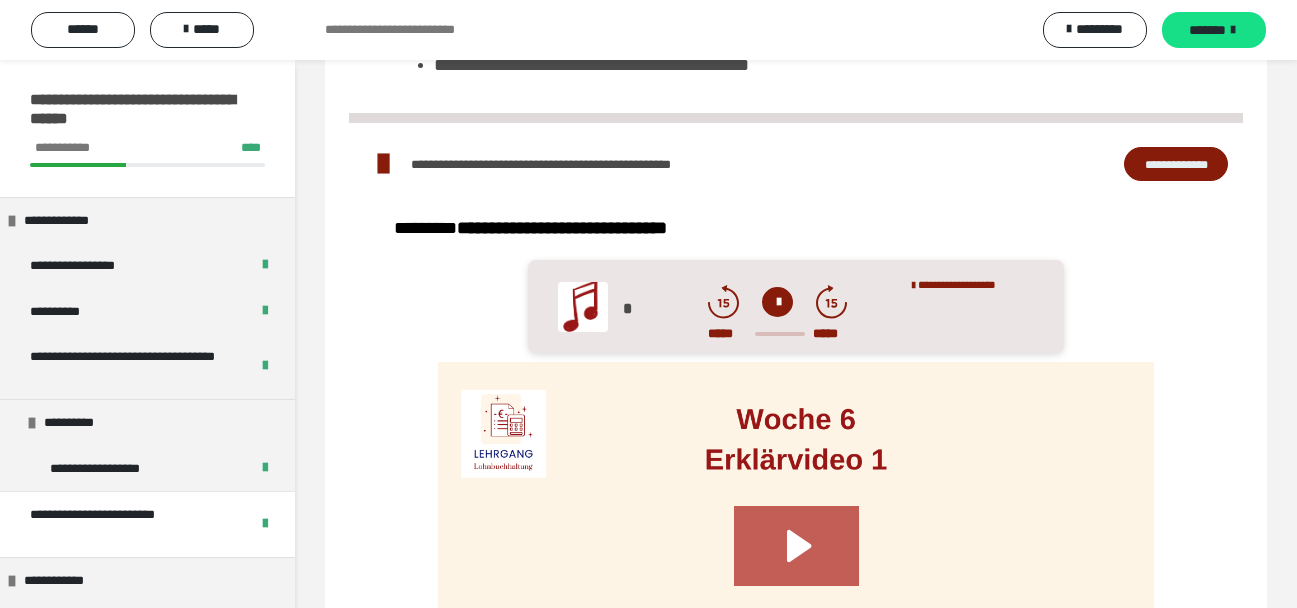 click on "**********" at bounding box center (796, -2) 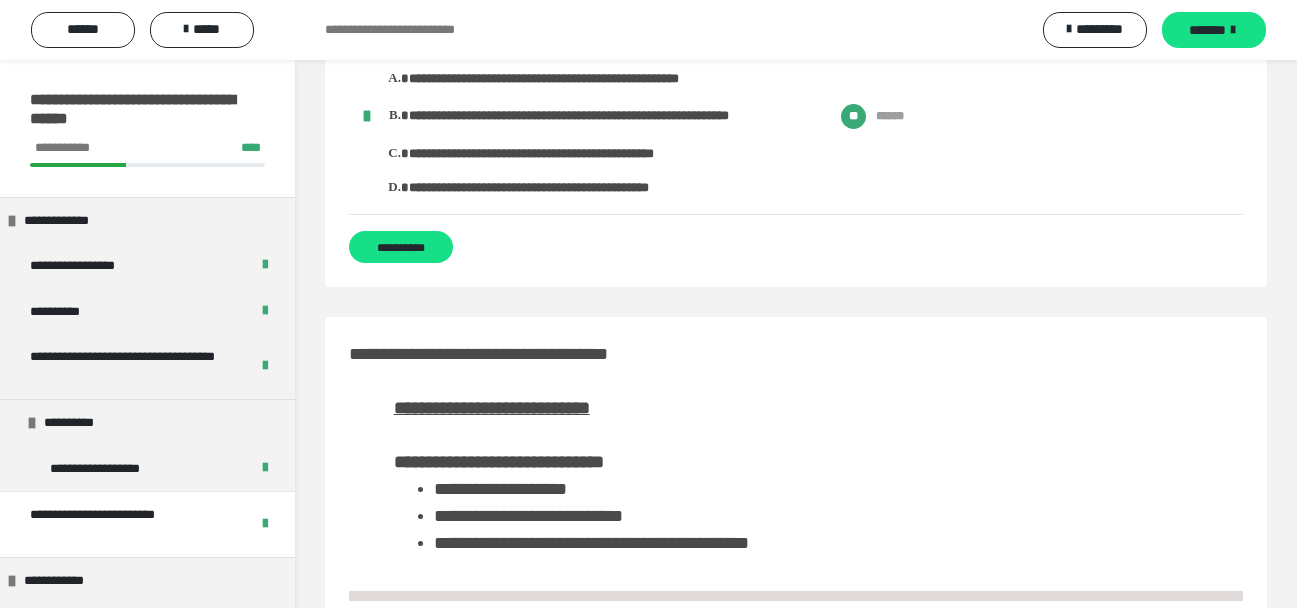 scroll, scrollTop: 2620, scrollLeft: 0, axis: vertical 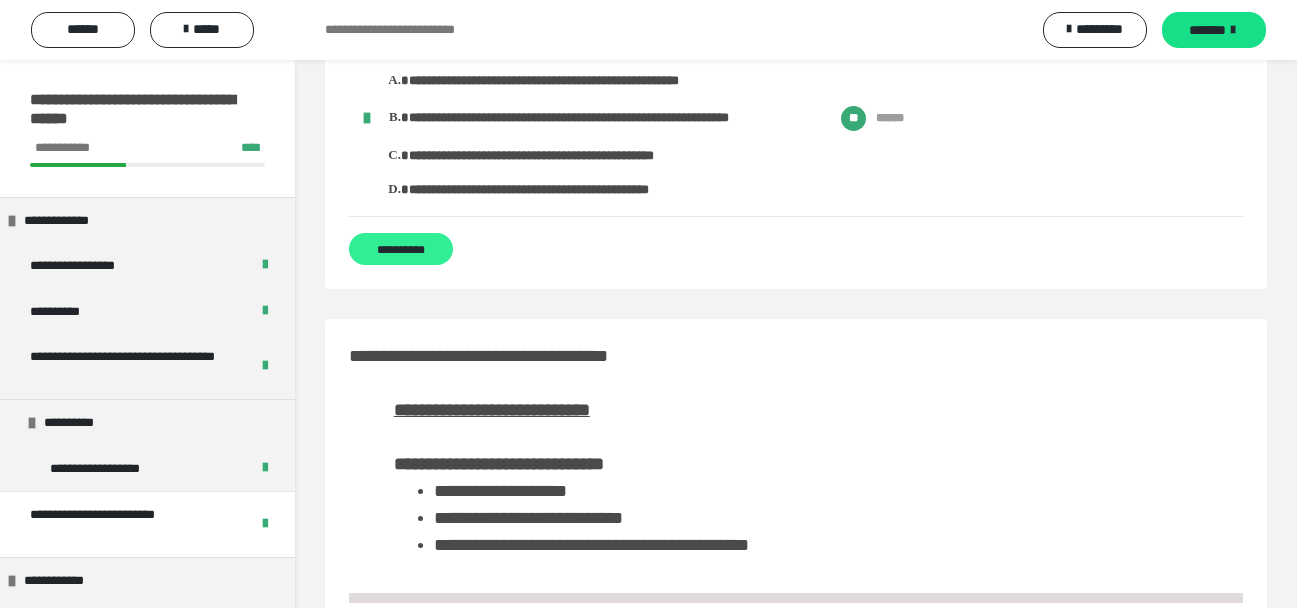 click on "**********" at bounding box center (401, 249) 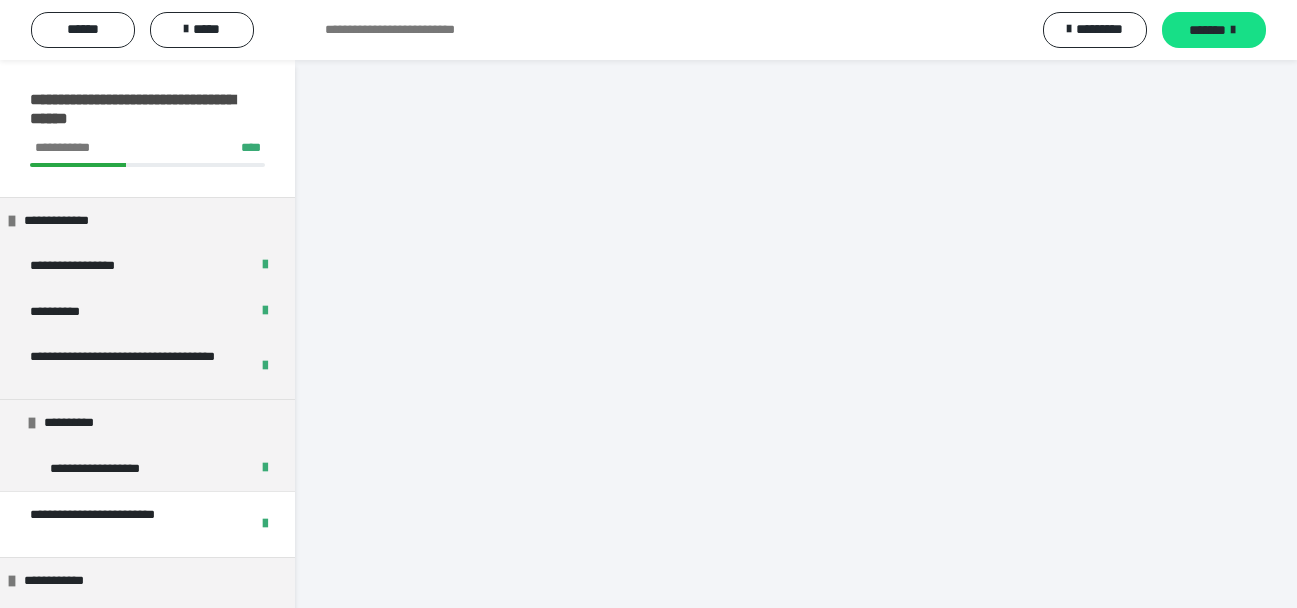 scroll, scrollTop: 0, scrollLeft: 0, axis: both 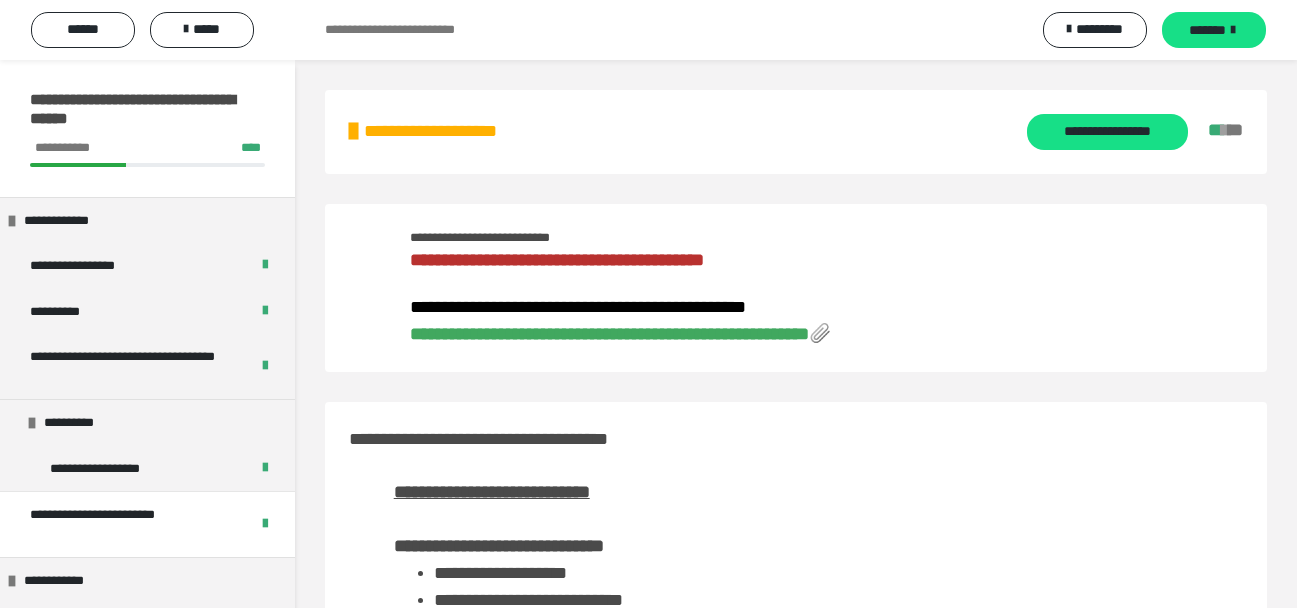 click on "**********" at bounding box center [609, 334] 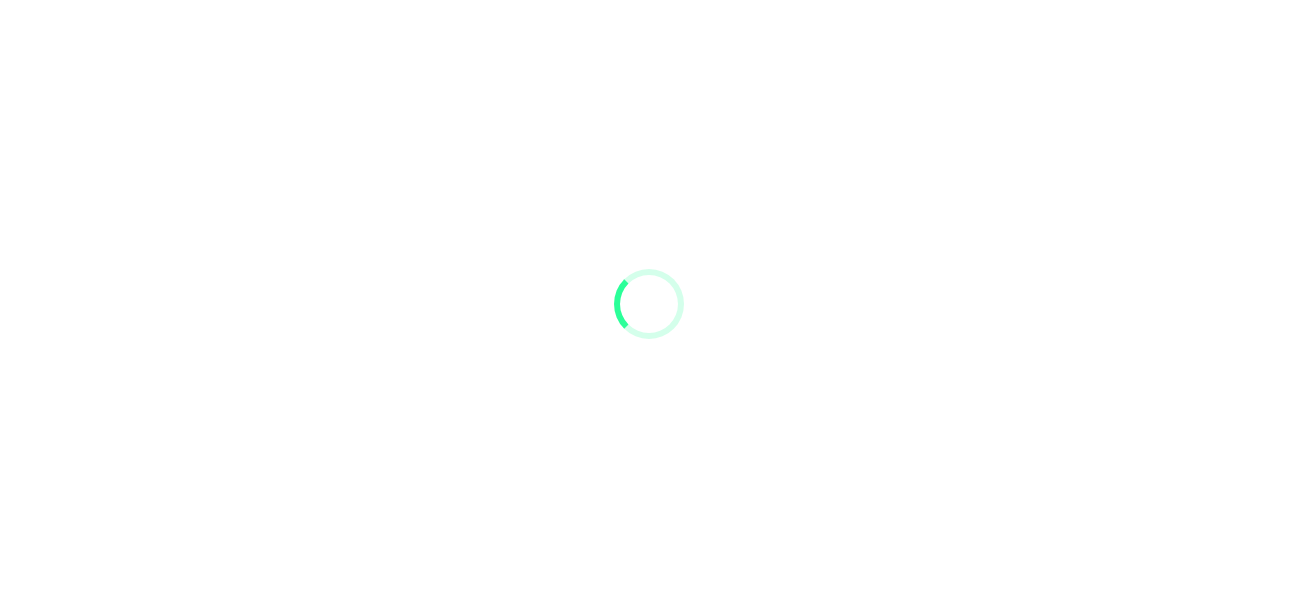 scroll, scrollTop: 0, scrollLeft: 0, axis: both 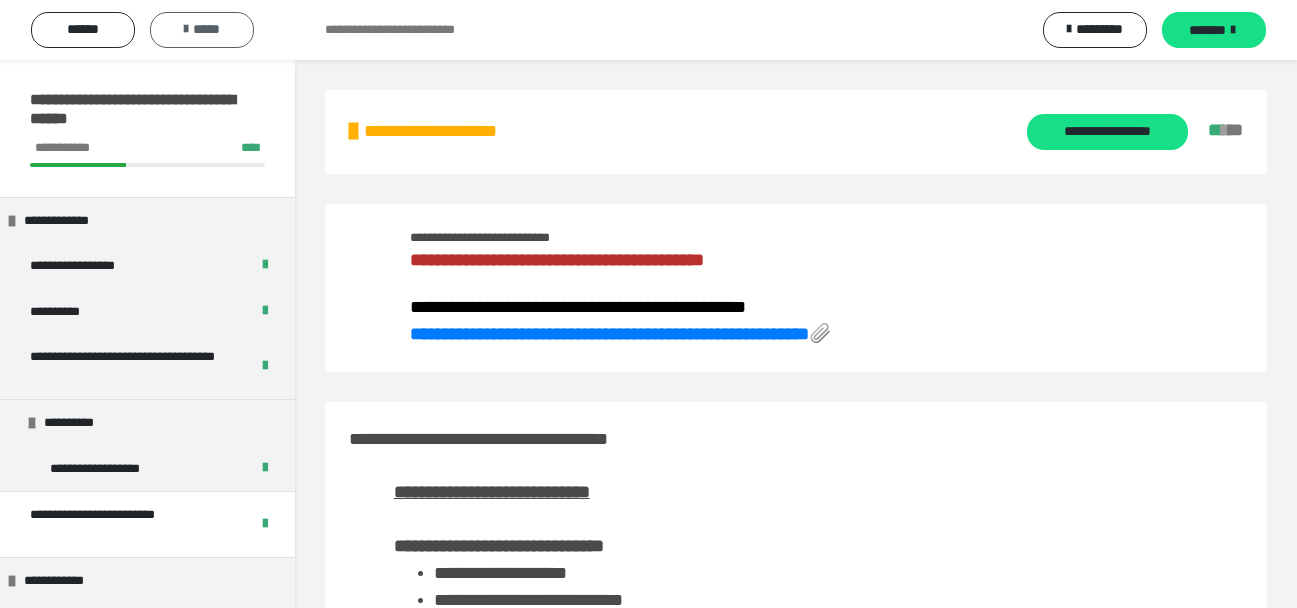 click on "*****" at bounding box center (202, 30) 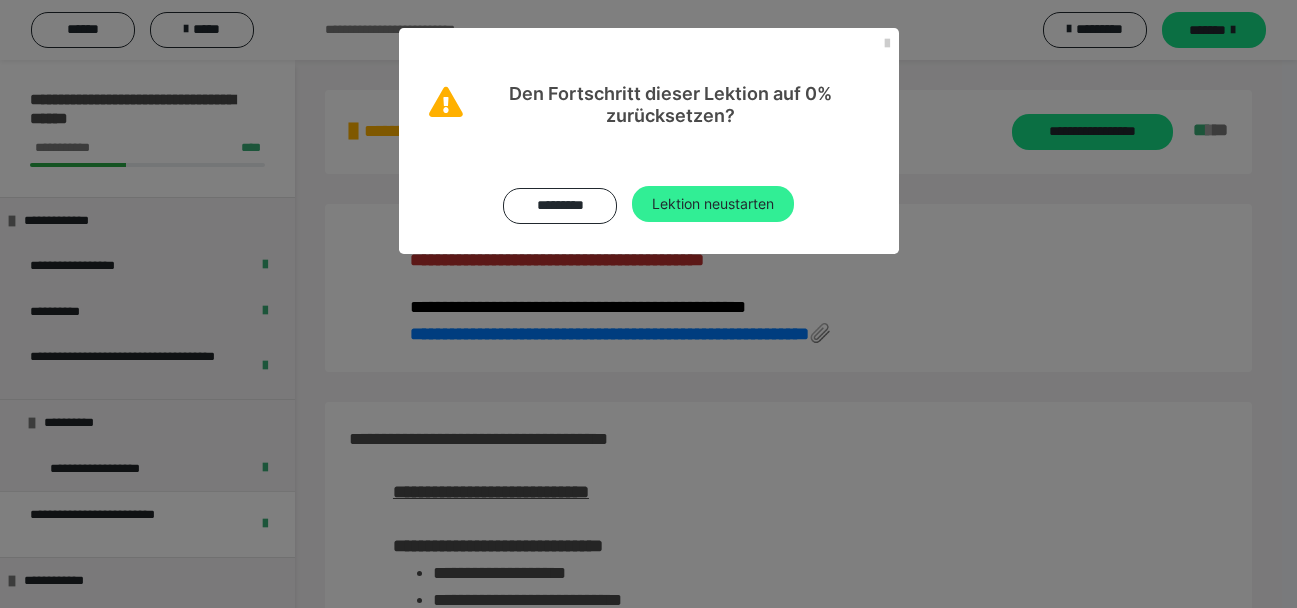 click on "Lektion neustarten" at bounding box center (713, 204) 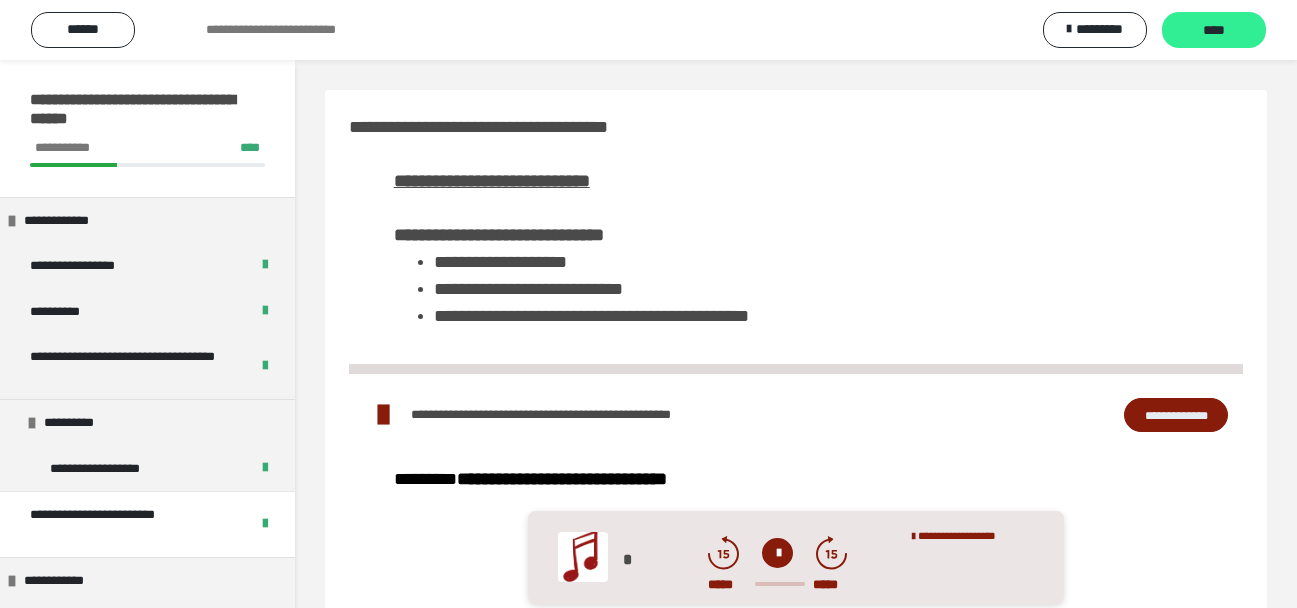 click on "****" at bounding box center [1214, 31] 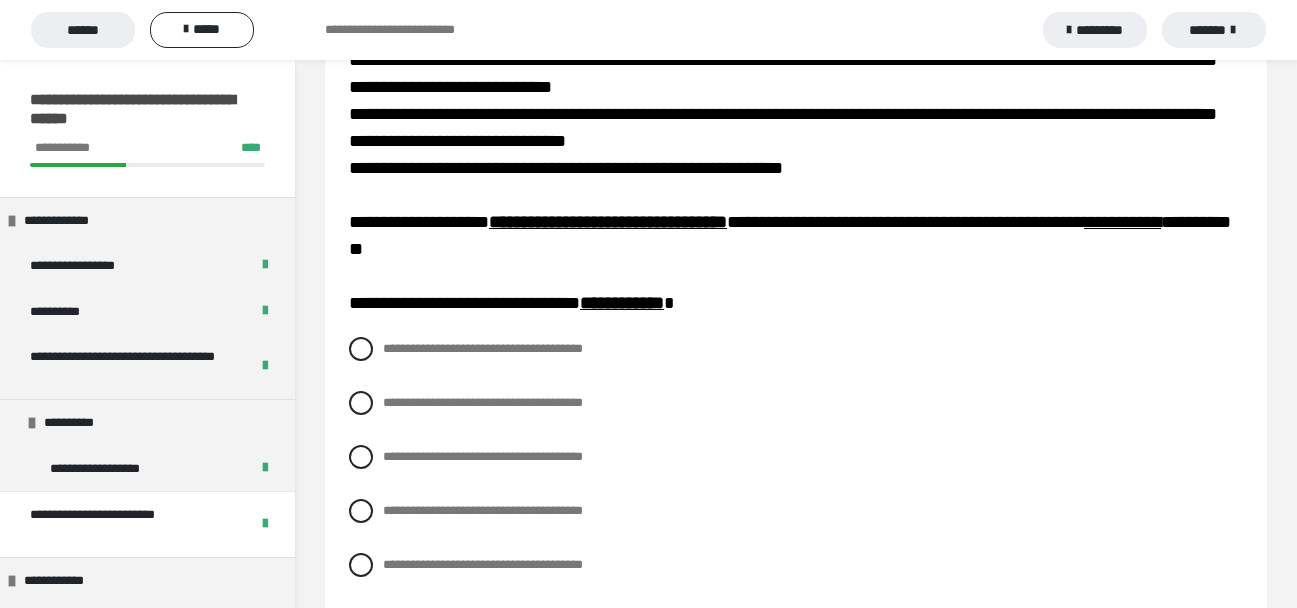 scroll, scrollTop: 317, scrollLeft: 0, axis: vertical 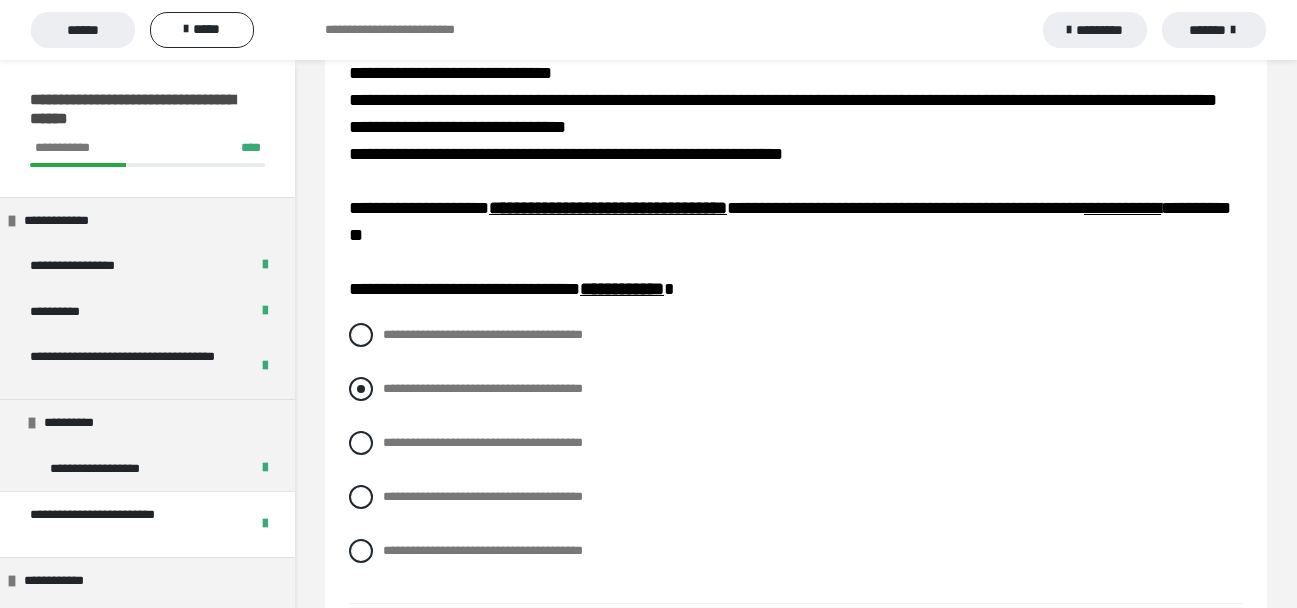 click at bounding box center [361, 389] 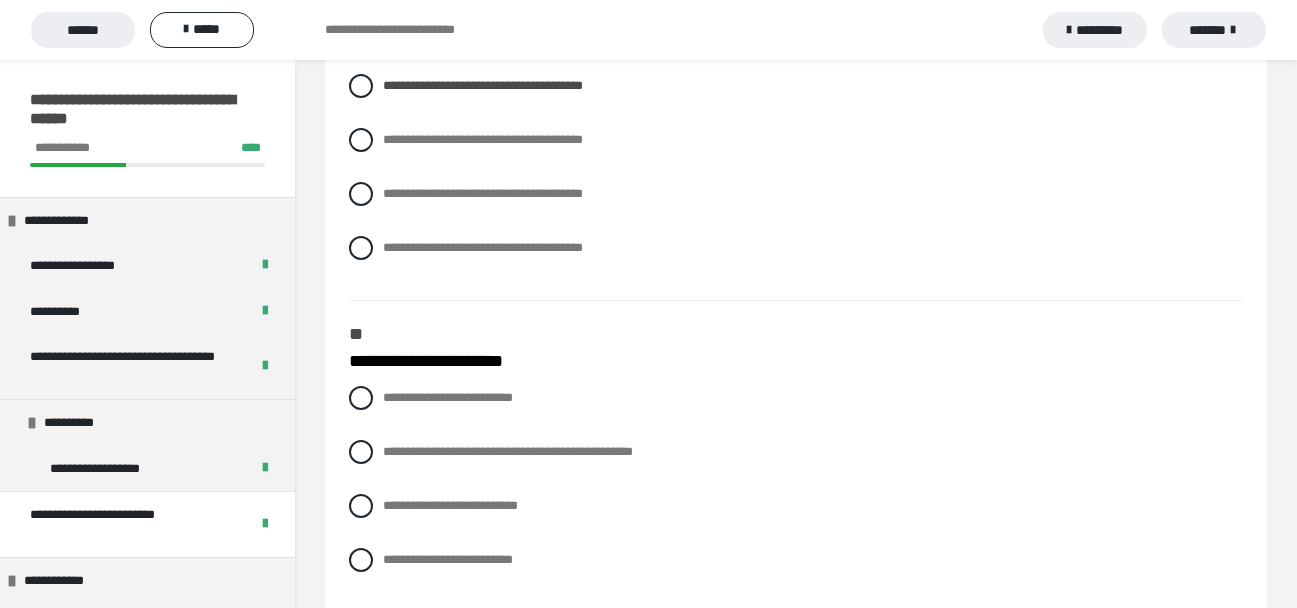 scroll, scrollTop: 916, scrollLeft: 0, axis: vertical 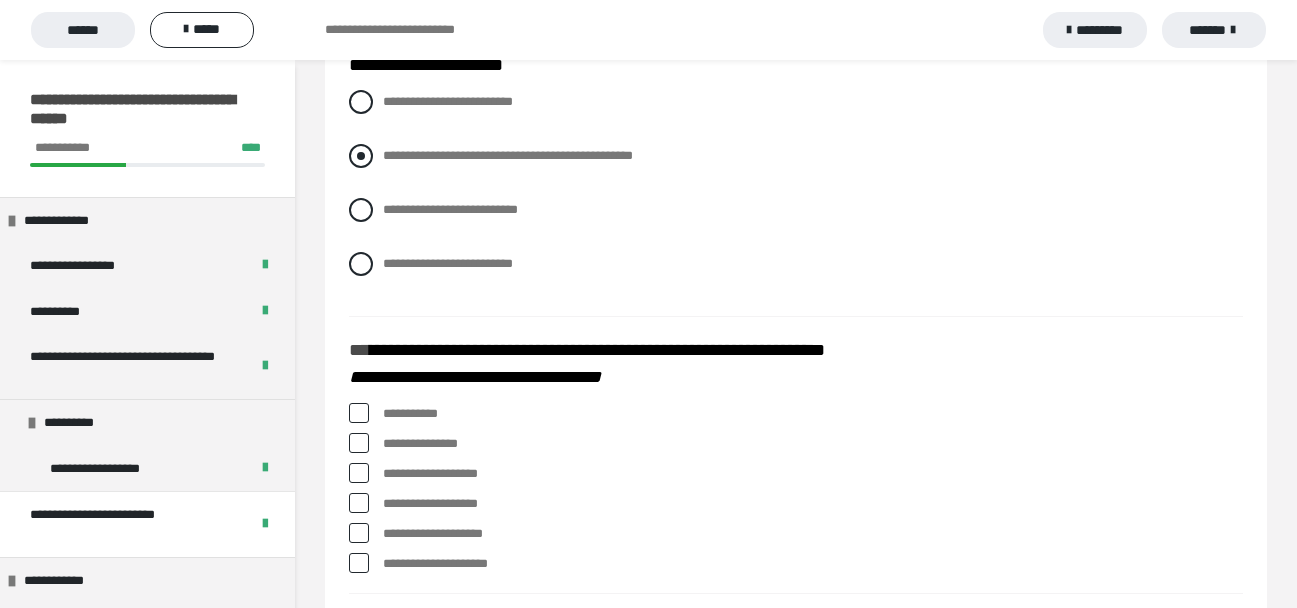 click at bounding box center (361, 156) 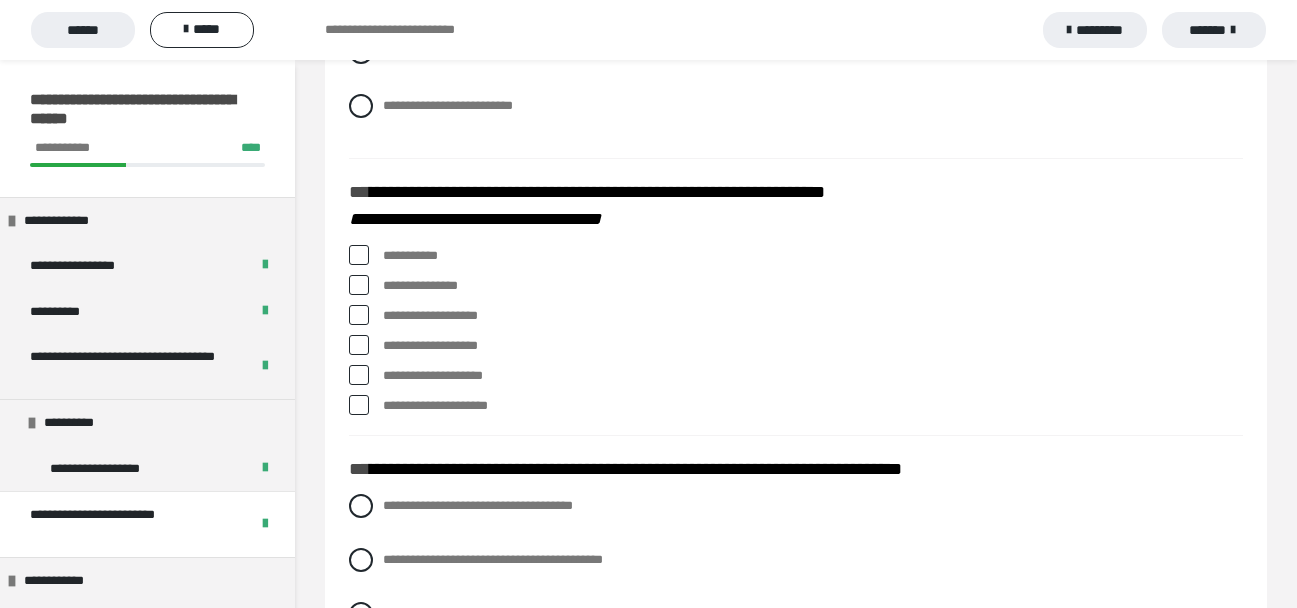 scroll, scrollTop: 1122, scrollLeft: 0, axis: vertical 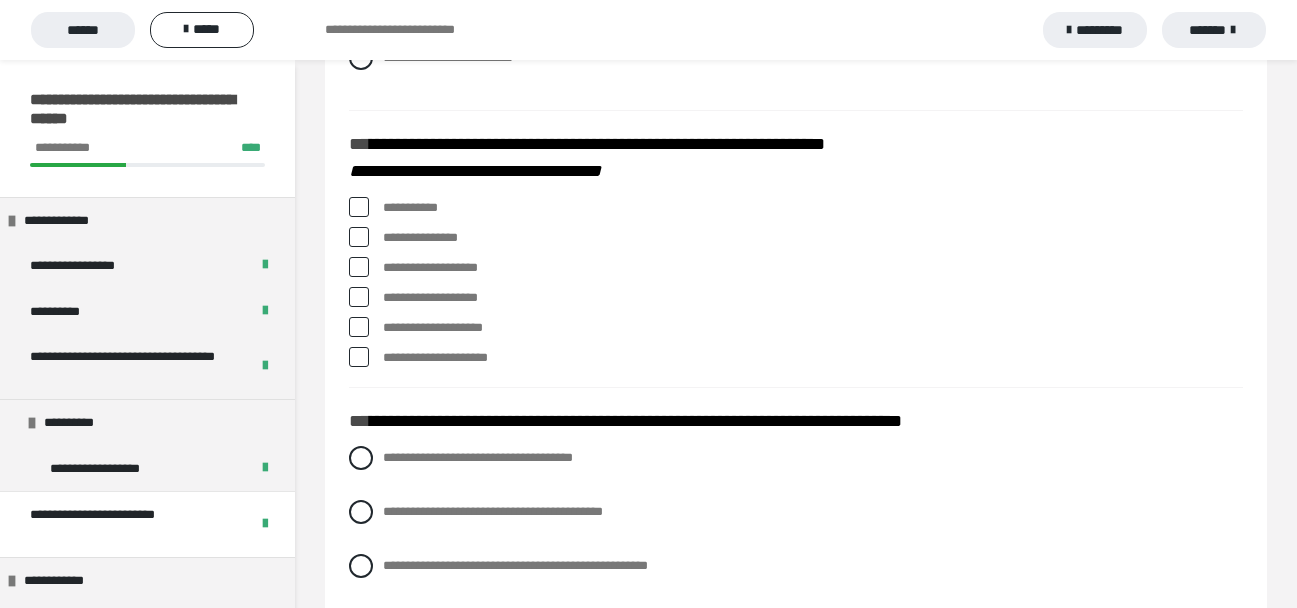 click at bounding box center (359, 267) 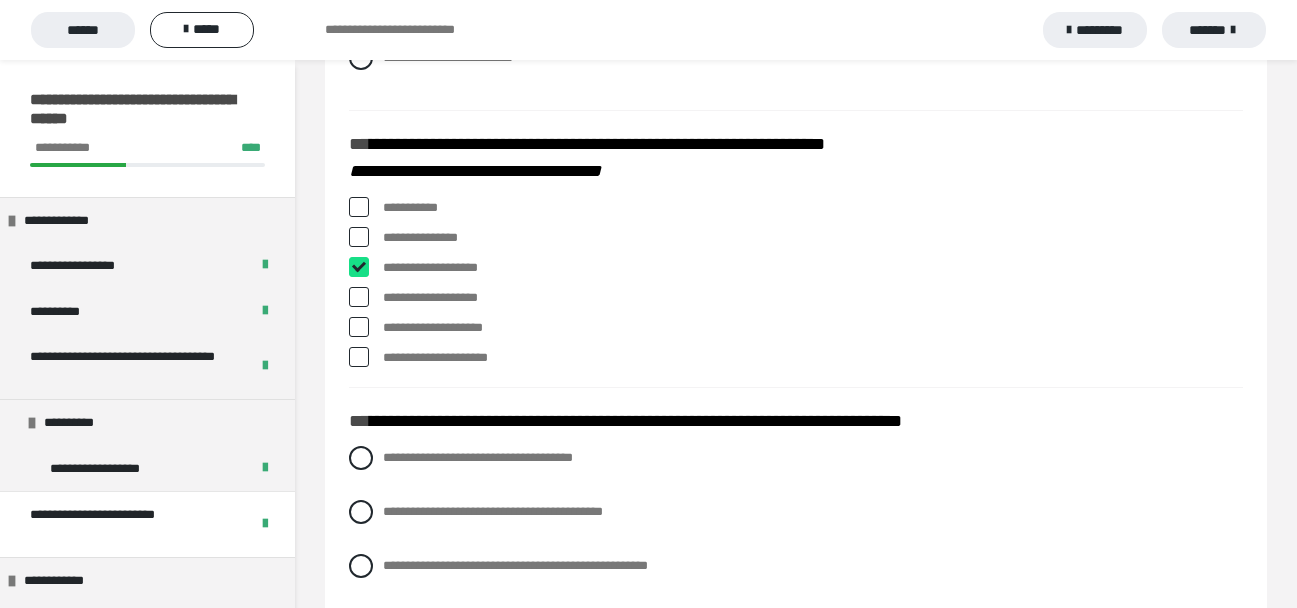 checkbox on "****" 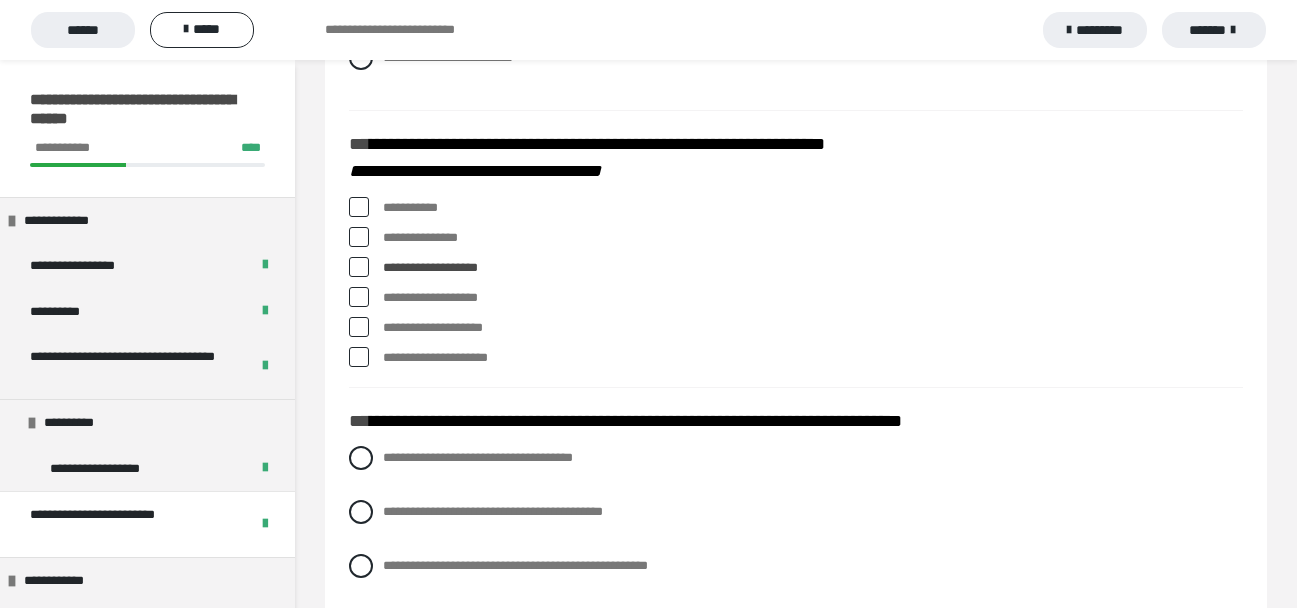 click at bounding box center [359, 357] 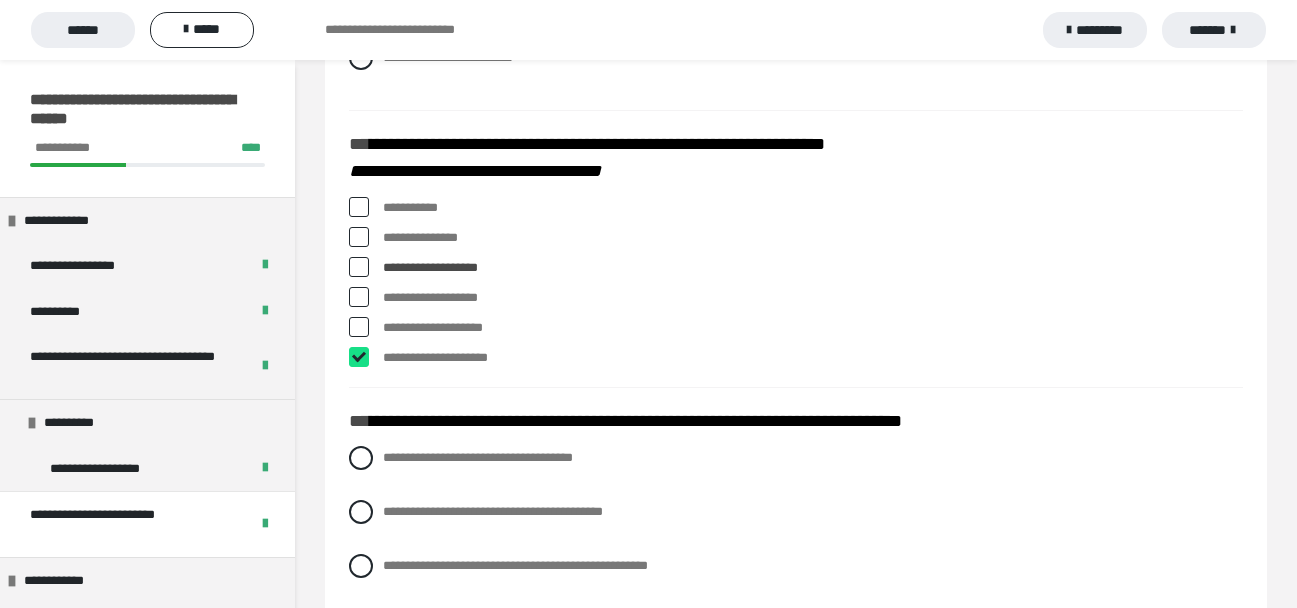 checkbox on "****" 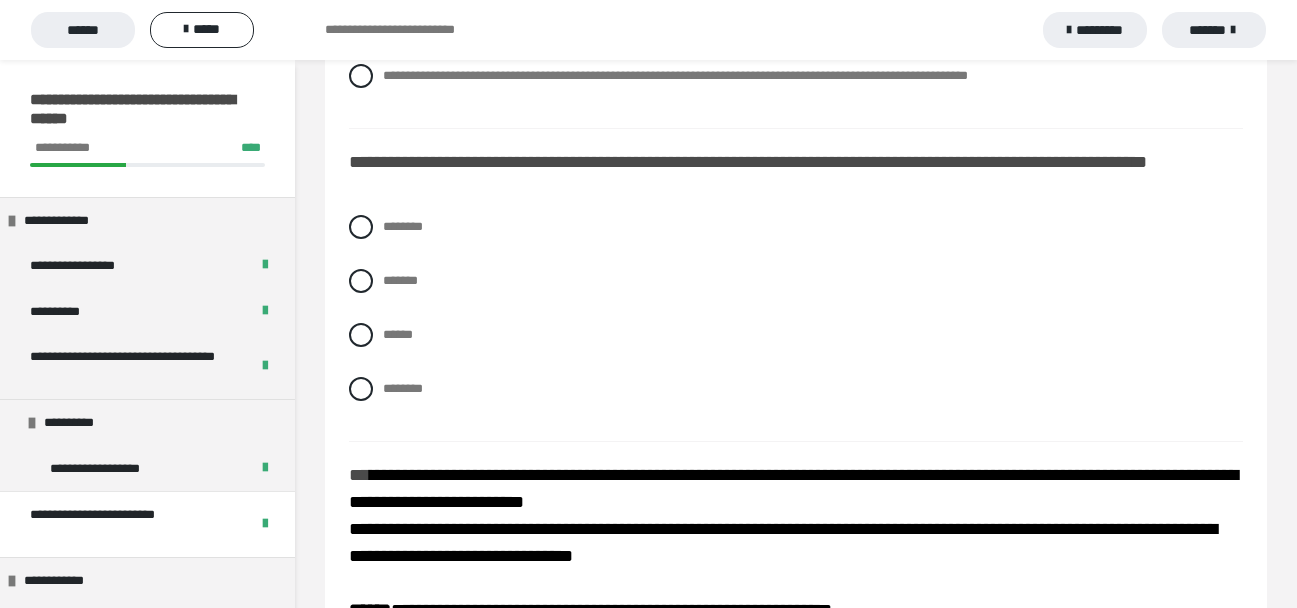 scroll, scrollTop: 1446, scrollLeft: 0, axis: vertical 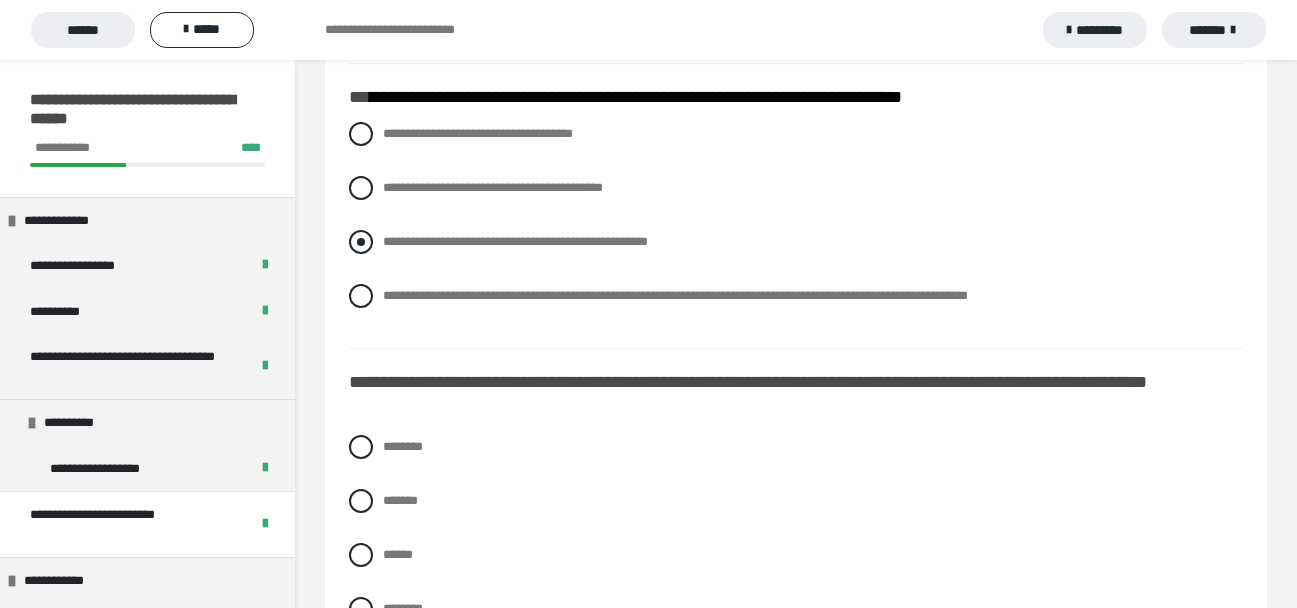 click at bounding box center (361, 242) 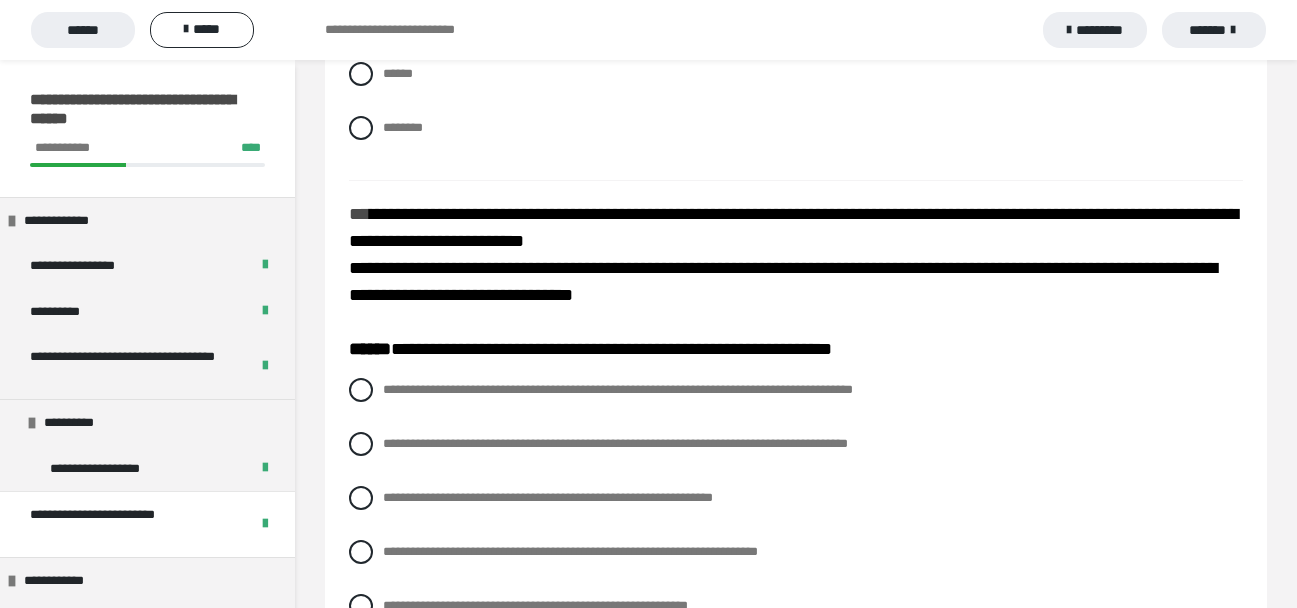 scroll, scrollTop: 1969, scrollLeft: 0, axis: vertical 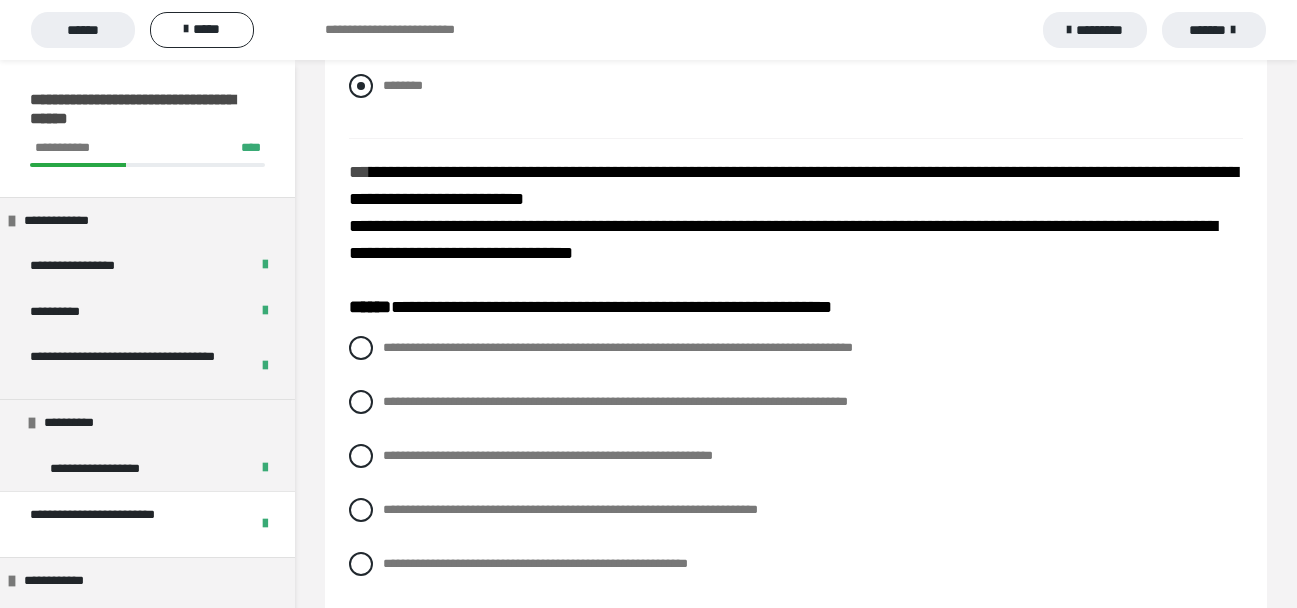click at bounding box center [361, 86] 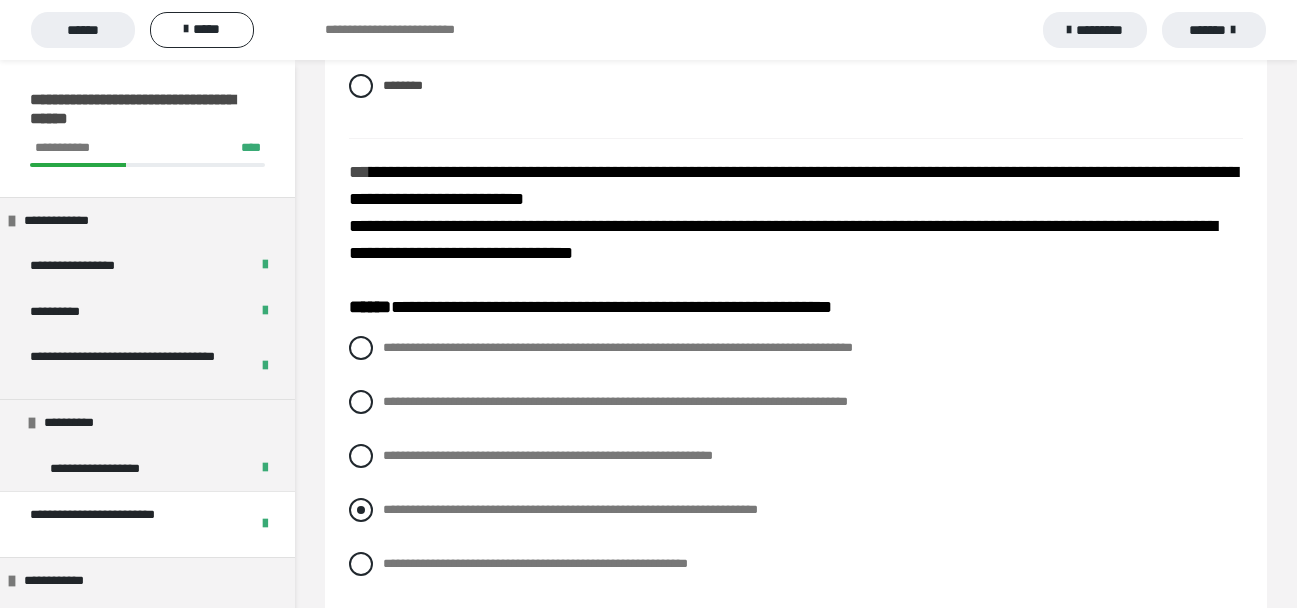 click at bounding box center (361, 510) 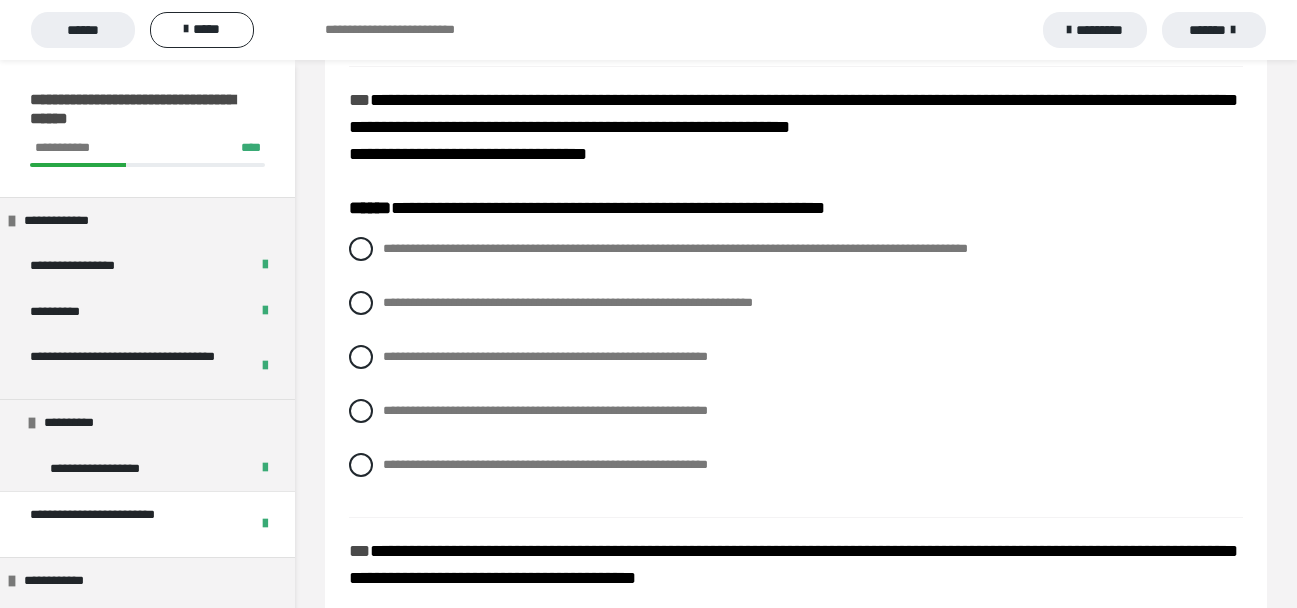 scroll, scrollTop: 2554, scrollLeft: 0, axis: vertical 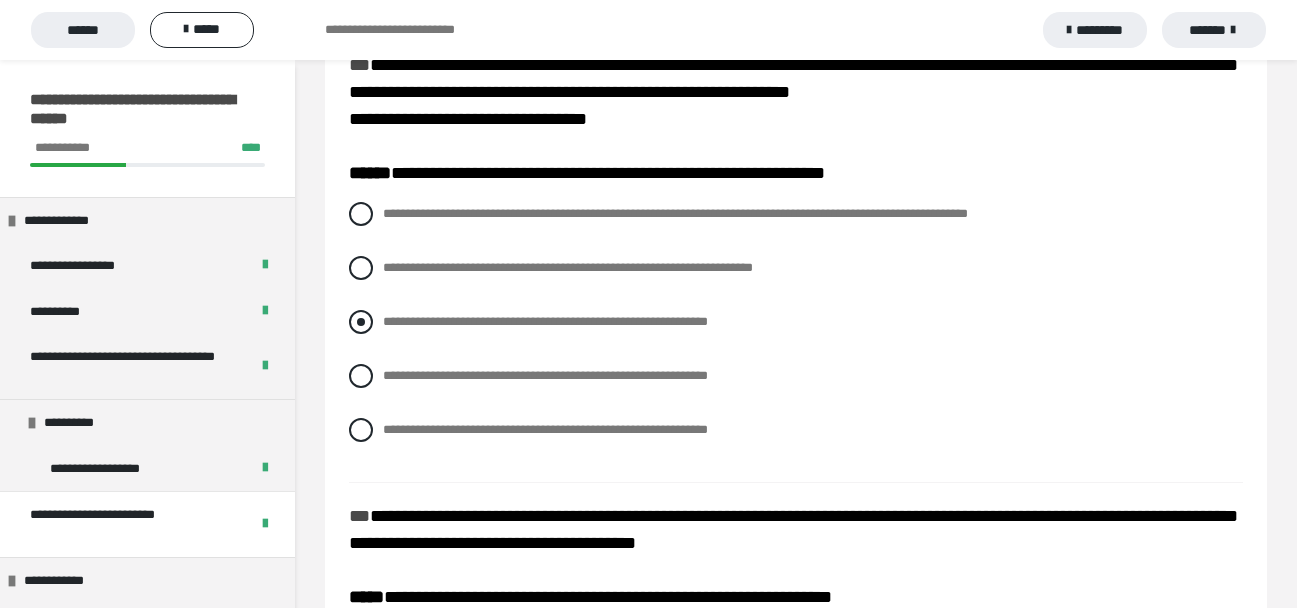 click at bounding box center (361, 322) 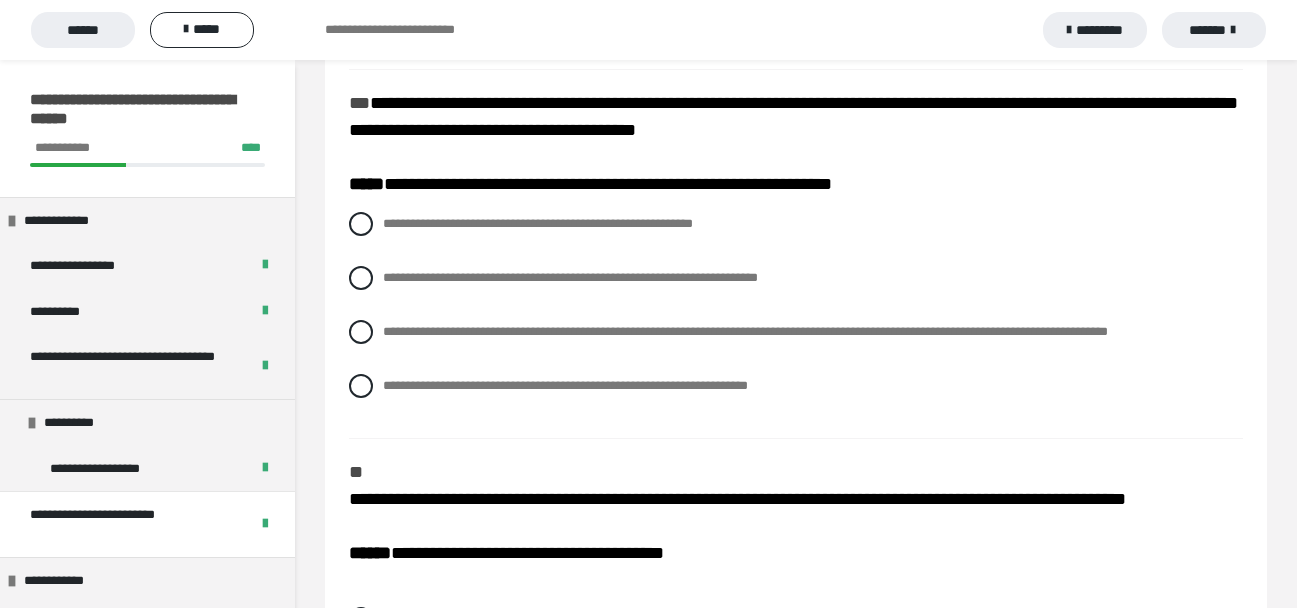 scroll, scrollTop: 3008, scrollLeft: 0, axis: vertical 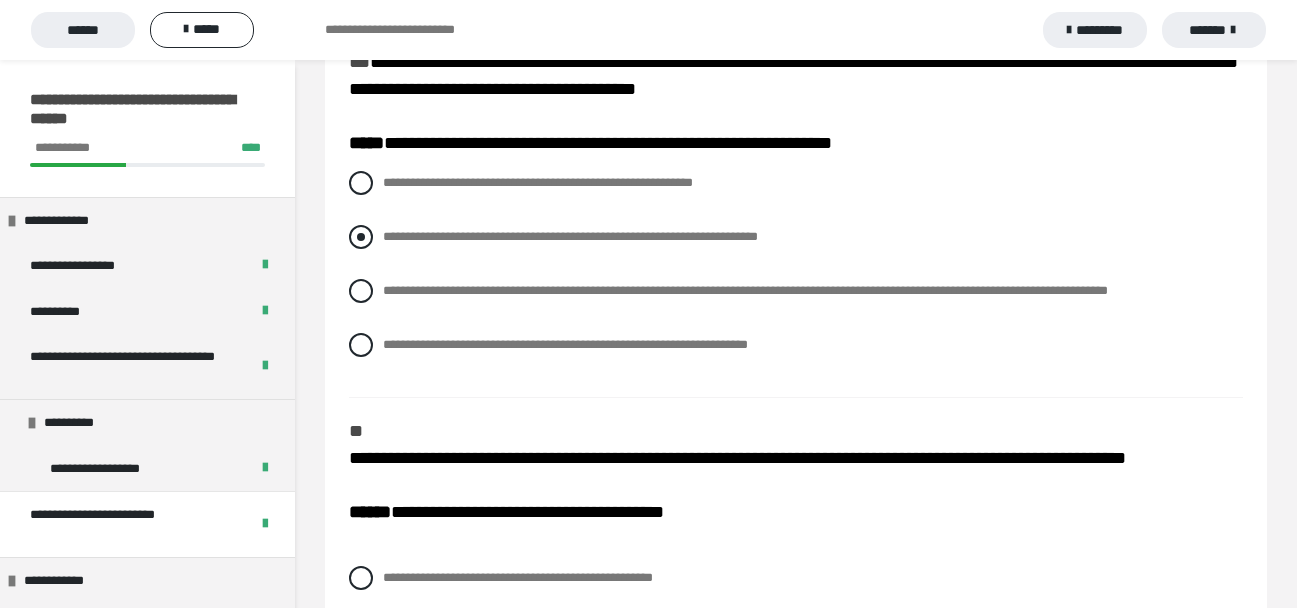 click at bounding box center (361, 237) 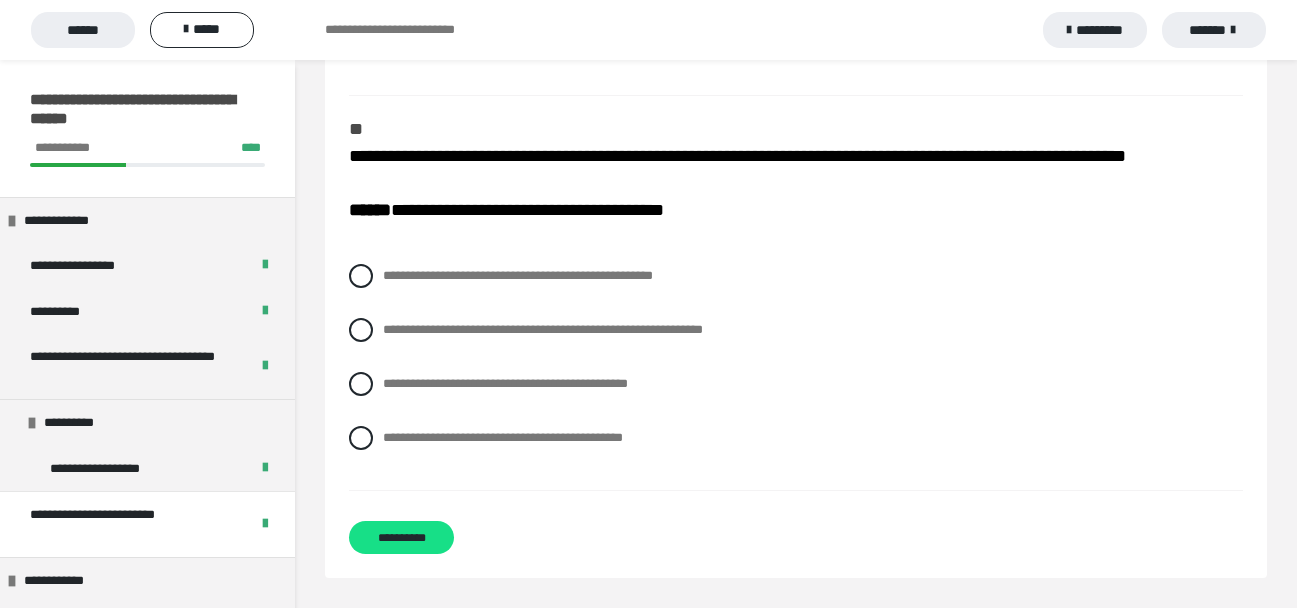 scroll, scrollTop: 3373, scrollLeft: 0, axis: vertical 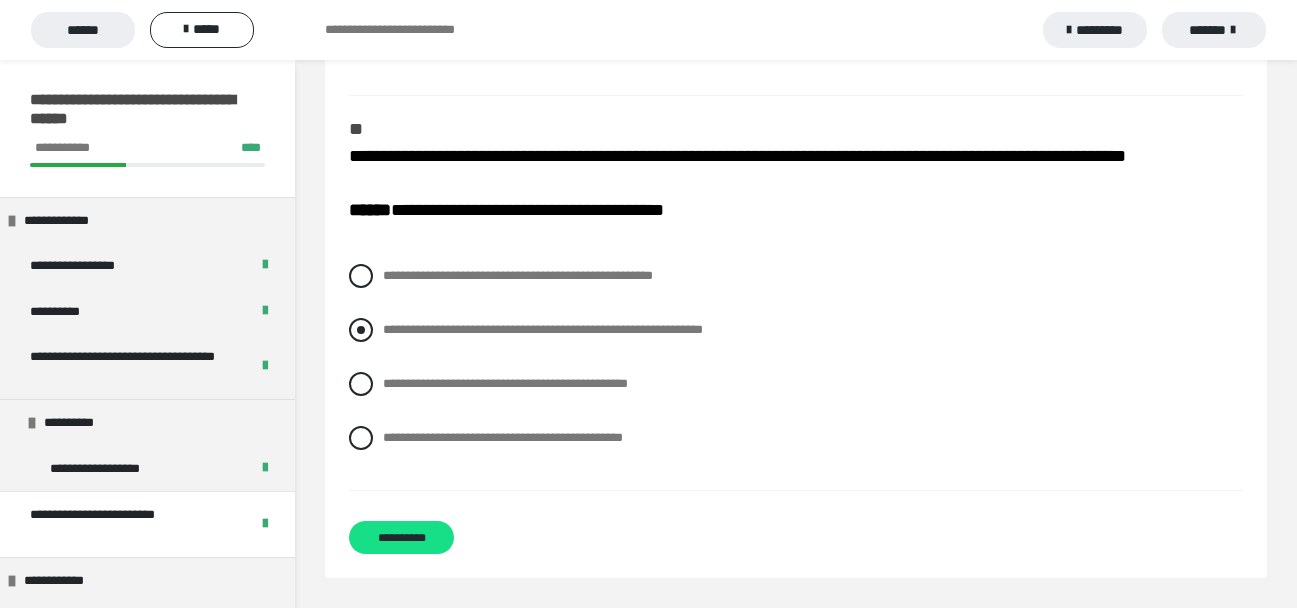 click at bounding box center (361, 330) 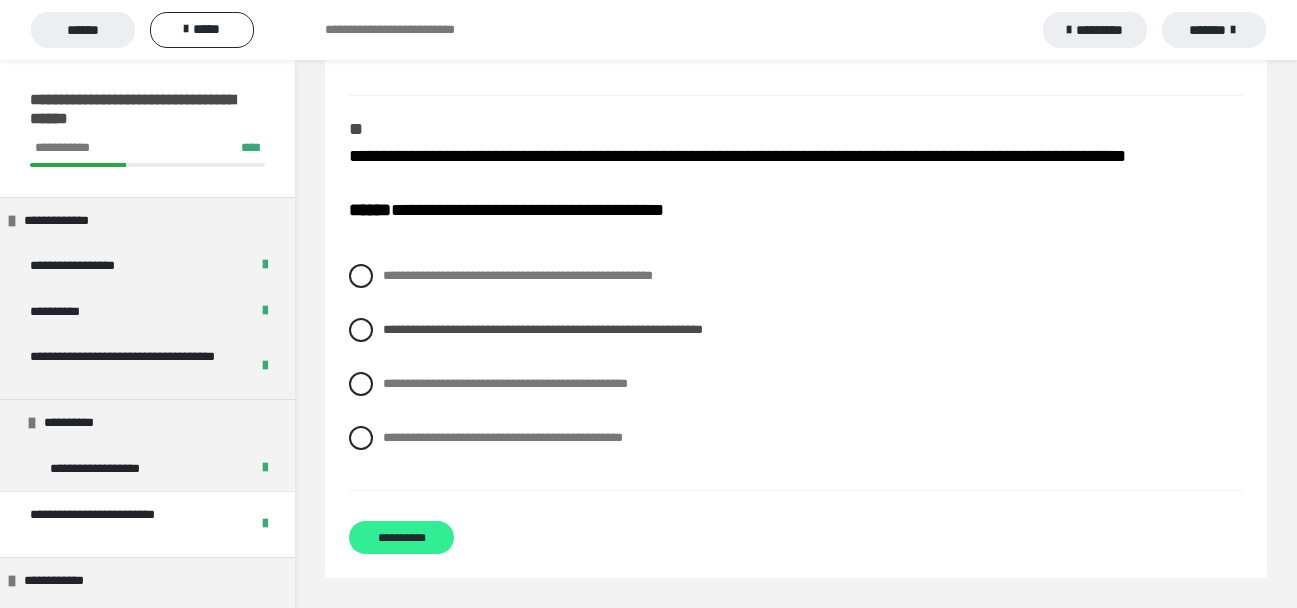 click on "**********" at bounding box center [401, 537] 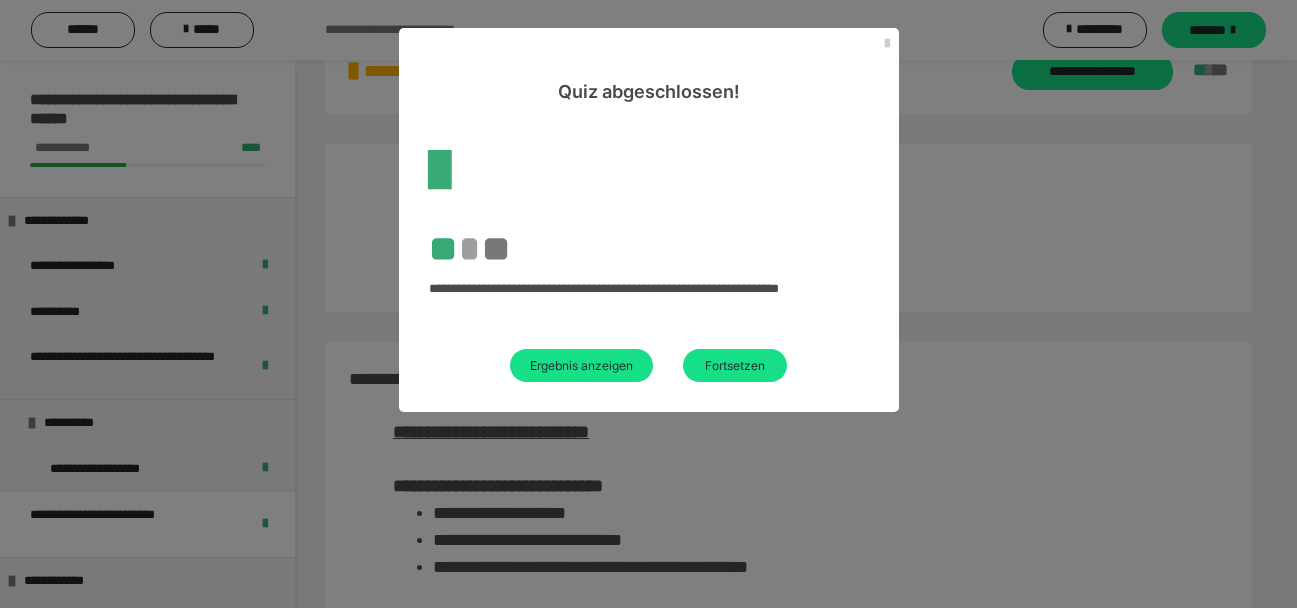 scroll, scrollTop: 704, scrollLeft: 0, axis: vertical 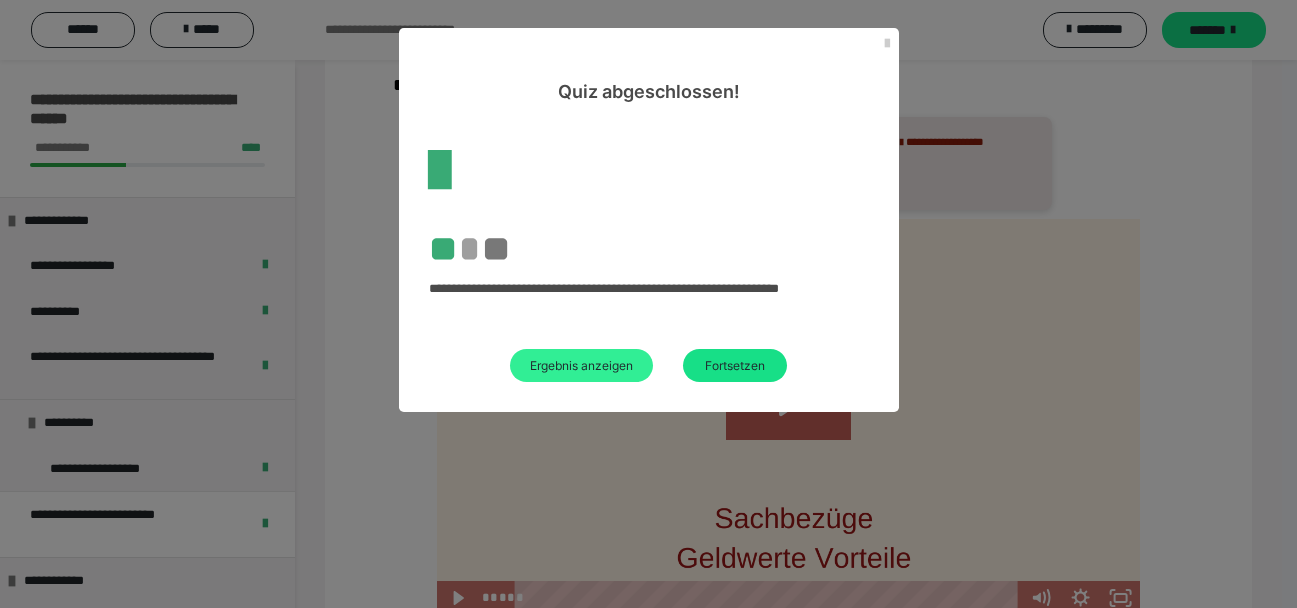 click on "Ergebnis anzeigen" at bounding box center (581, 365) 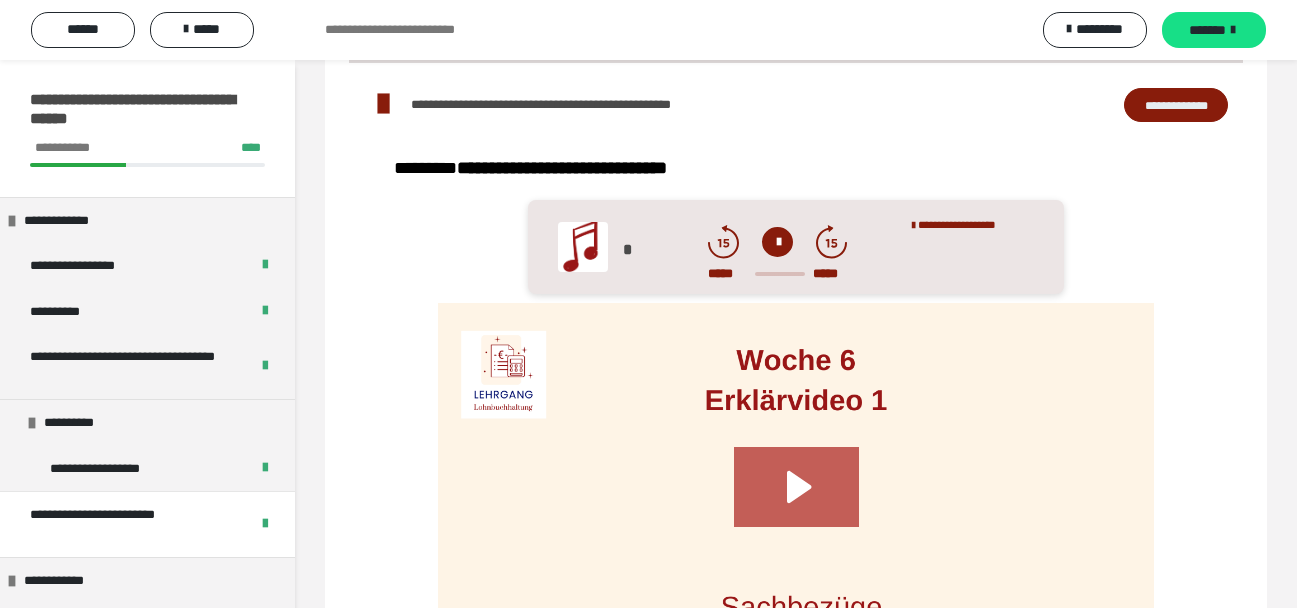 scroll, scrollTop: 3344, scrollLeft: 0, axis: vertical 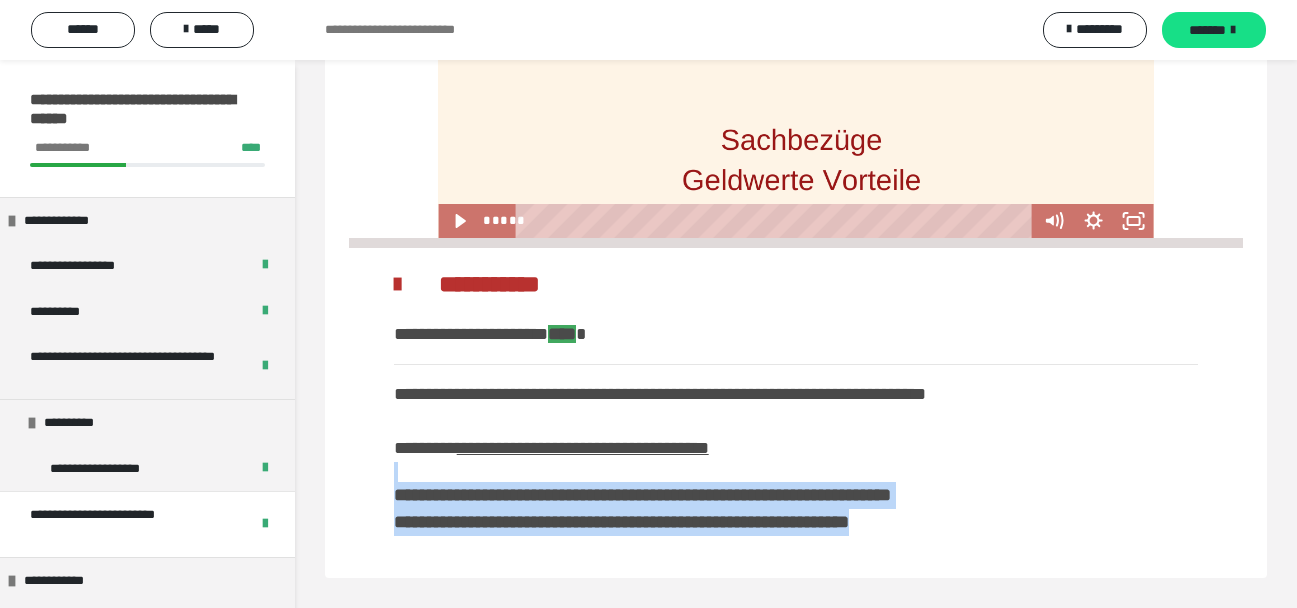 drag, startPoint x: 1296, startPoint y: 525, endPoint x: 1285, endPoint y: 477, distance: 49.24429 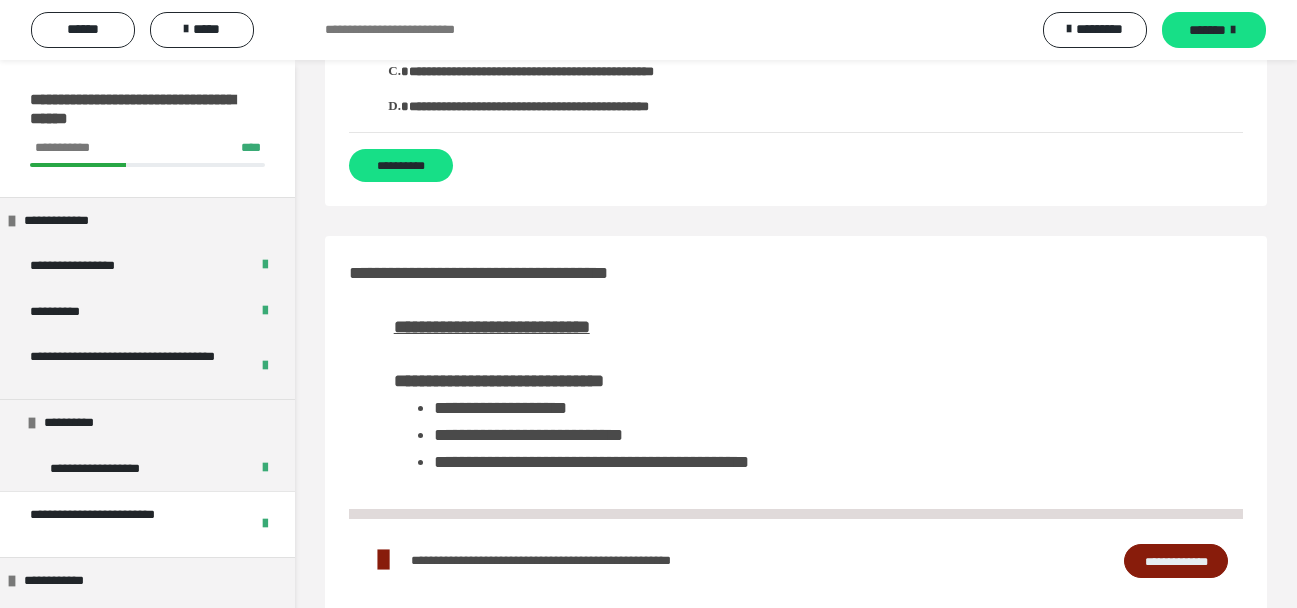 scroll, scrollTop: 2754, scrollLeft: 0, axis: vertical 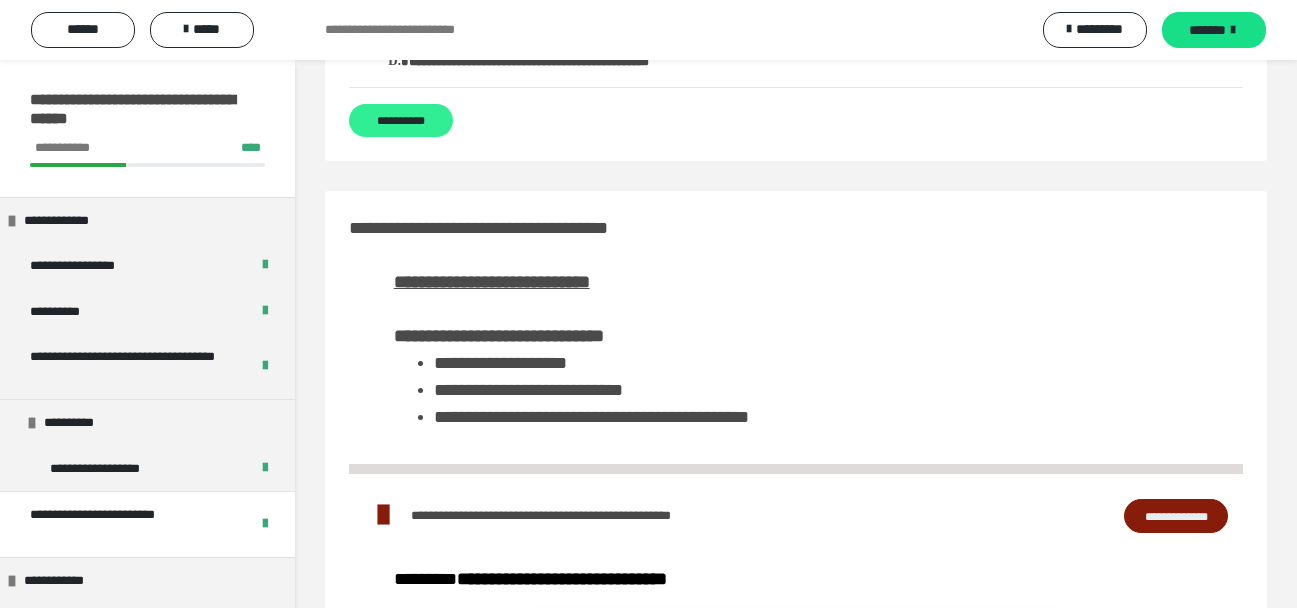 click on "**********" at bounding box center (401, 120) 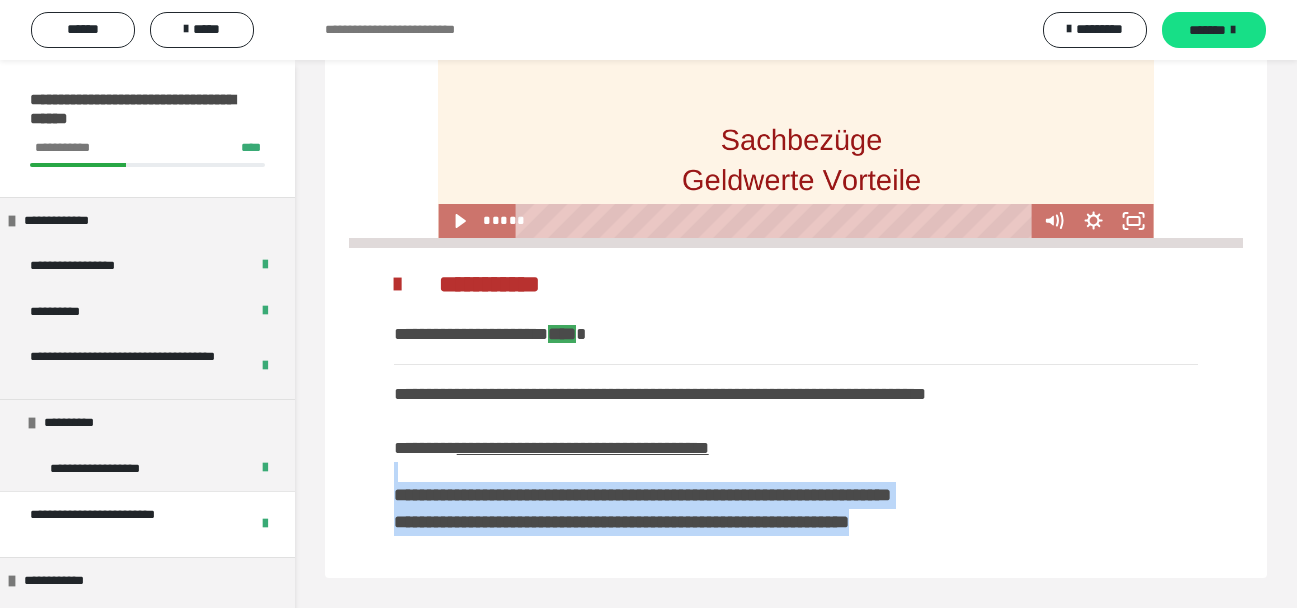 scroll, scrollTop: 124, scrollLeft: 0, axis: vertical 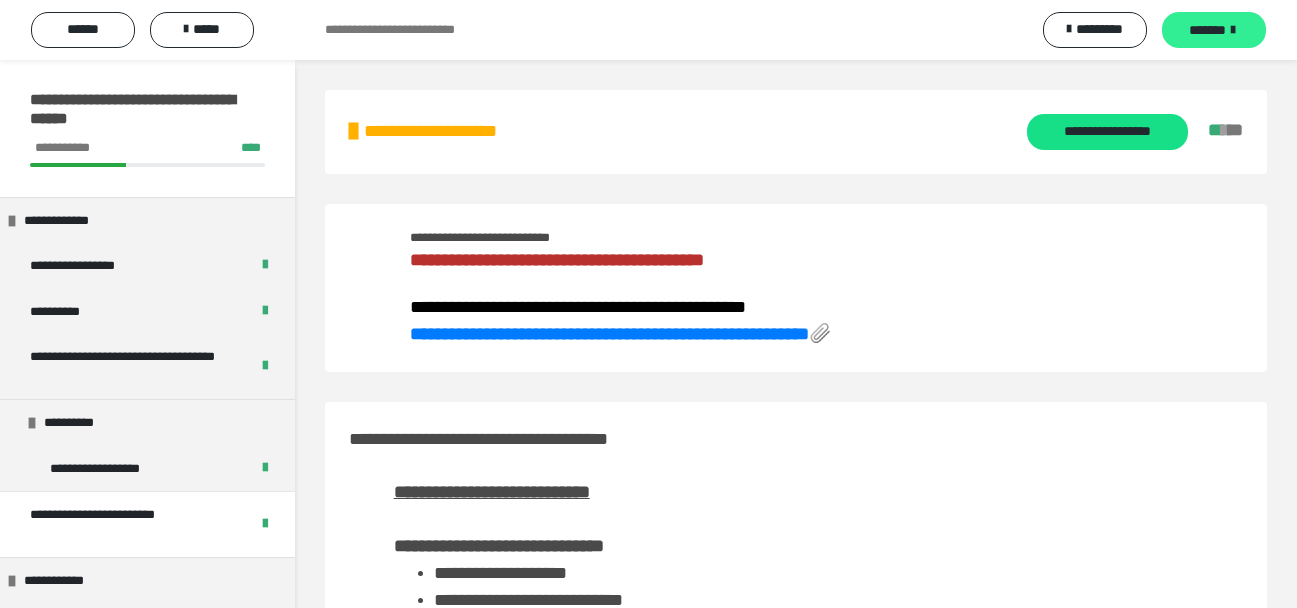 click on "*******" at bounding box center [1207, 30] 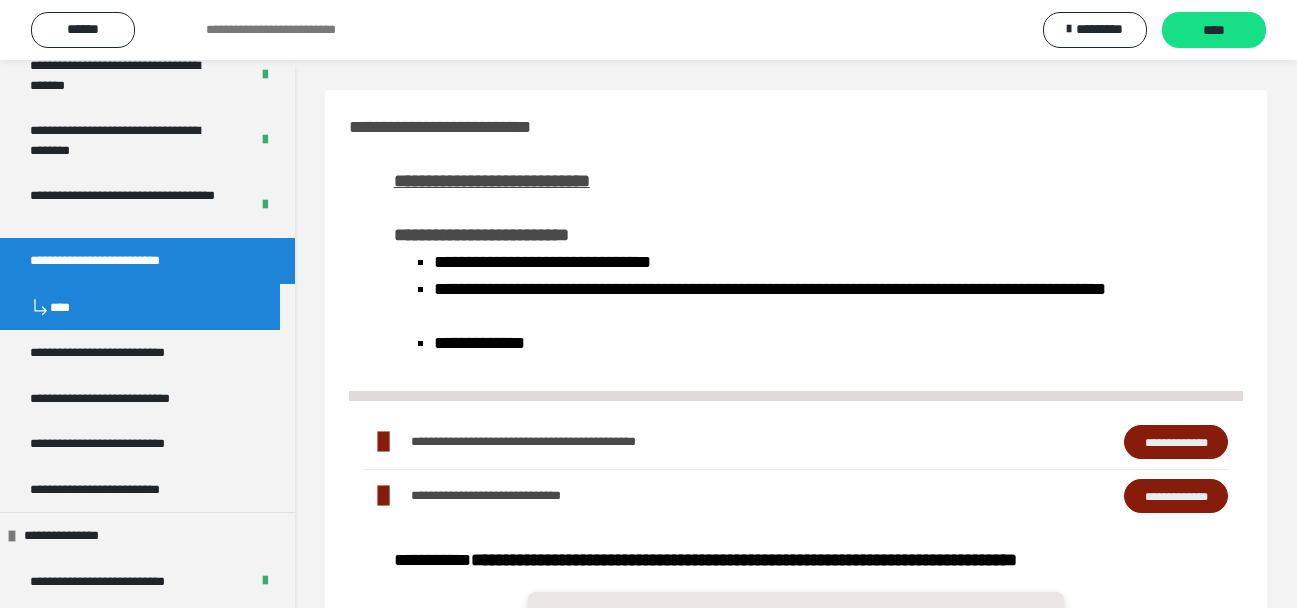 scroll, scrollTop: 722, scrollLeft: 0, axis: vertical 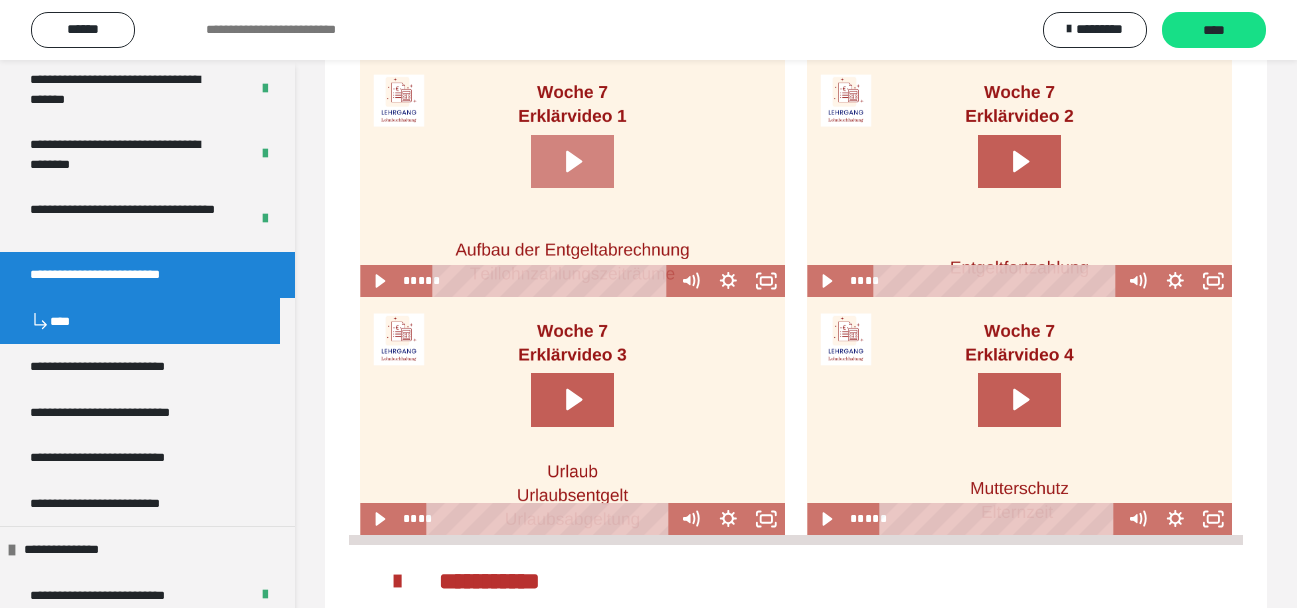 click 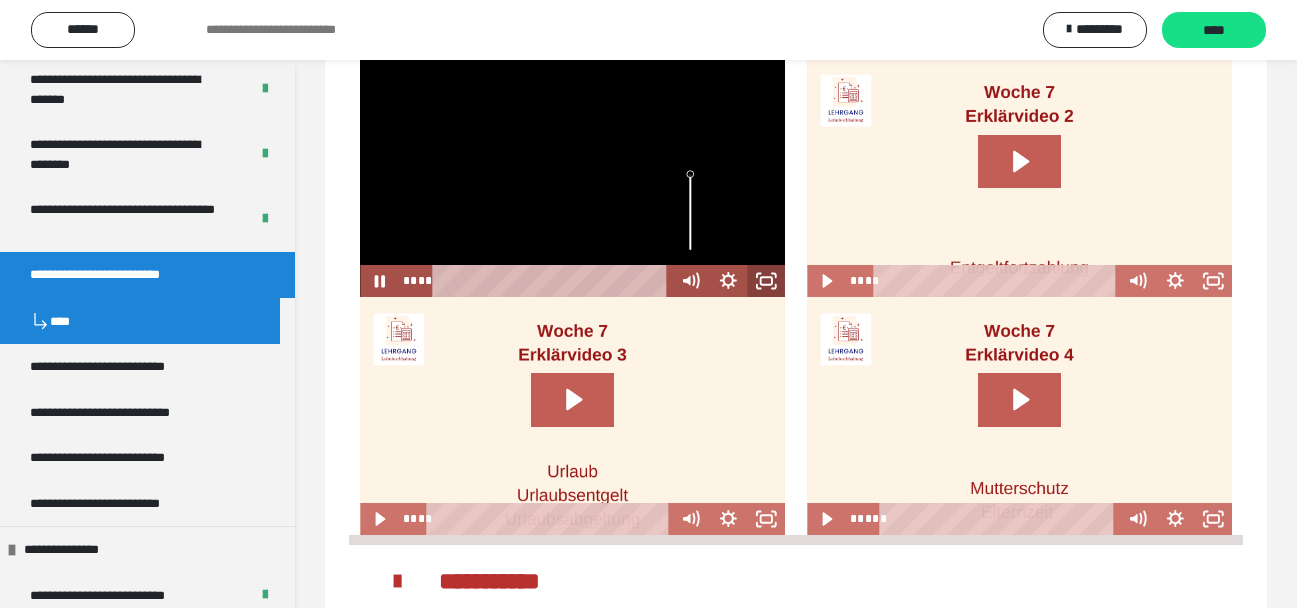 drag, startPoint x: 765, startPoint y: 280, endPoint x: 818, endPoint y: 399, distance: 130.26895 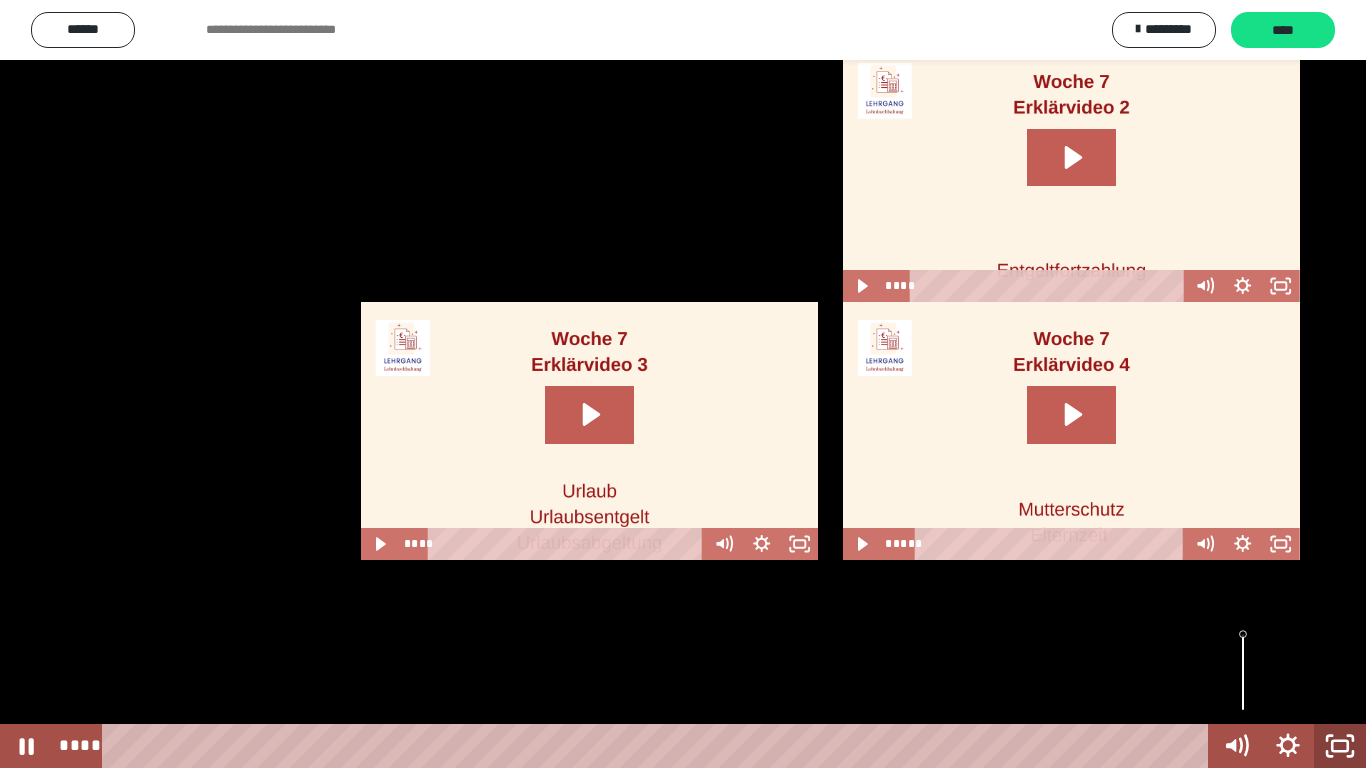 click 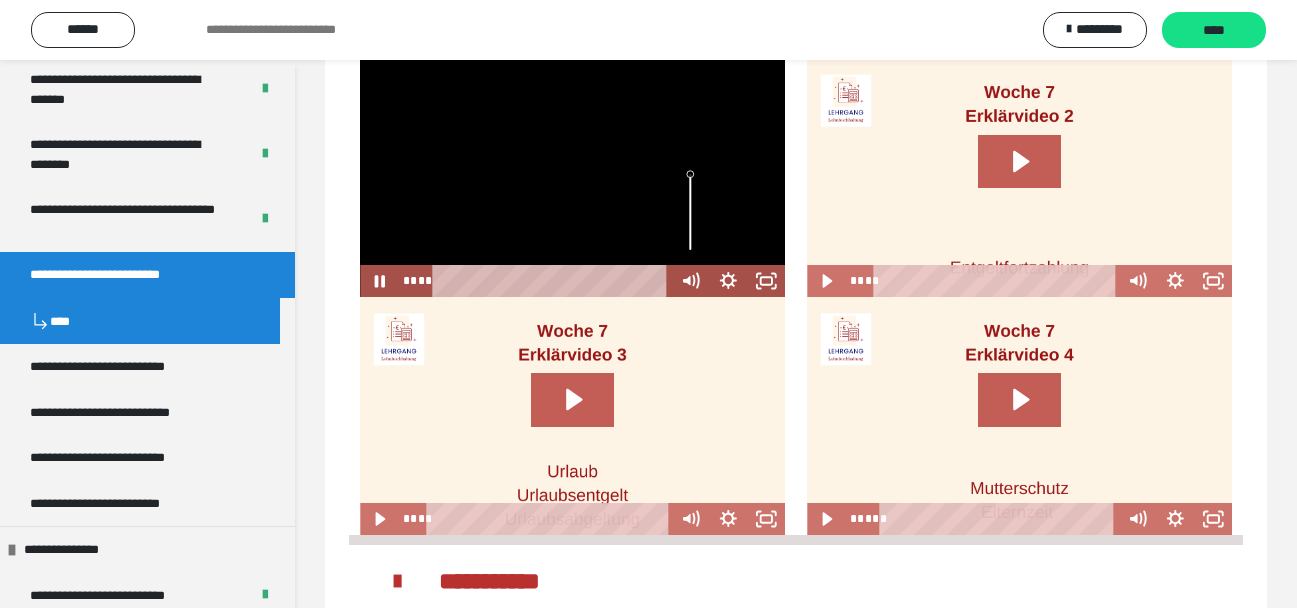click at bounding box center (572, 177) 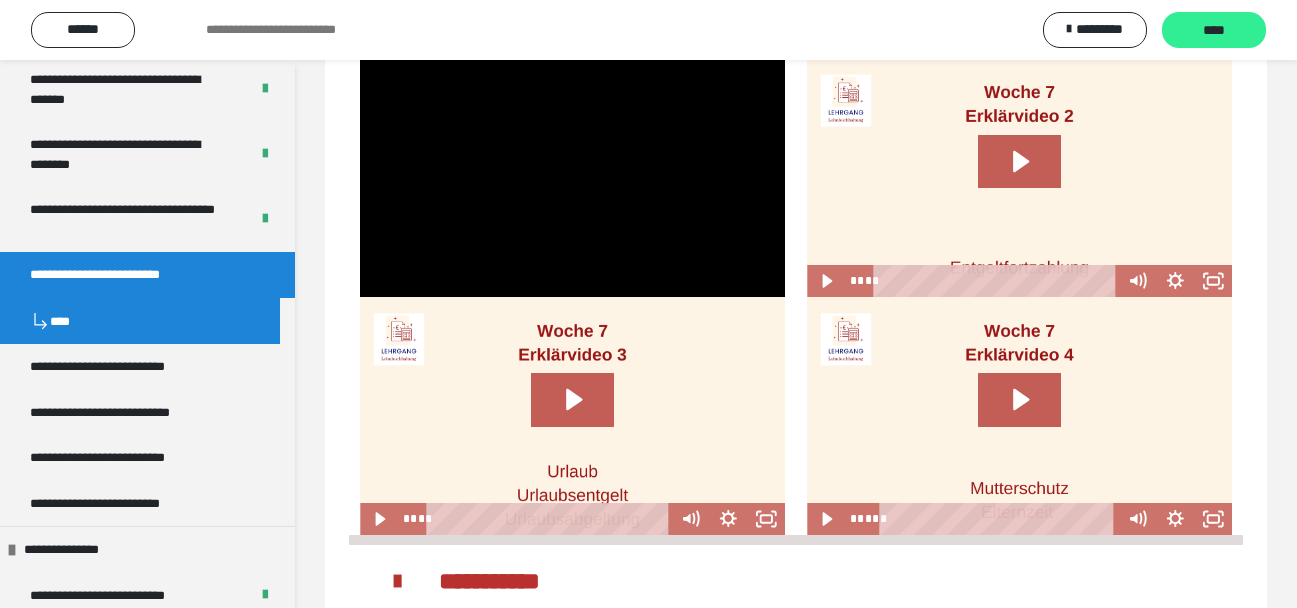 click on "****" at bounding box center (1214, 31) 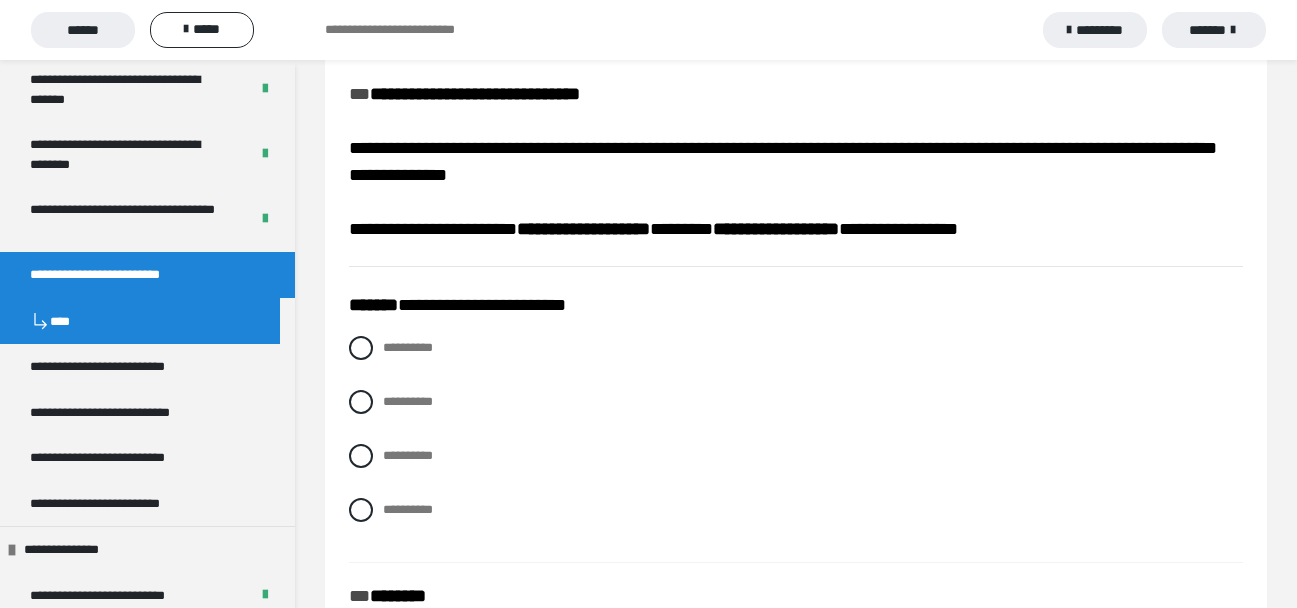 scroll, scrollTop: 0, scrollLeft: 0, axis: both 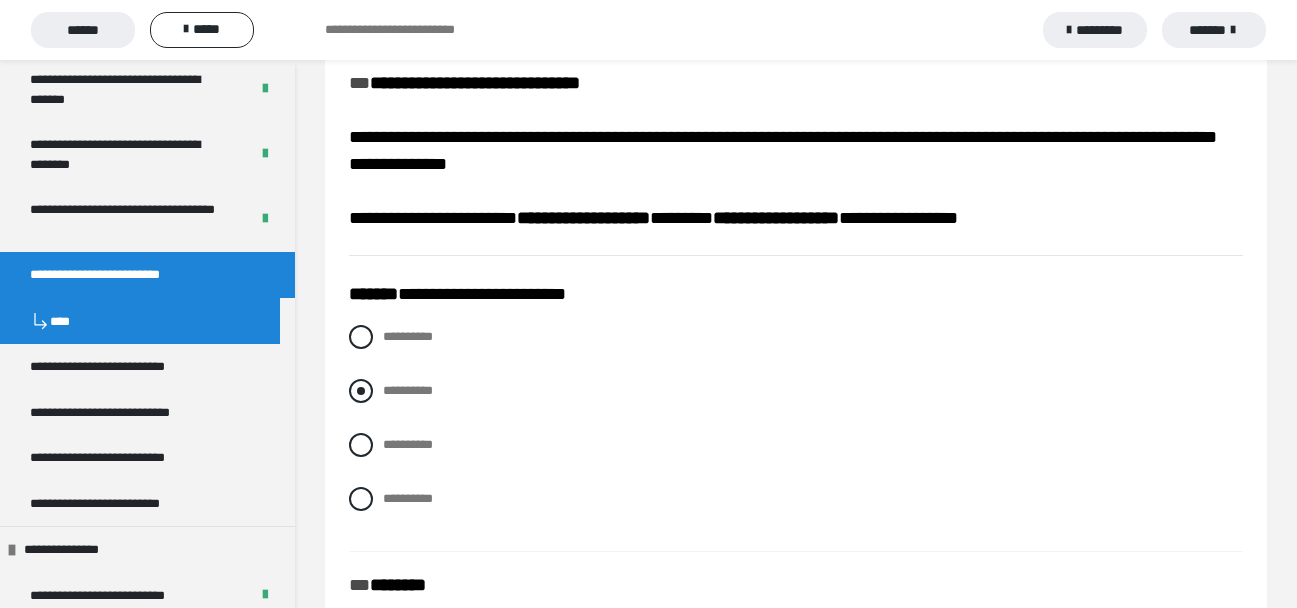 click at bounding box center (361, 391) 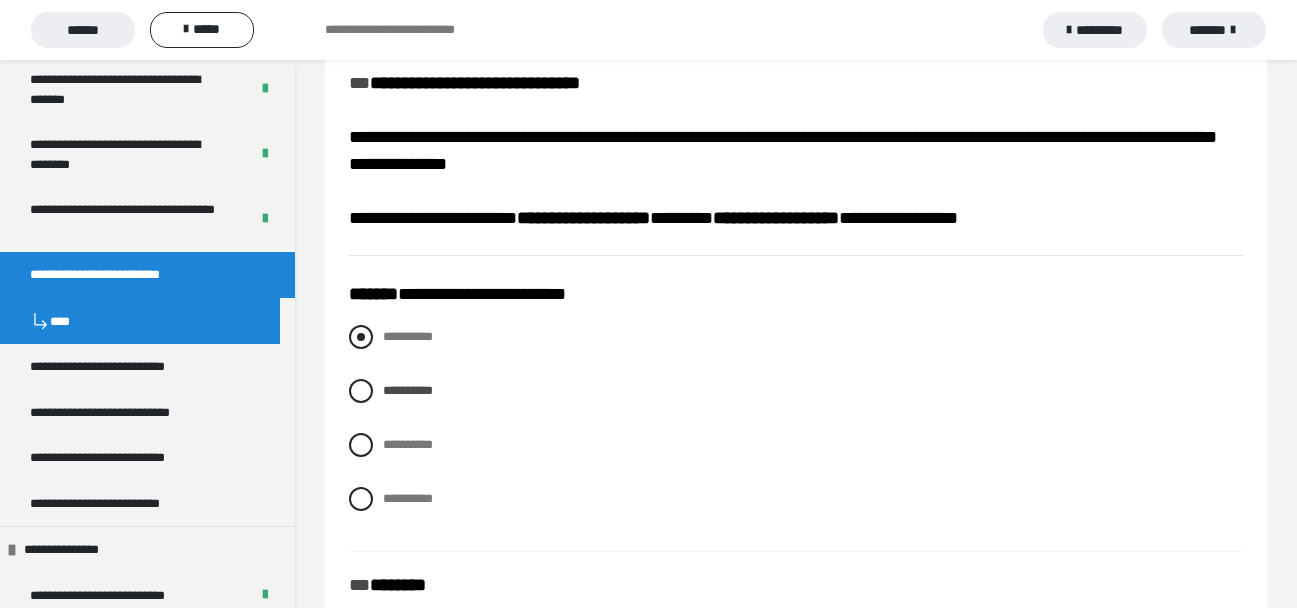 click at bounding box center [361, 337] 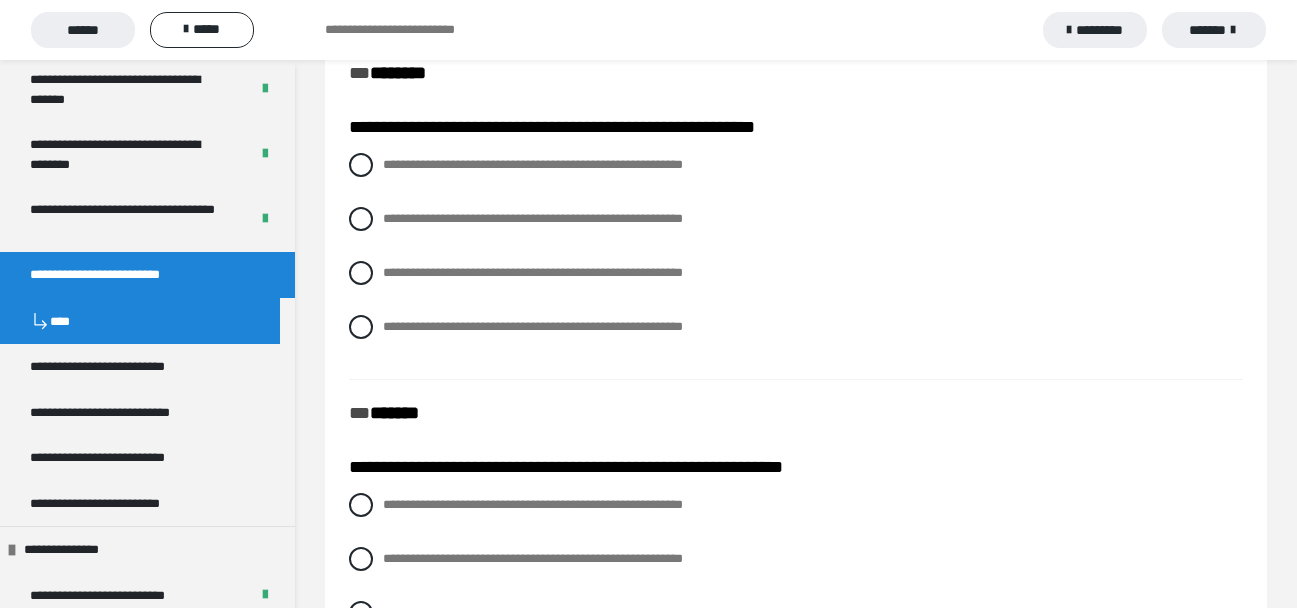 scroll, scrollTop: 777, scrollLeft: 0, axis: vertical 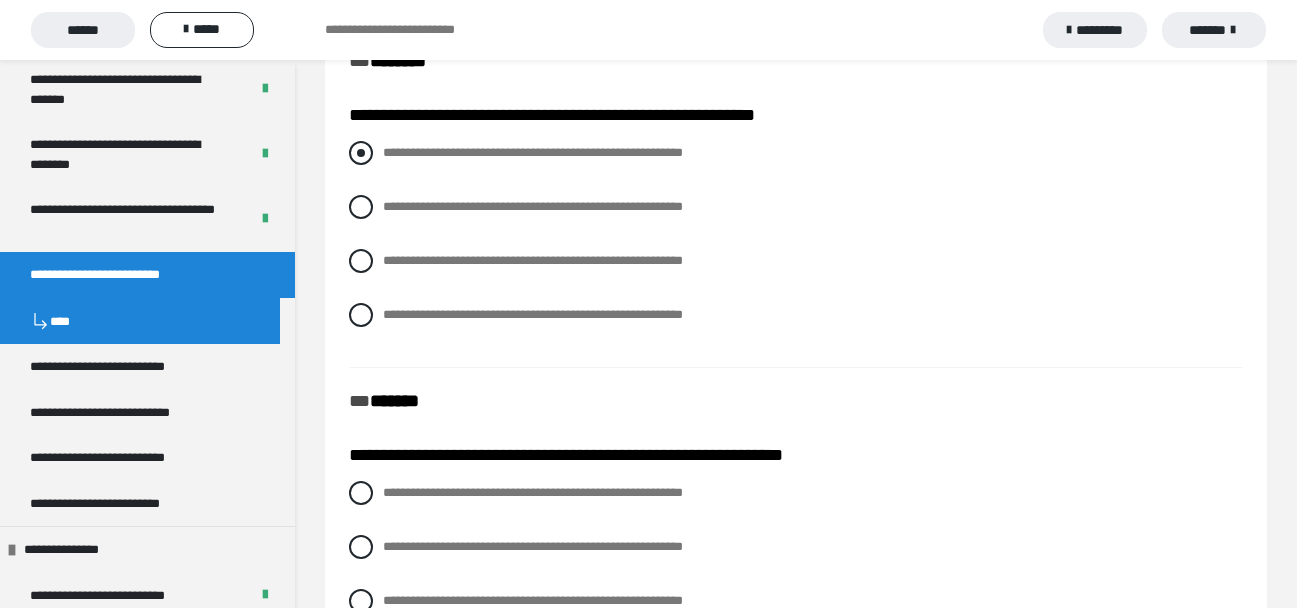 click at bounding box center [361, 153] 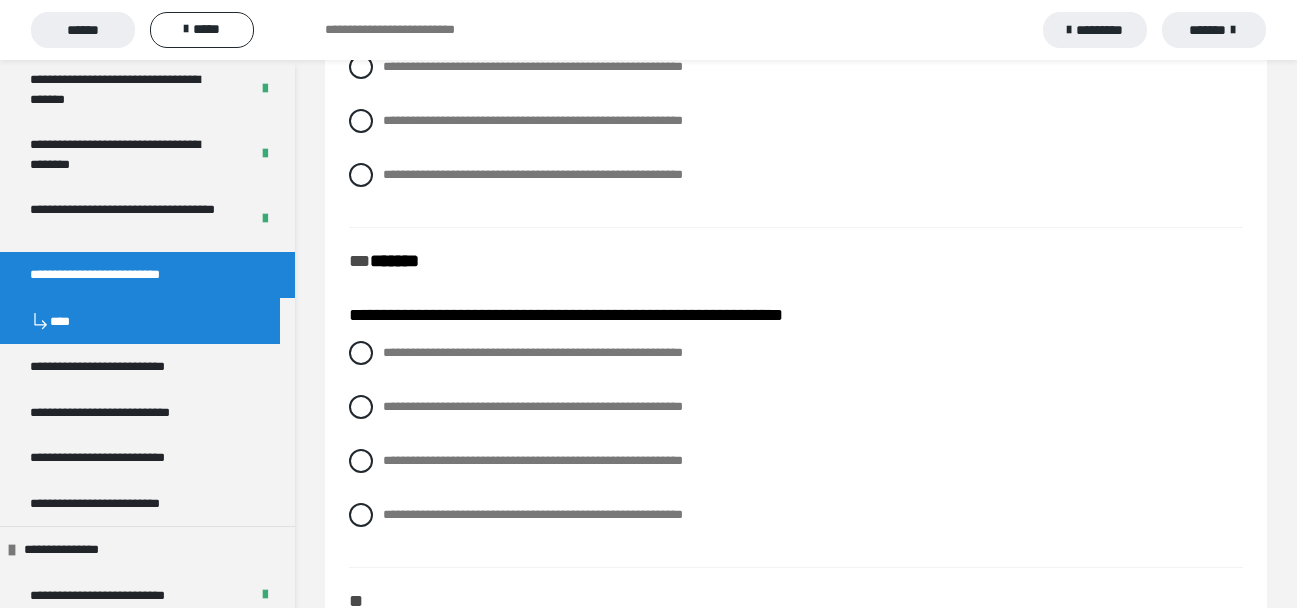 scroll, scrollTop: 1097, scrollLeft: 0, axis: vertical 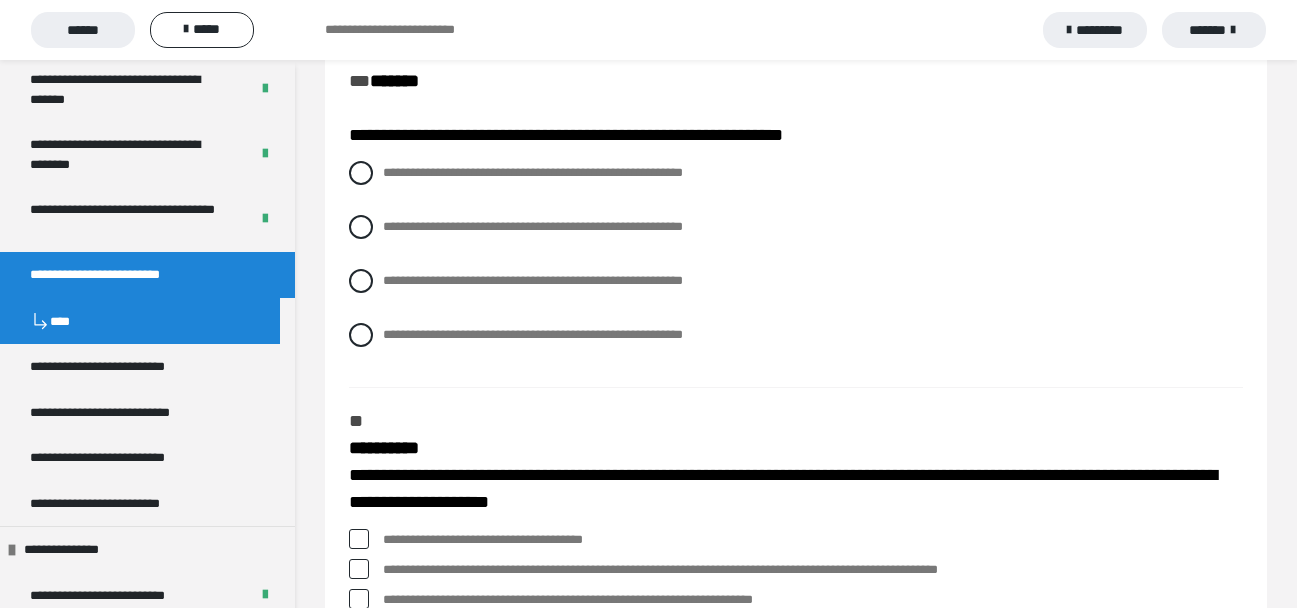 click on "**********" at bounding box center (796, 269) 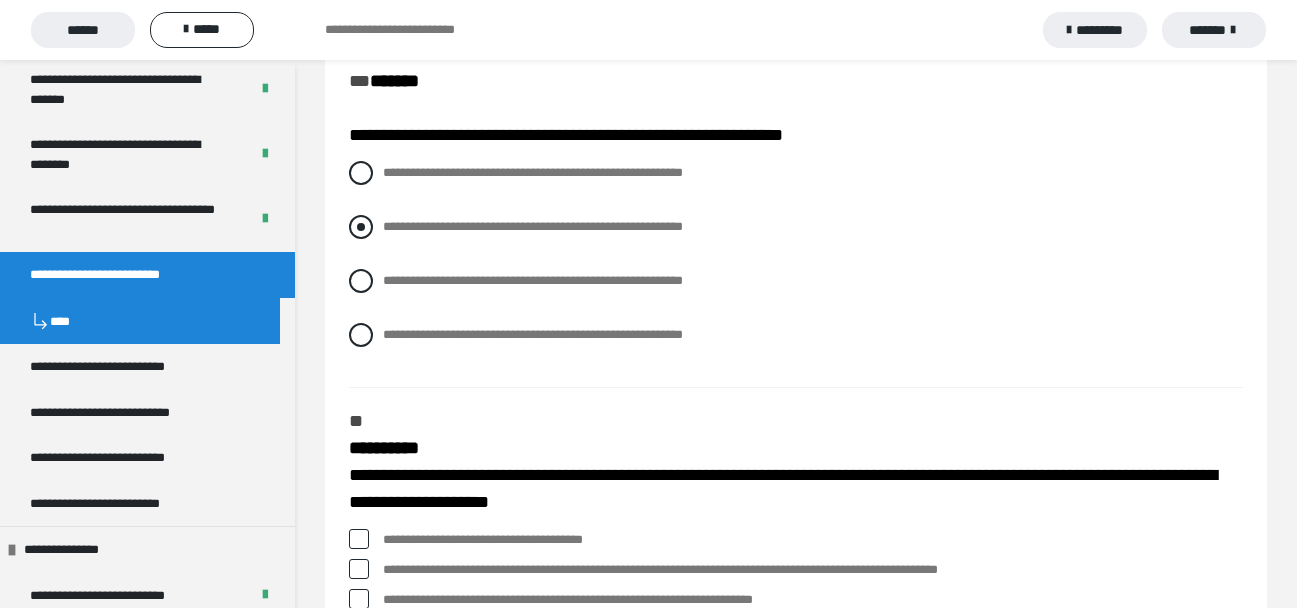 click at bounding box center (361, 227) 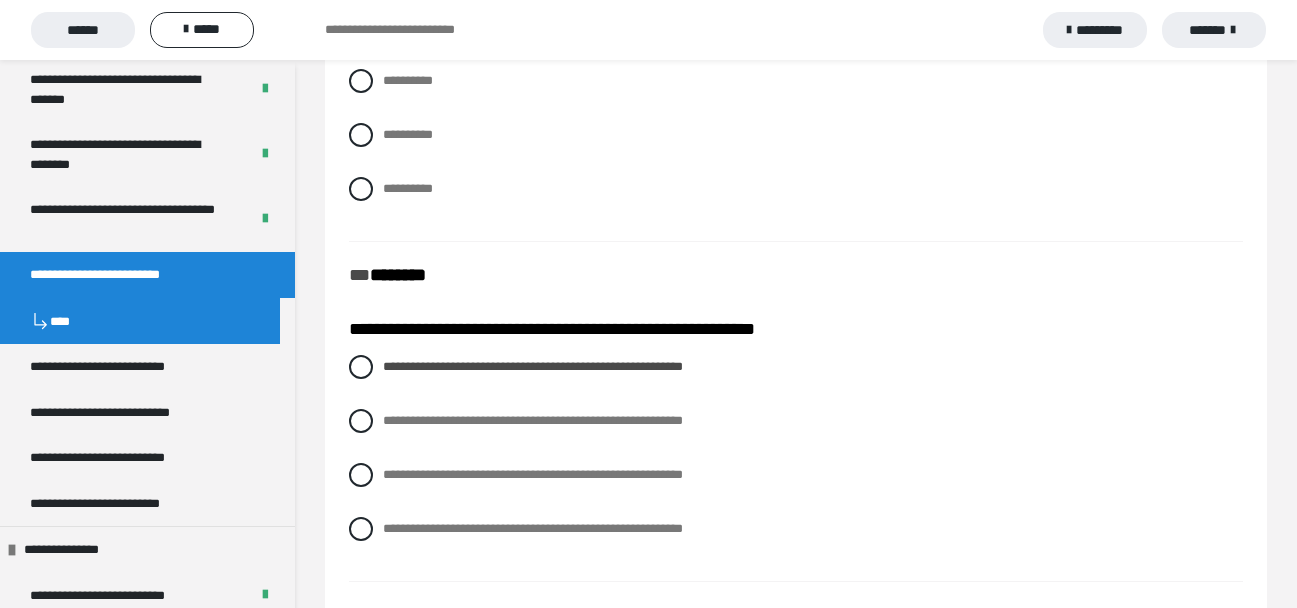 scroll, scrollTop: 574, scrollLeft: 0, axis: vertical 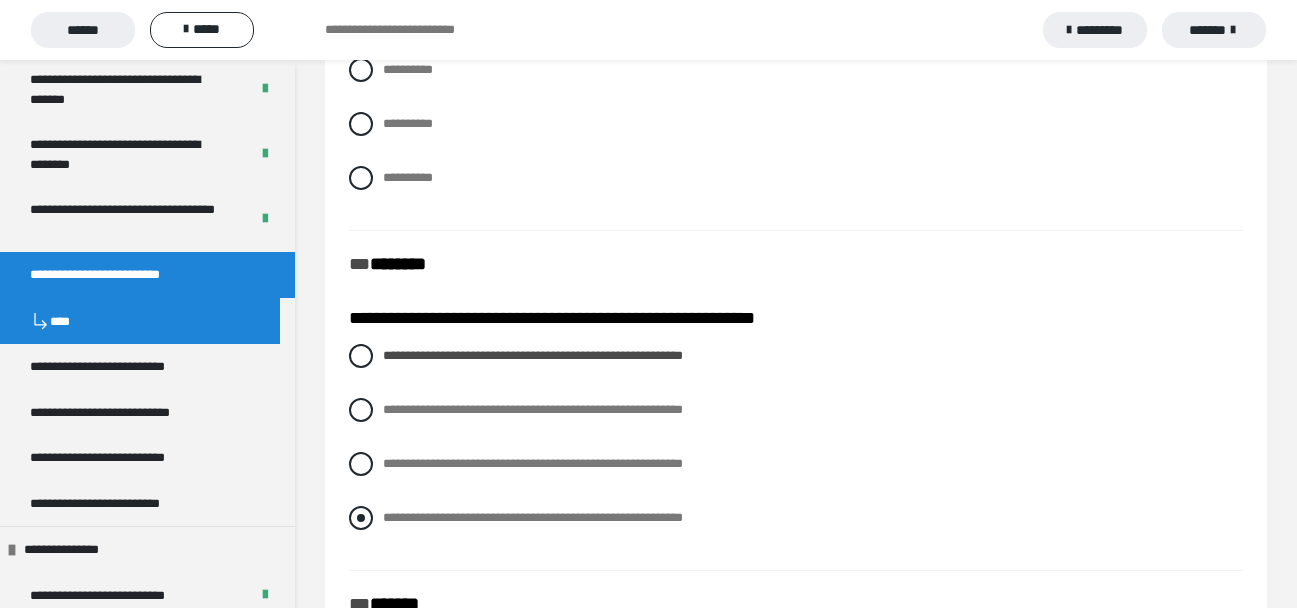 click at bounding box center (361, 518) 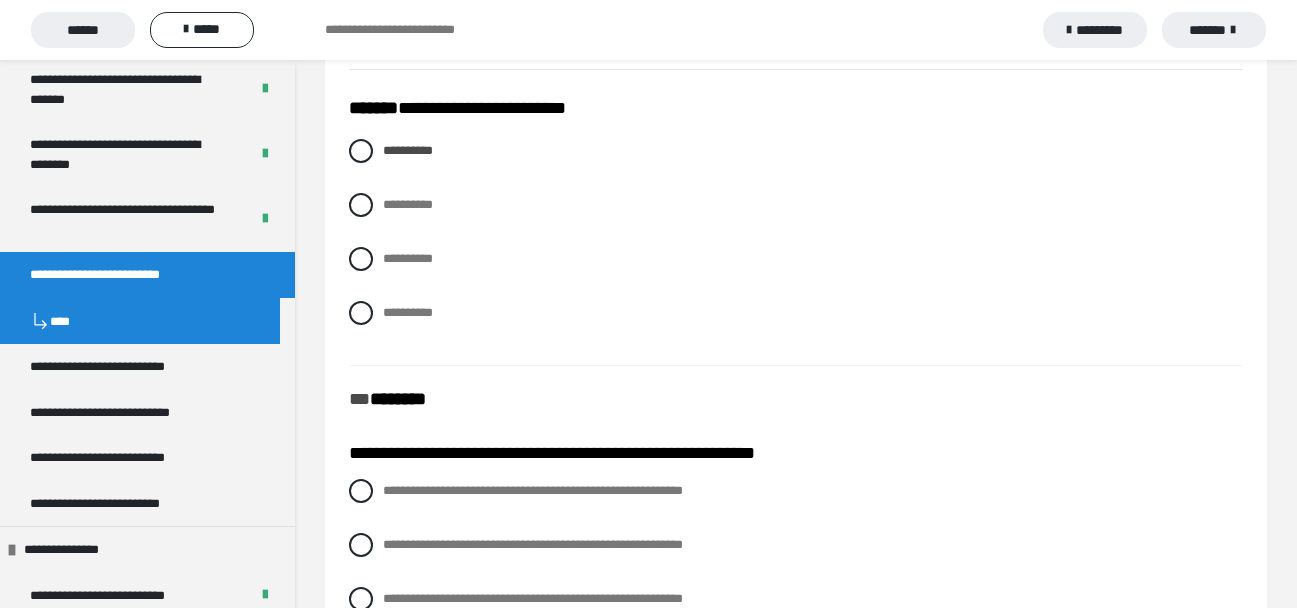 scroll, scrollTop: 467, scrollLeft: 0, axis: vertical 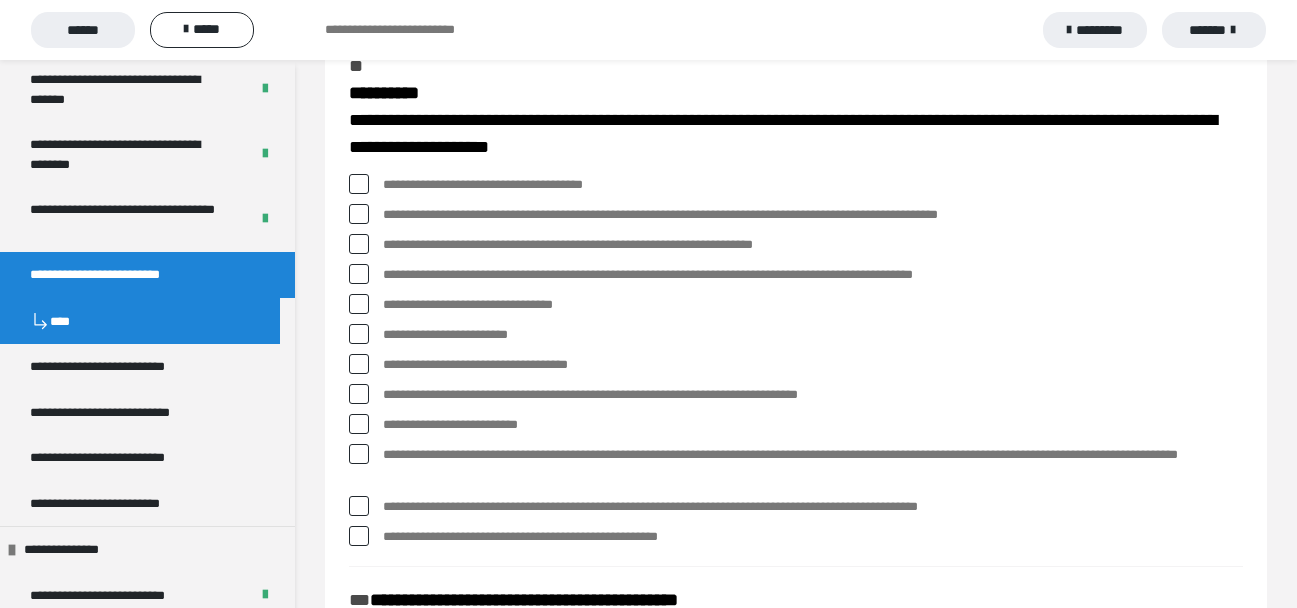 click at bounding box center (359, 214) 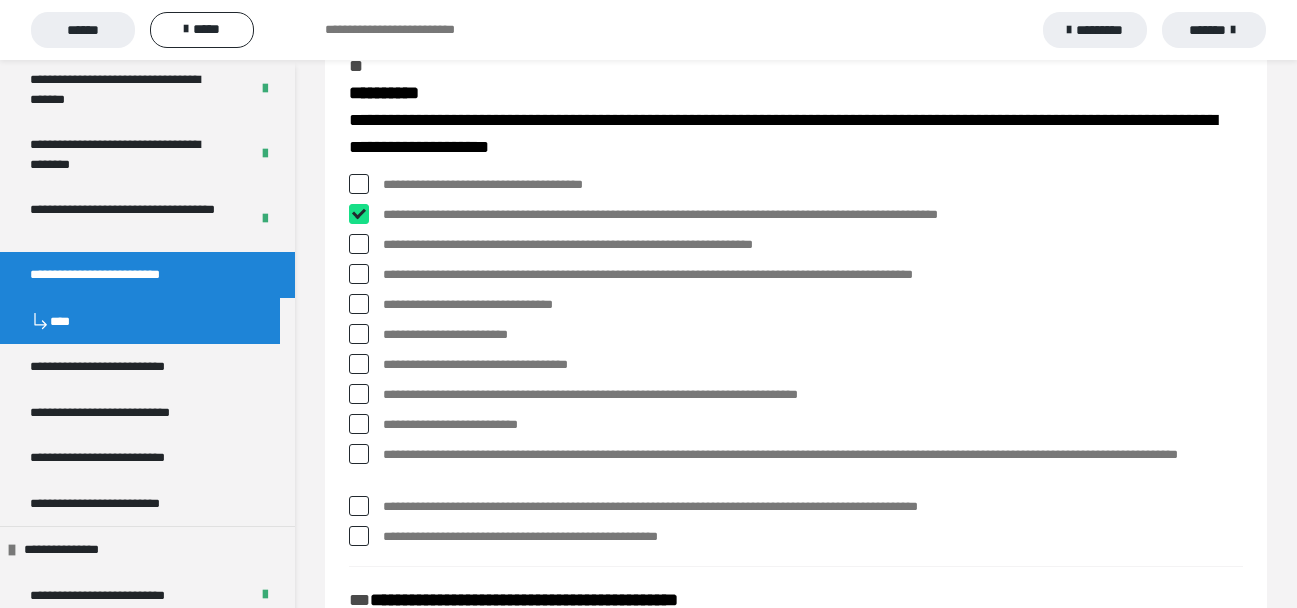 checkbox on "****" 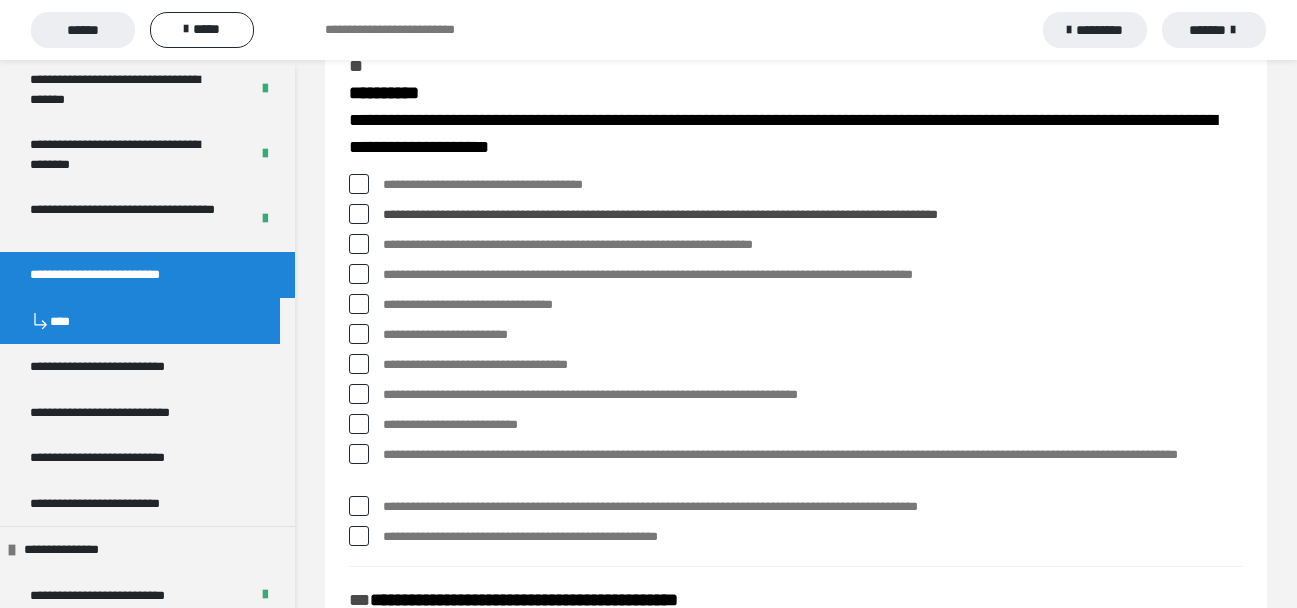 click at bounding box center (359, 274) 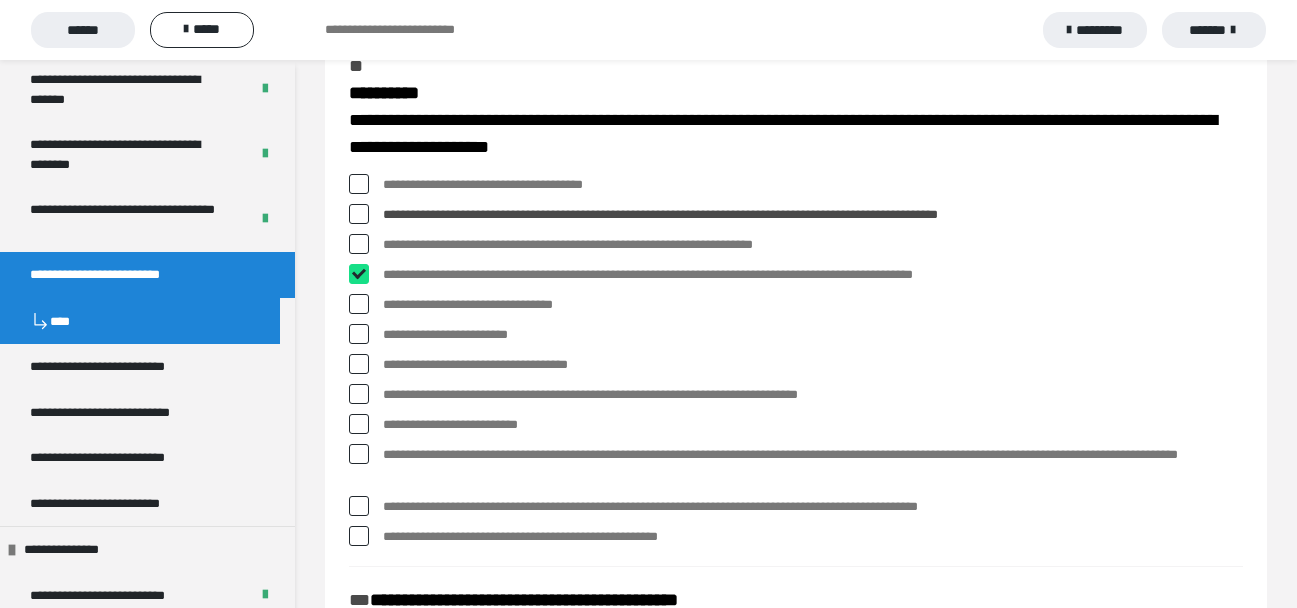 checkbox on "****" 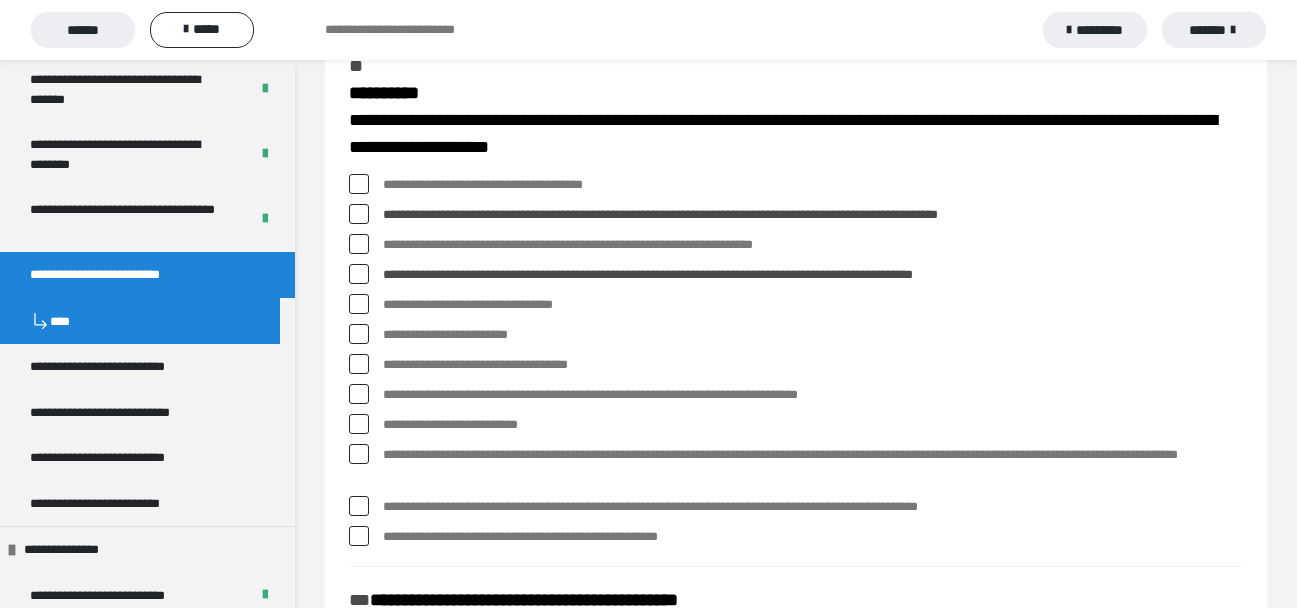 click at bounding box center [359, 394] 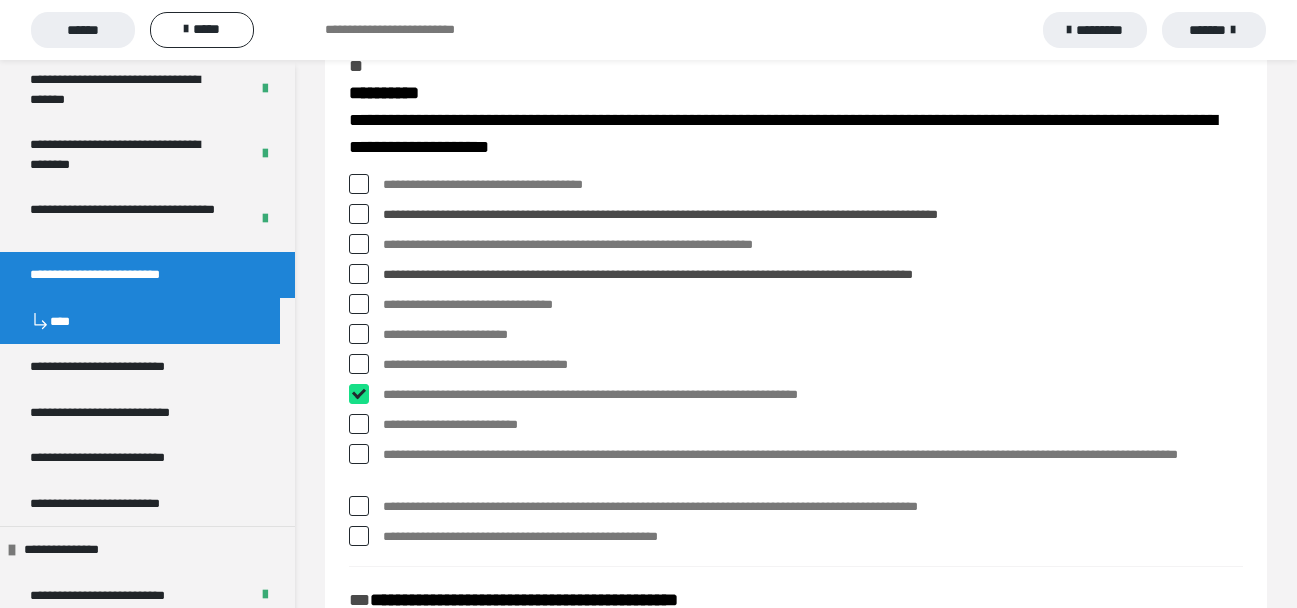 checkbox on "****" 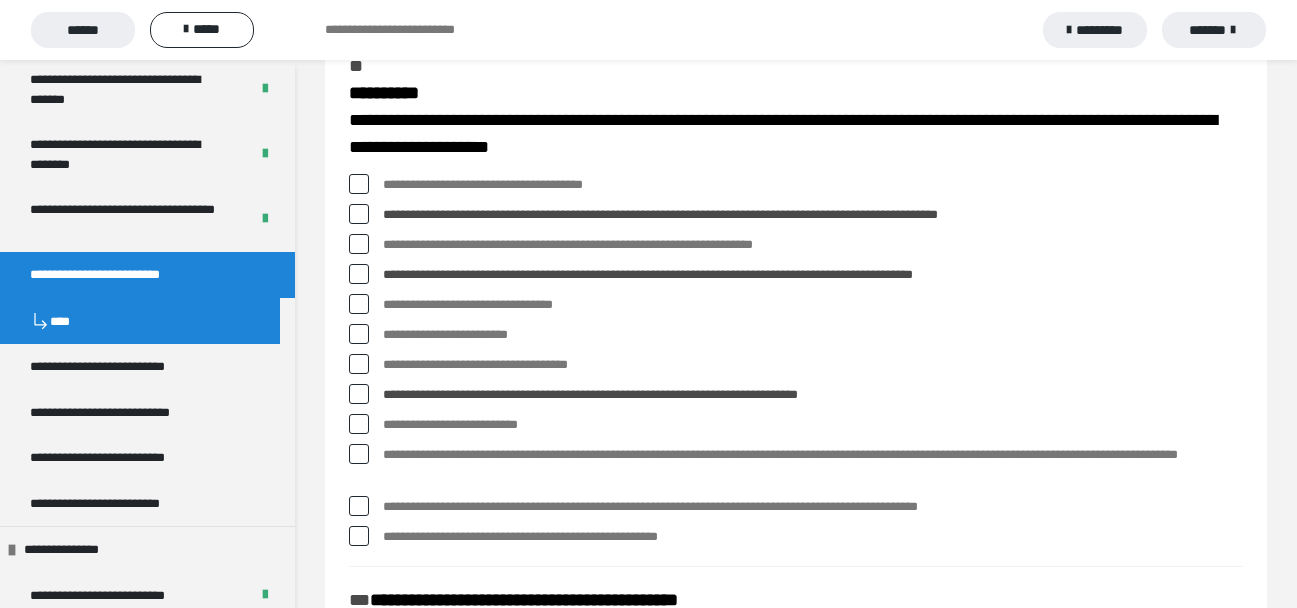 click at bounding box center (359, 454) 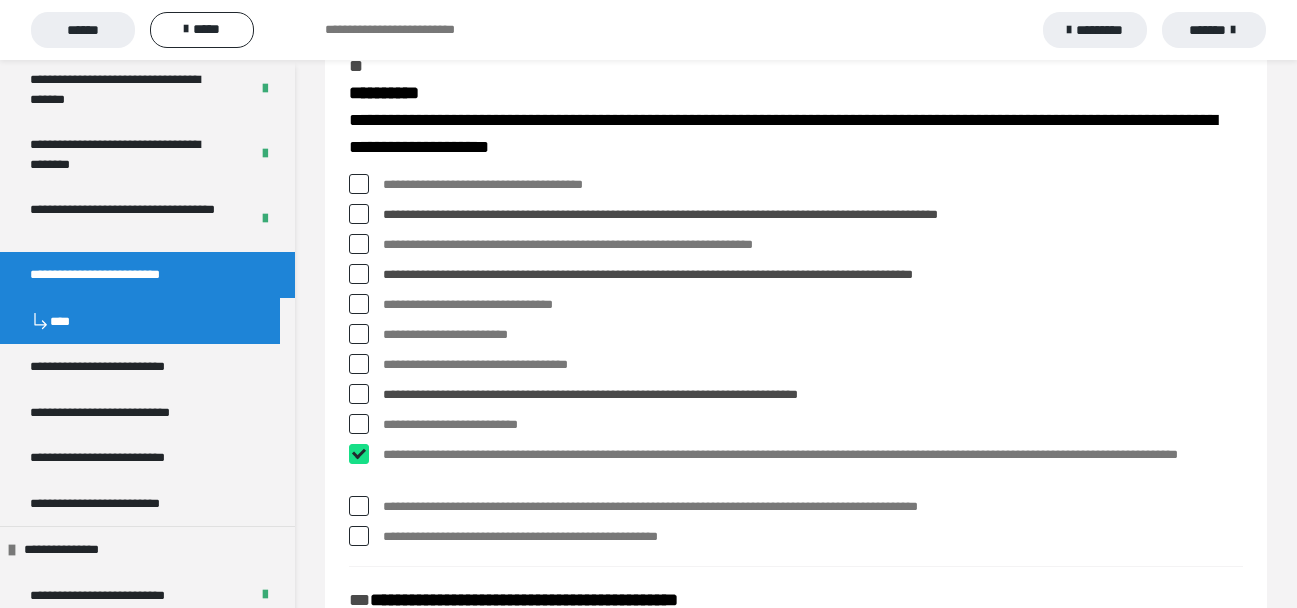 checkbox on "****" 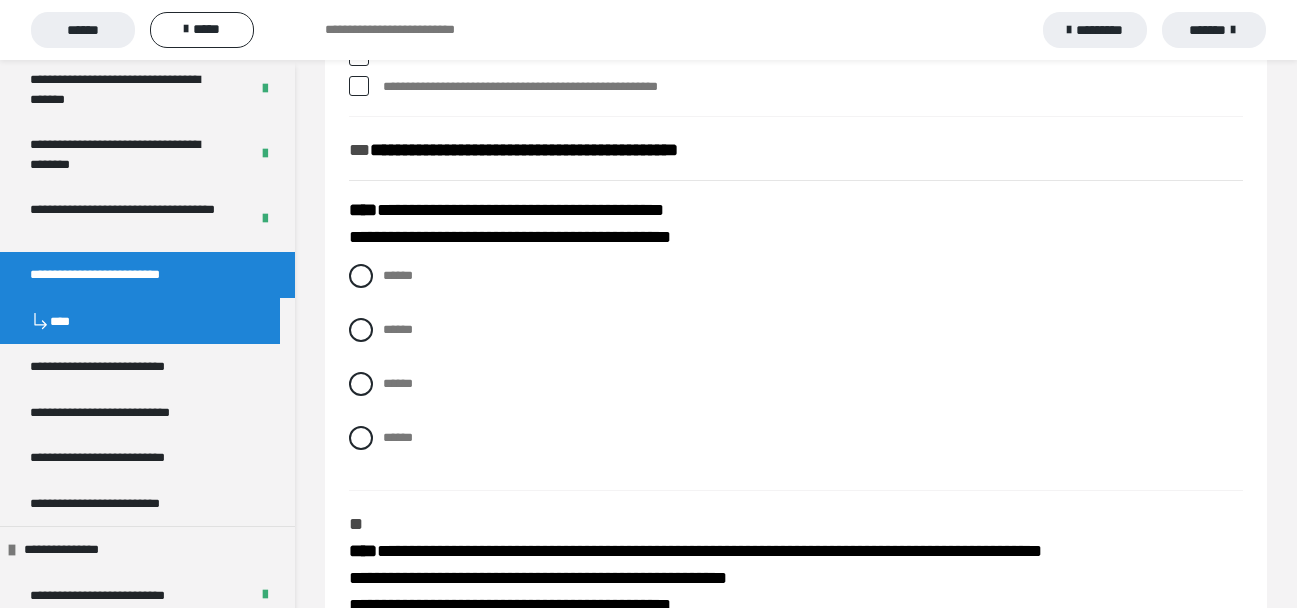 scroll, scrollTop: 1908, scrollLeft: 0, axis: vertical 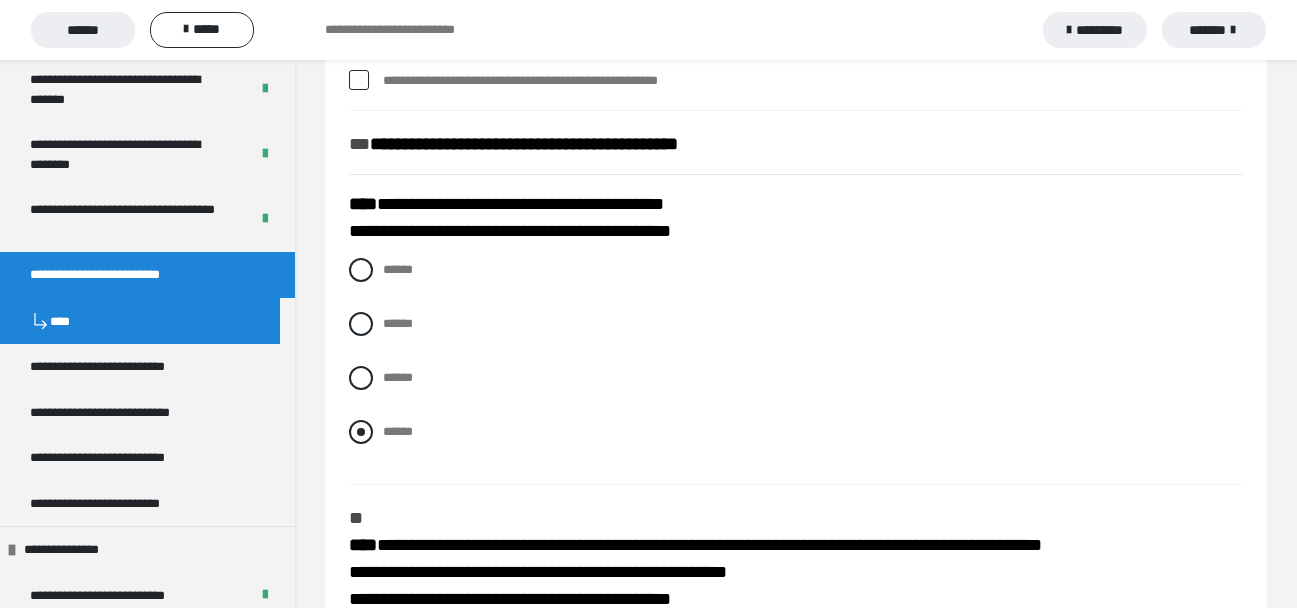 click at bounding box center (361, 432) 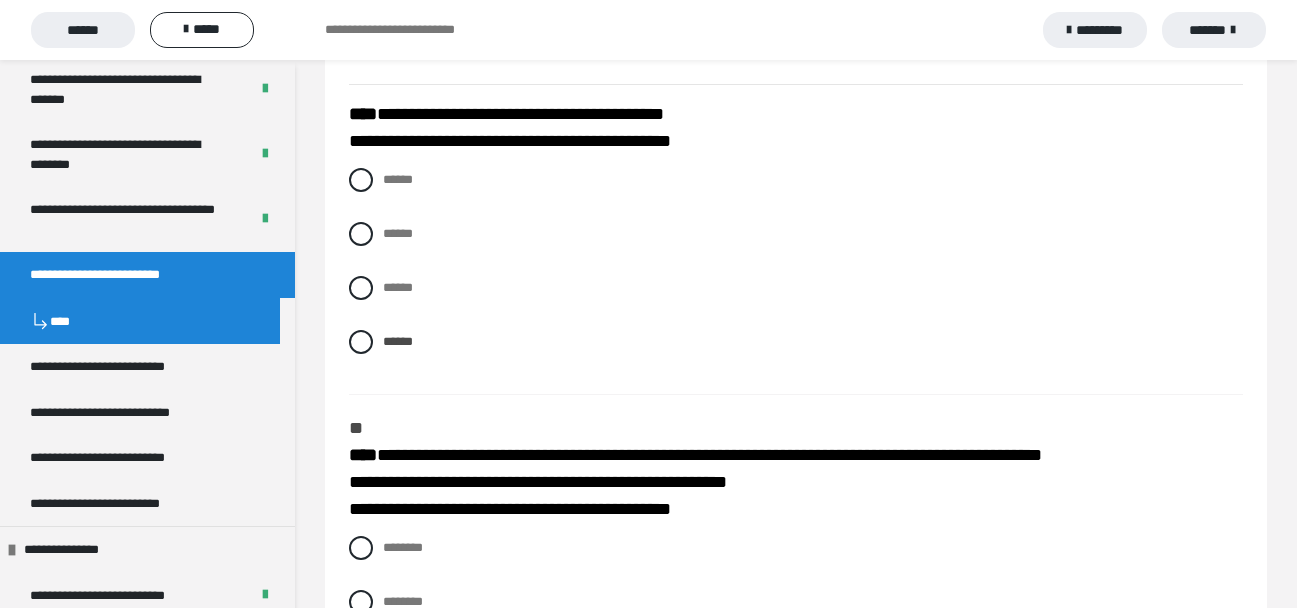 scroll, scrollTop: 2330, scrollLeft: 0, axis: vertical 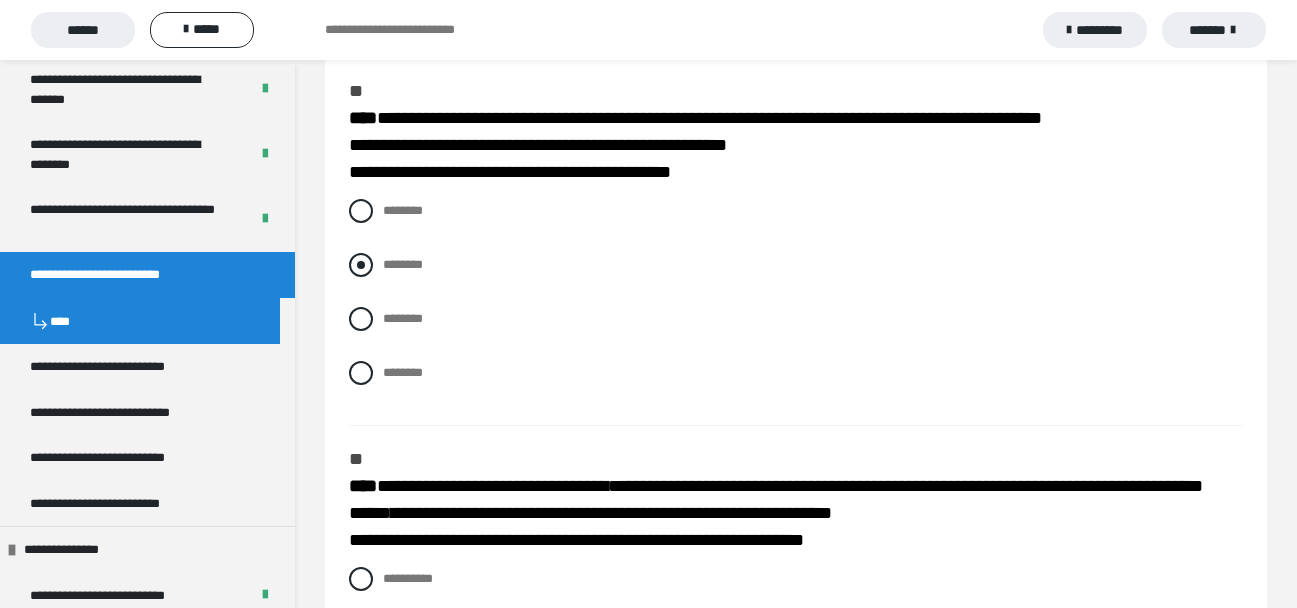 click at bounding box center [361, 265] 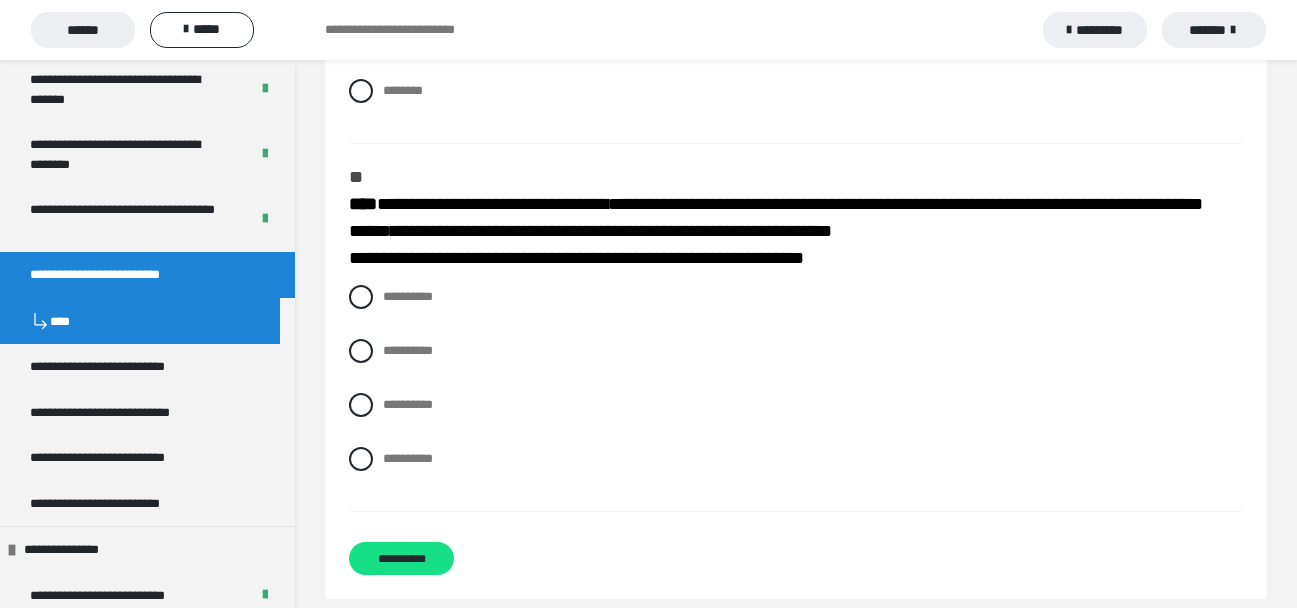 scroll, scrollTop: 2645, scrollLeft: 0, axis: vertical 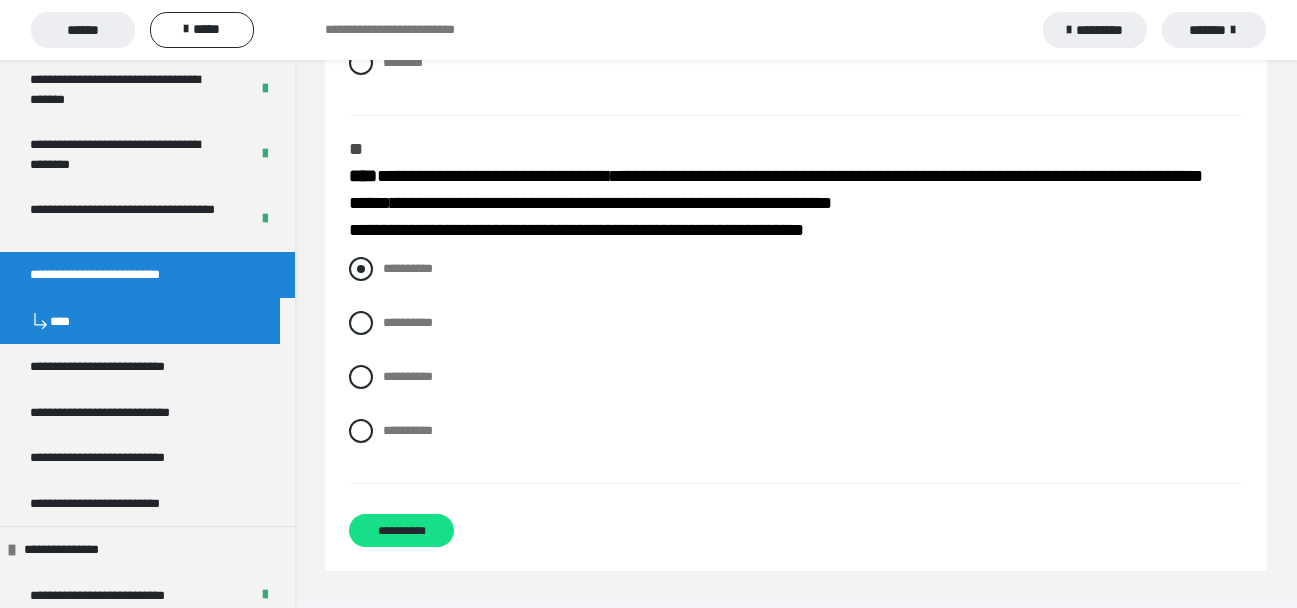 click at bounding box center (361, 269) 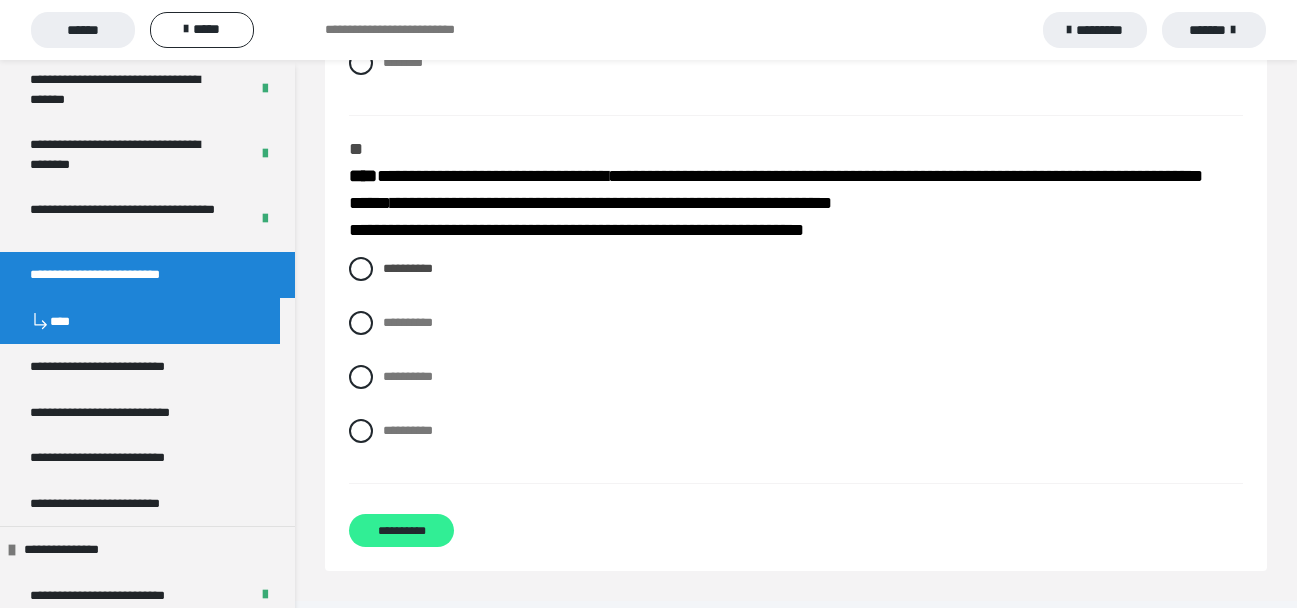 click on "**********" at bounding box center [401, 530] 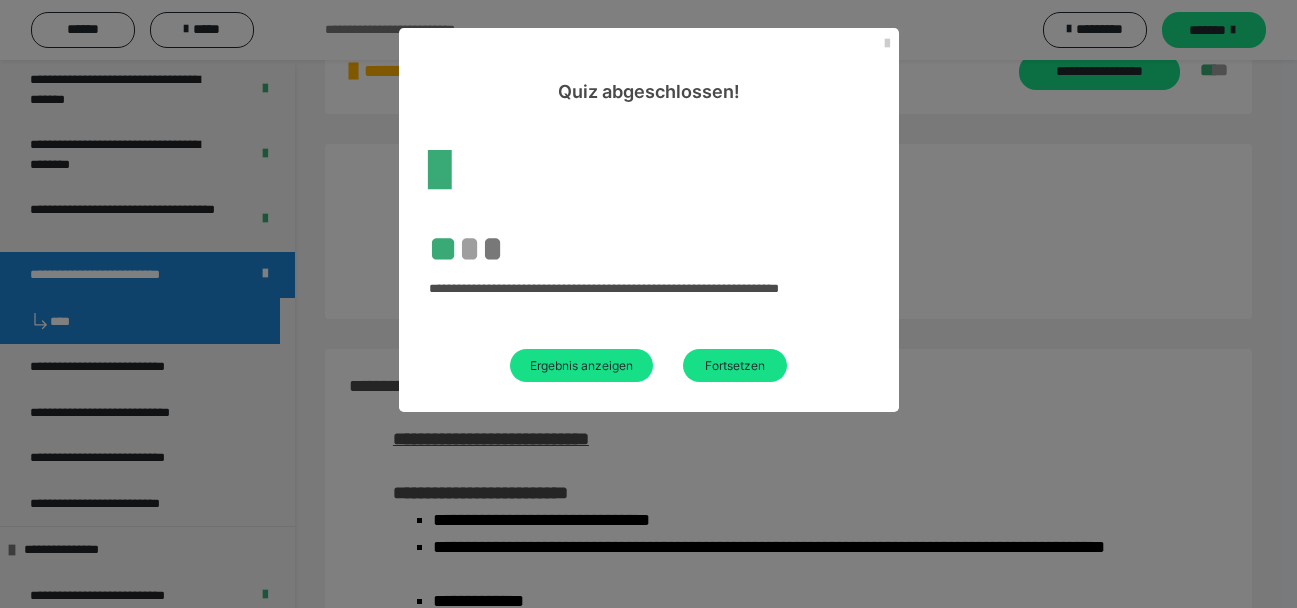 scroll, scrollTop: 1367, scrollLeft: 0, axis: vertical 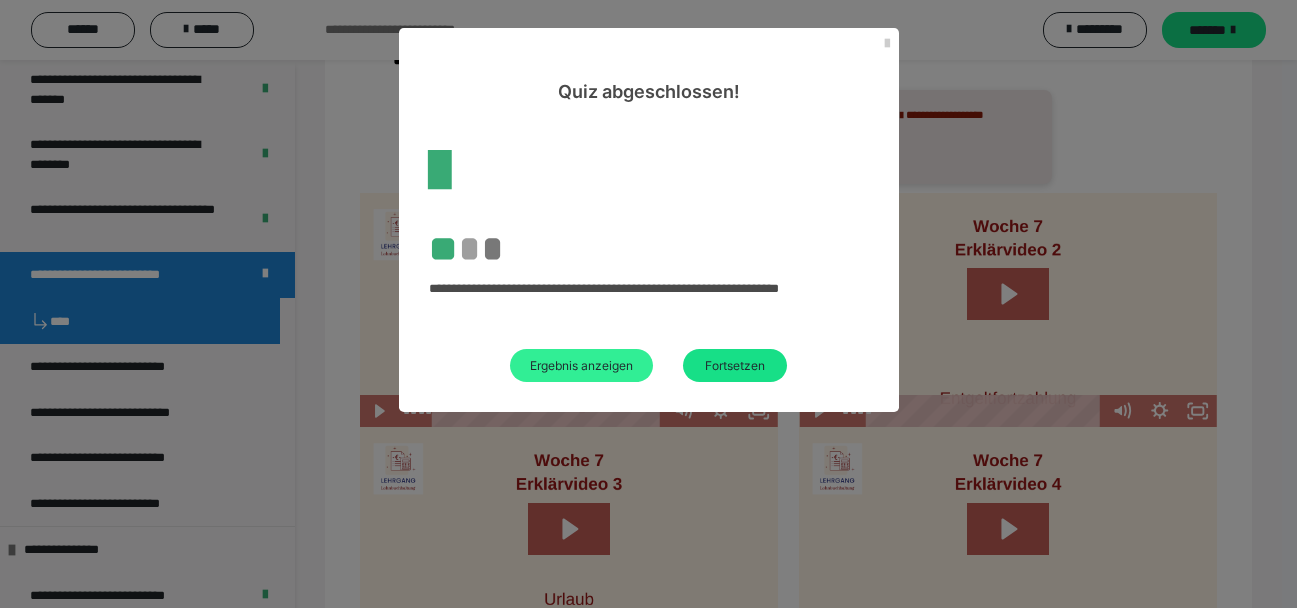 click on "Ergebnis anzeigen" at bounding box center (581, 365) 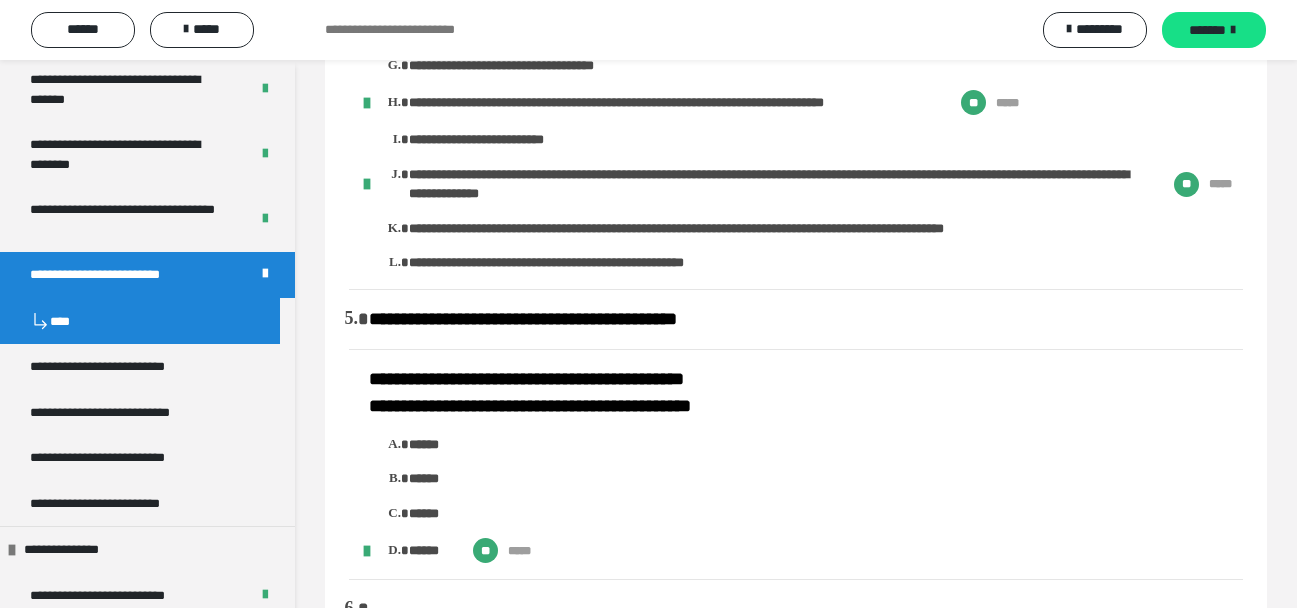 click at bounding box center (796, 289) 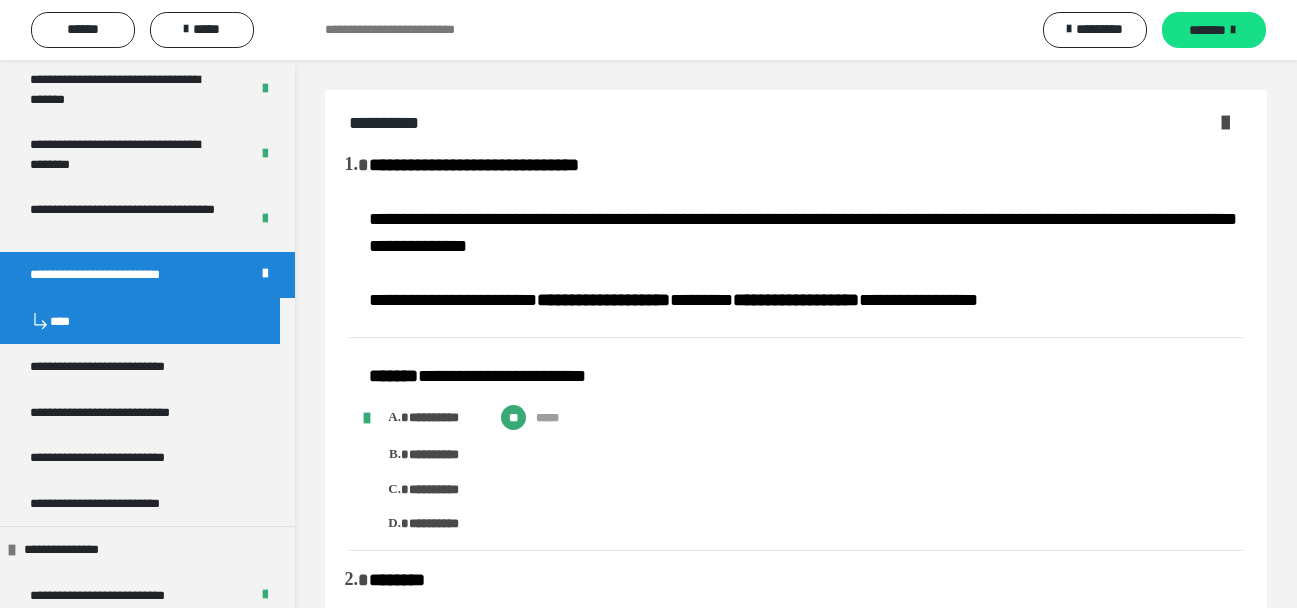 scroll, scrollTop: 103, scrollLeft: 0, axis: vertical 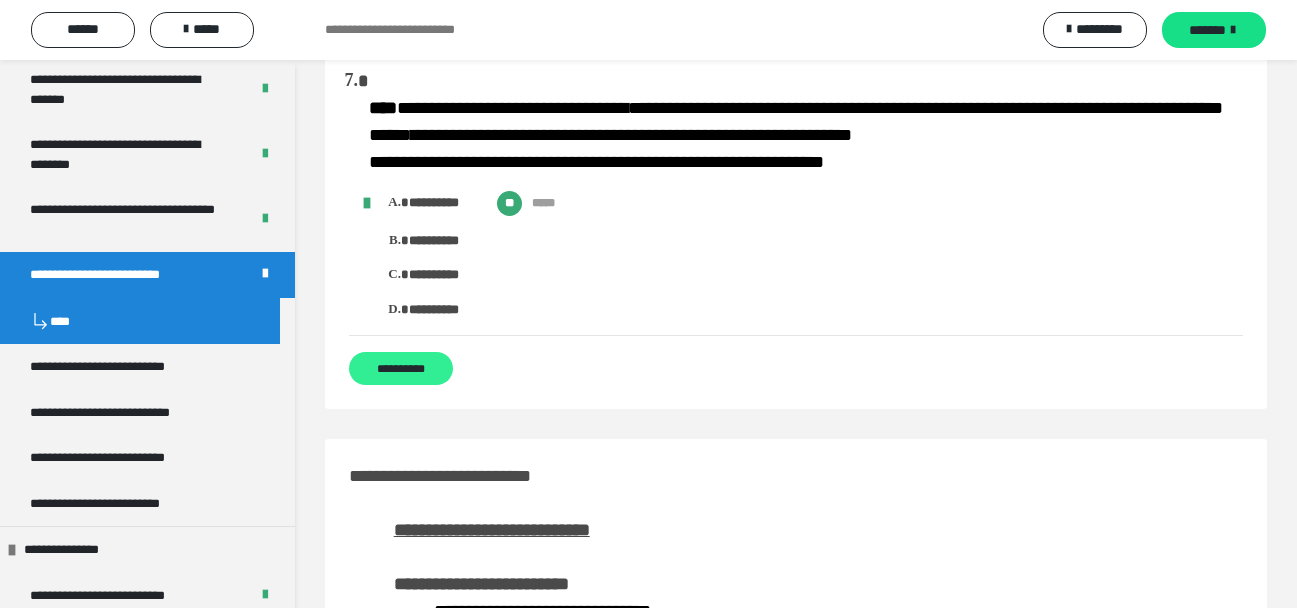click on "**********" at bounding box center (401, 368) 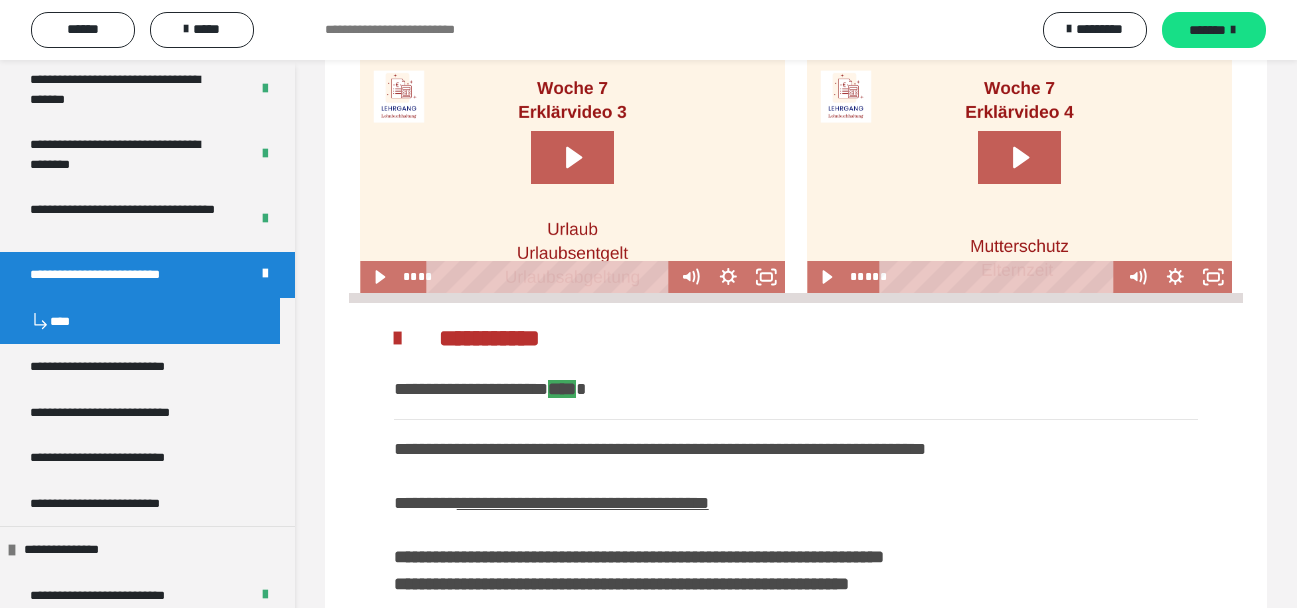 scroll, scrollTop: 1798, scrollLeft: 0, axis: vertical 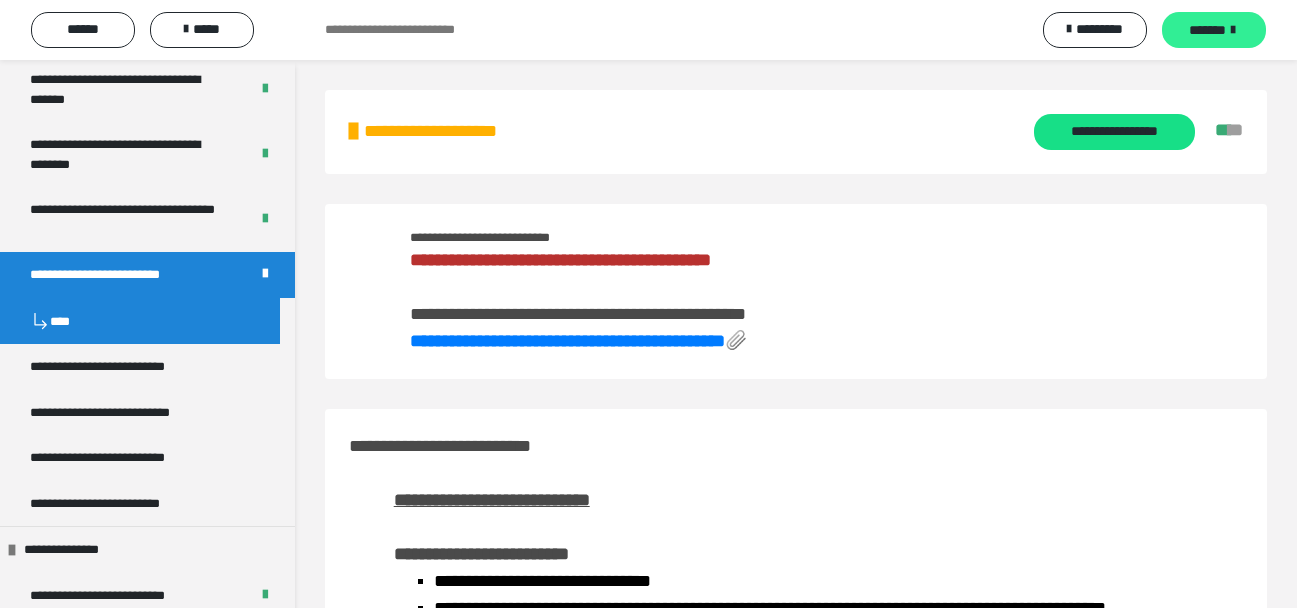 click at bounding box center (1233, 30) 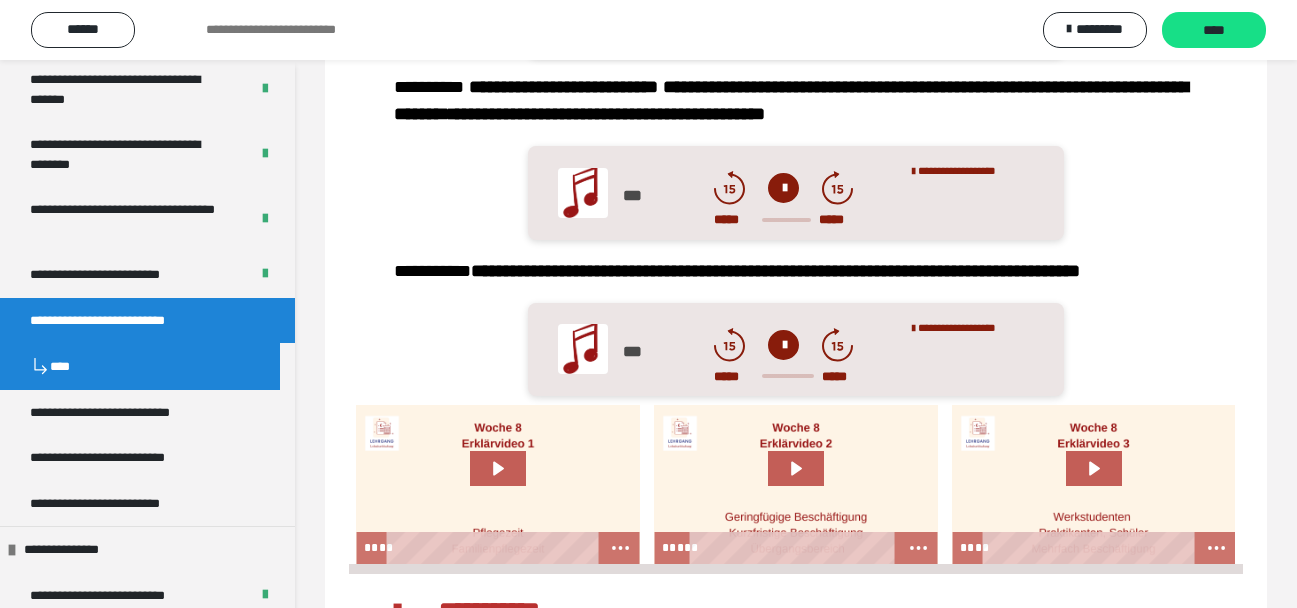 scroll, scrollTop: 821, scrollLeft: 0, axis: vertical 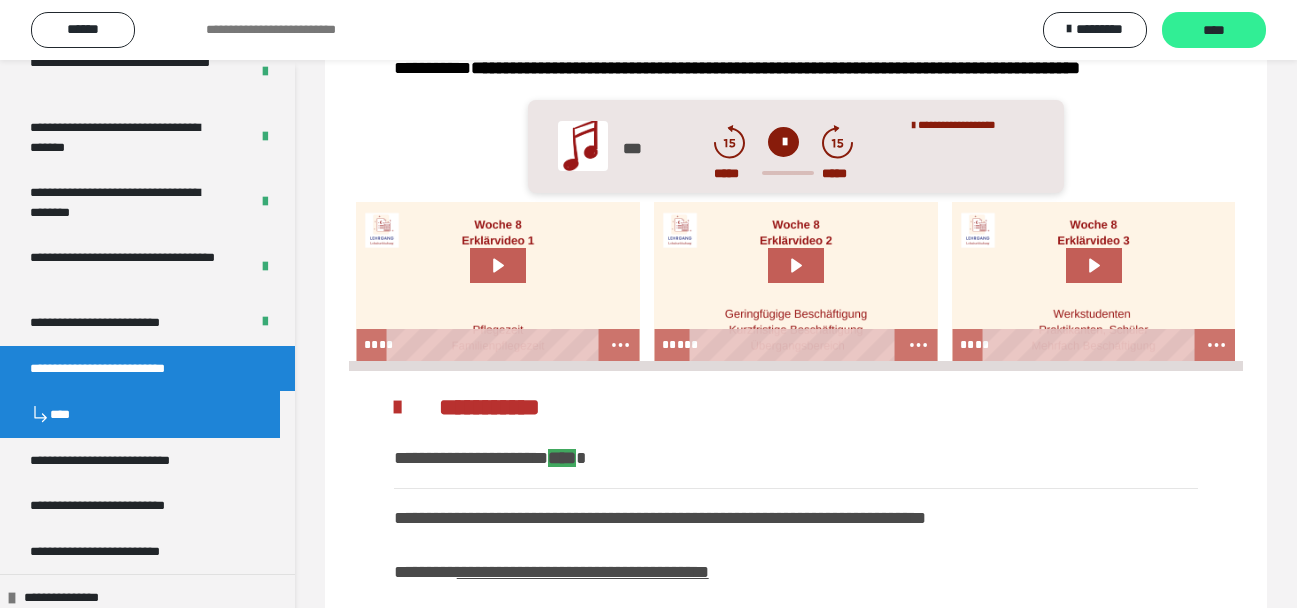 click on "****" at bounding box center (1214, 31) 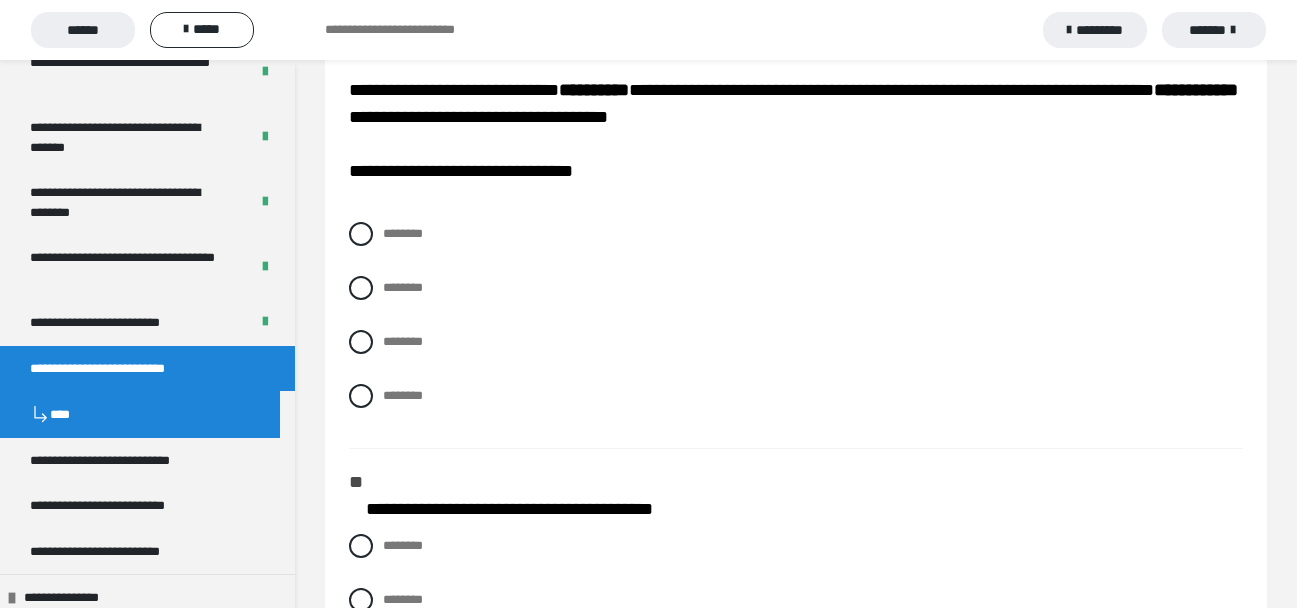 scroll, scrollTop: 0, scrollLeft: 0, axis: both 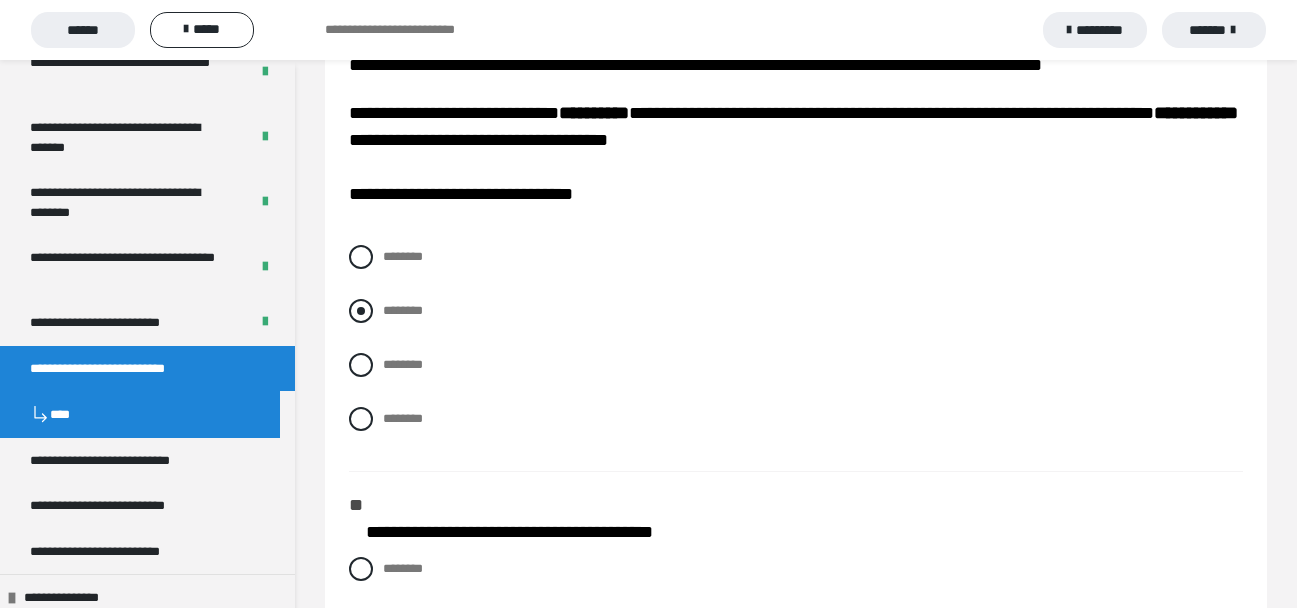 click at bounding box center (361, 311) 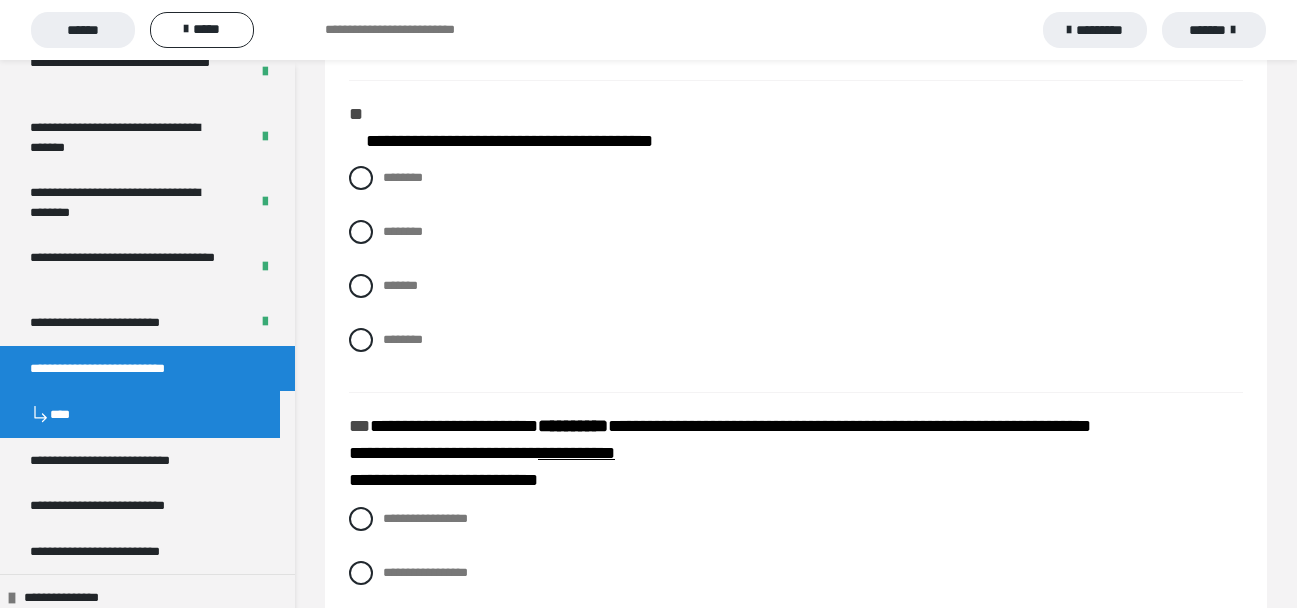 scroll, scrollTop: 706, scrollLeft: 0, axis: vertical 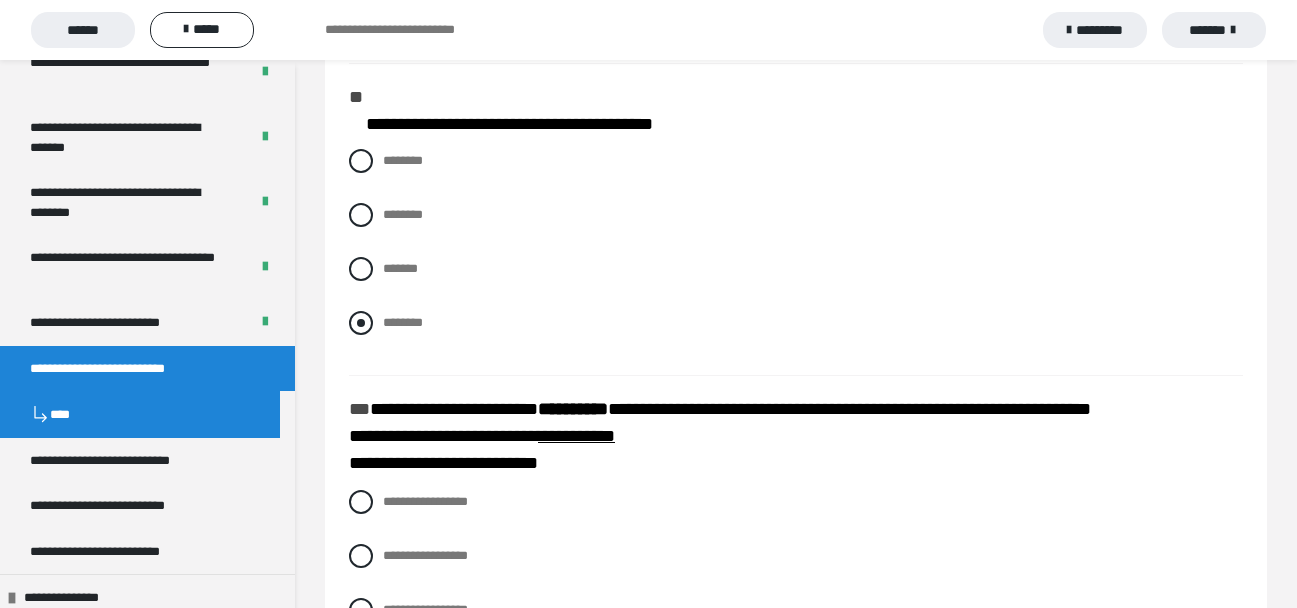 click at bounding box center (361, 323) 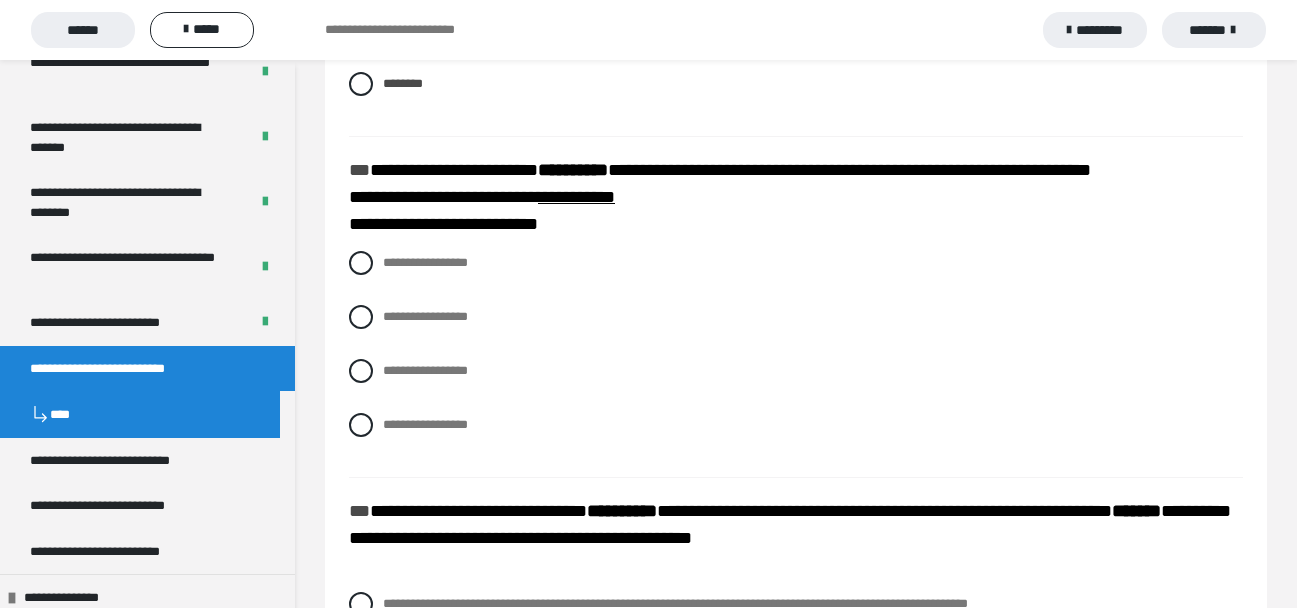 scroll, scrollTop: 969, scrollLeft: 0, axis: vertical 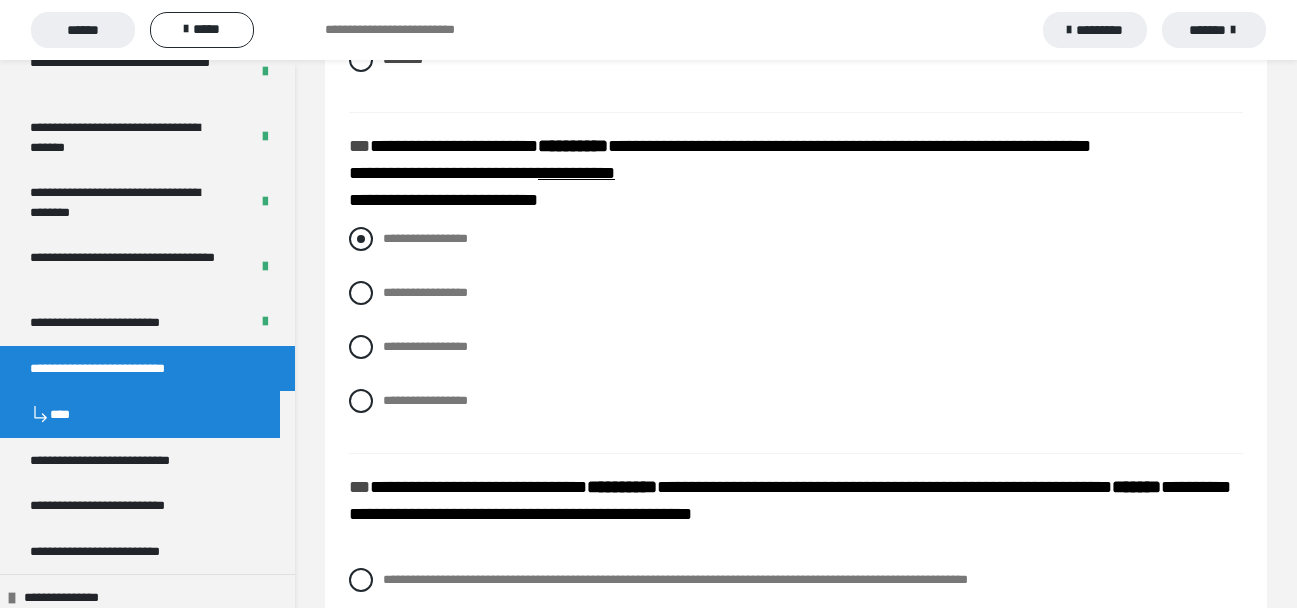 click at bounding box center (361, 239) 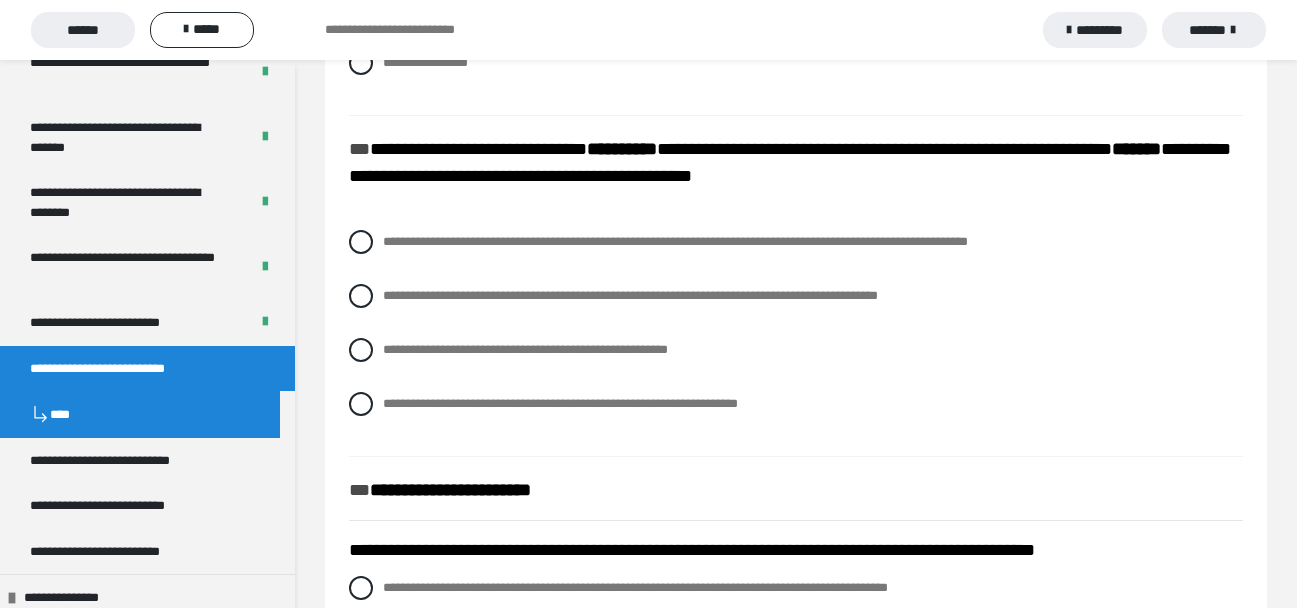 scroll, scrollTop: 1313, scrollLeft: 0, axis: vertical 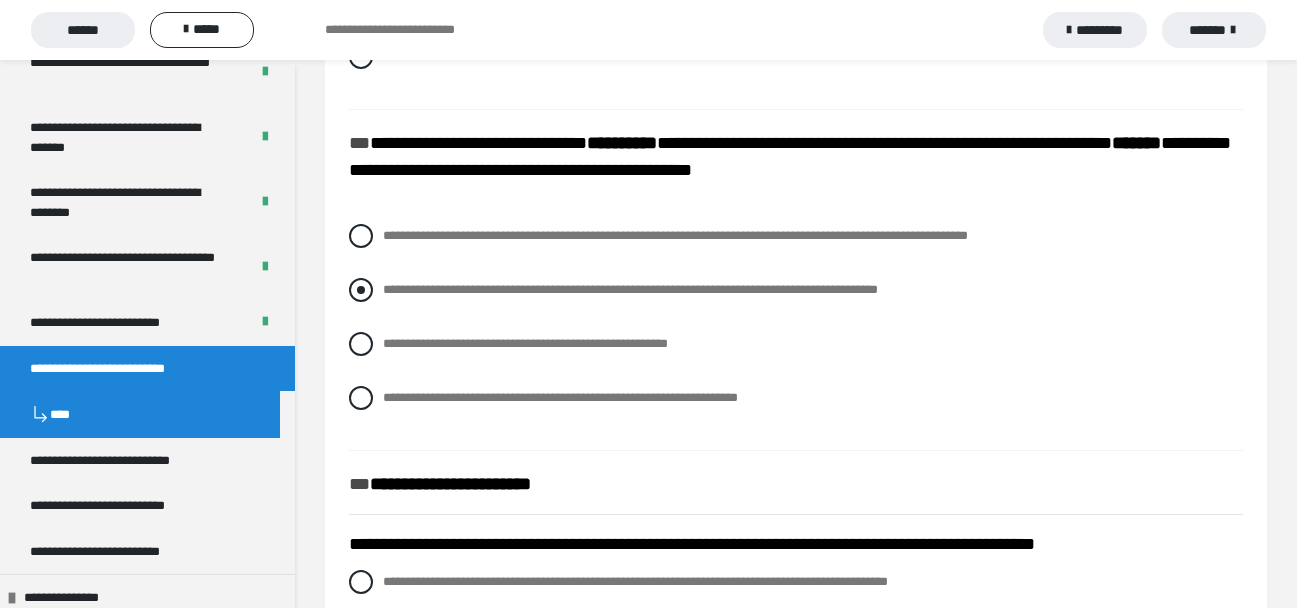 click at bounding box center [361, 290] 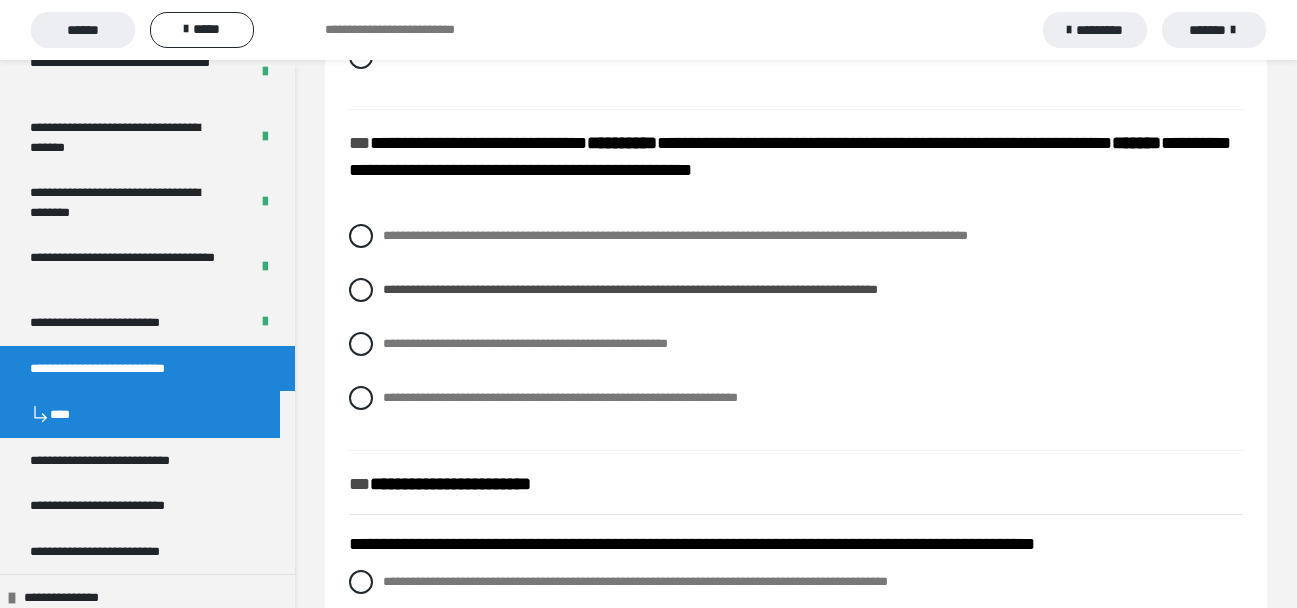 scroll, scrollTop: 1721, scrollLeft: 0, axis: vertical 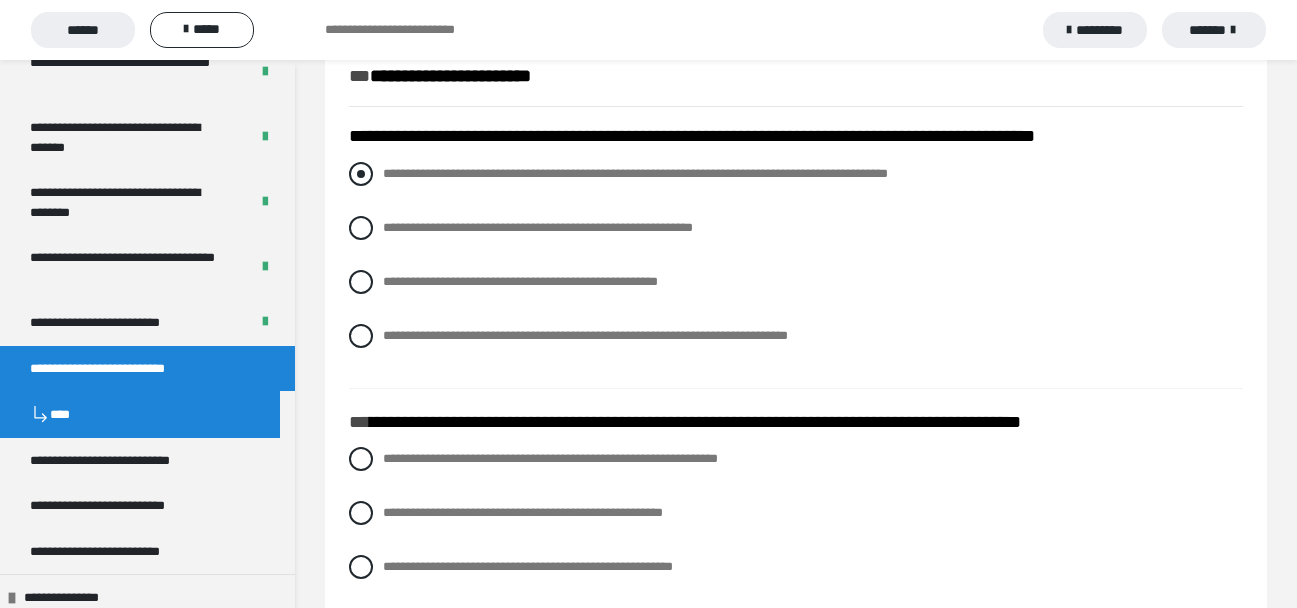 click at bounding box center (361, 174) 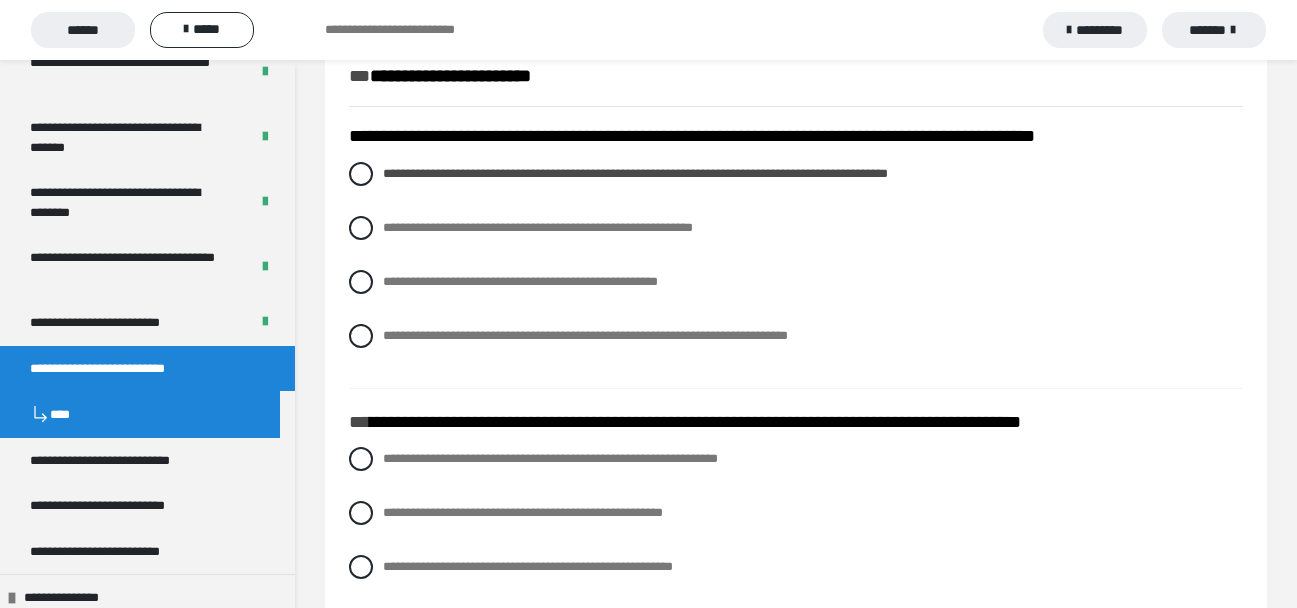 click on "**********" at bounding box center [389, 222] 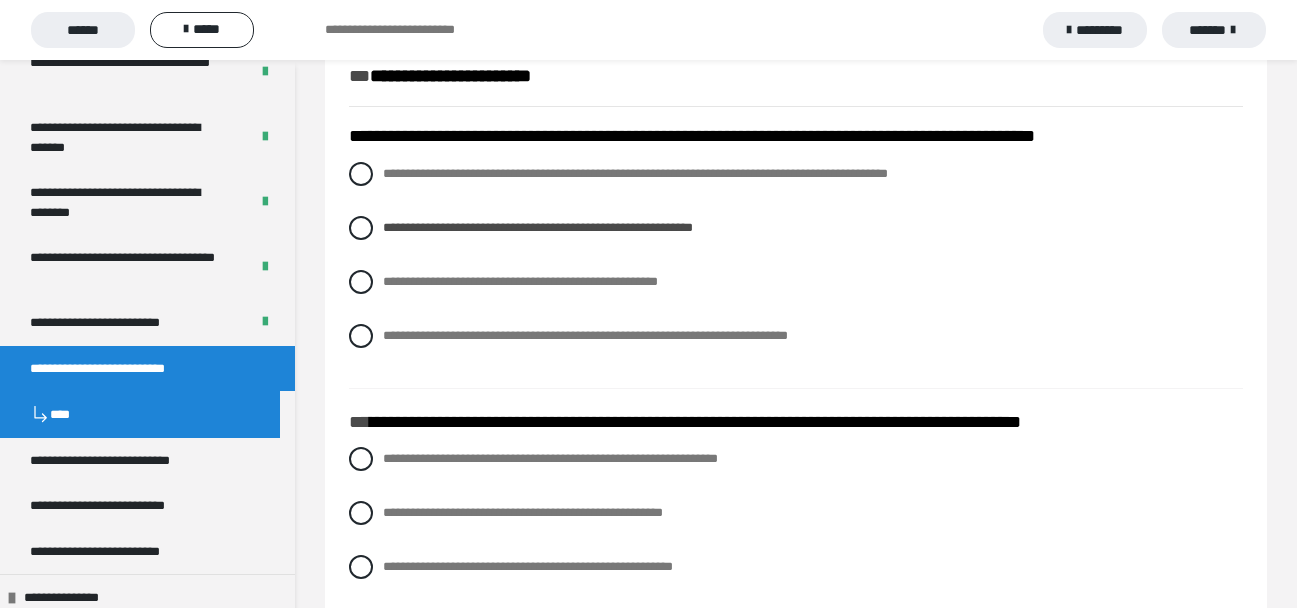 click on "**********" at bounding box center (389, 276) 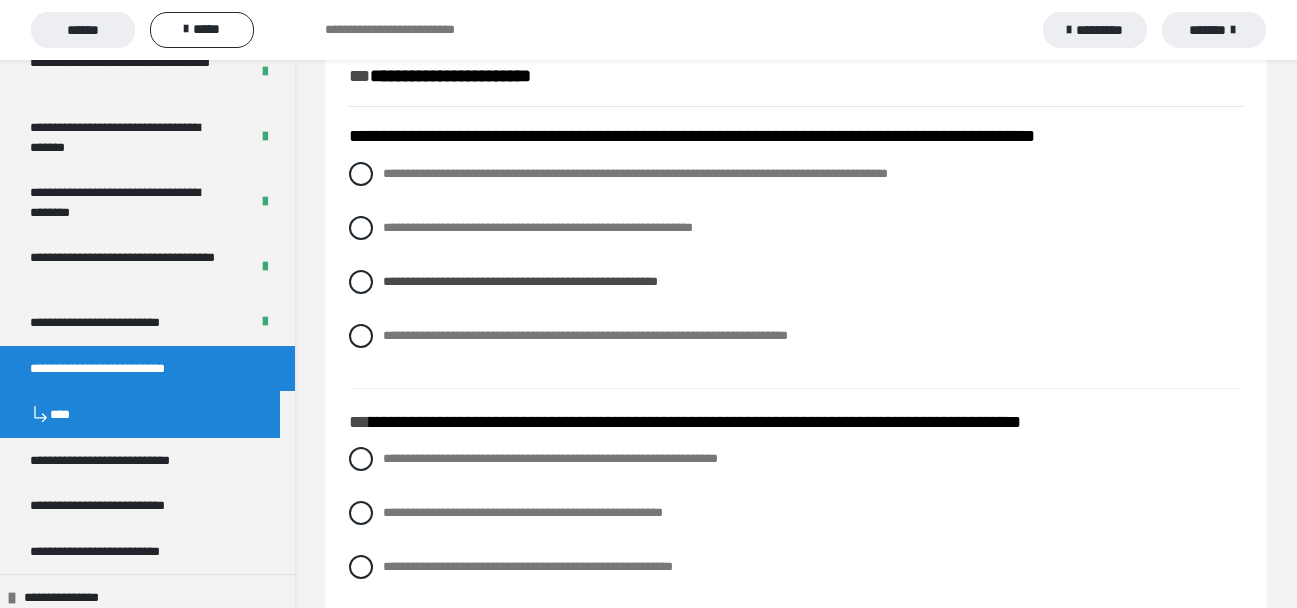 click on "**********" at bounding box center (389, 222) 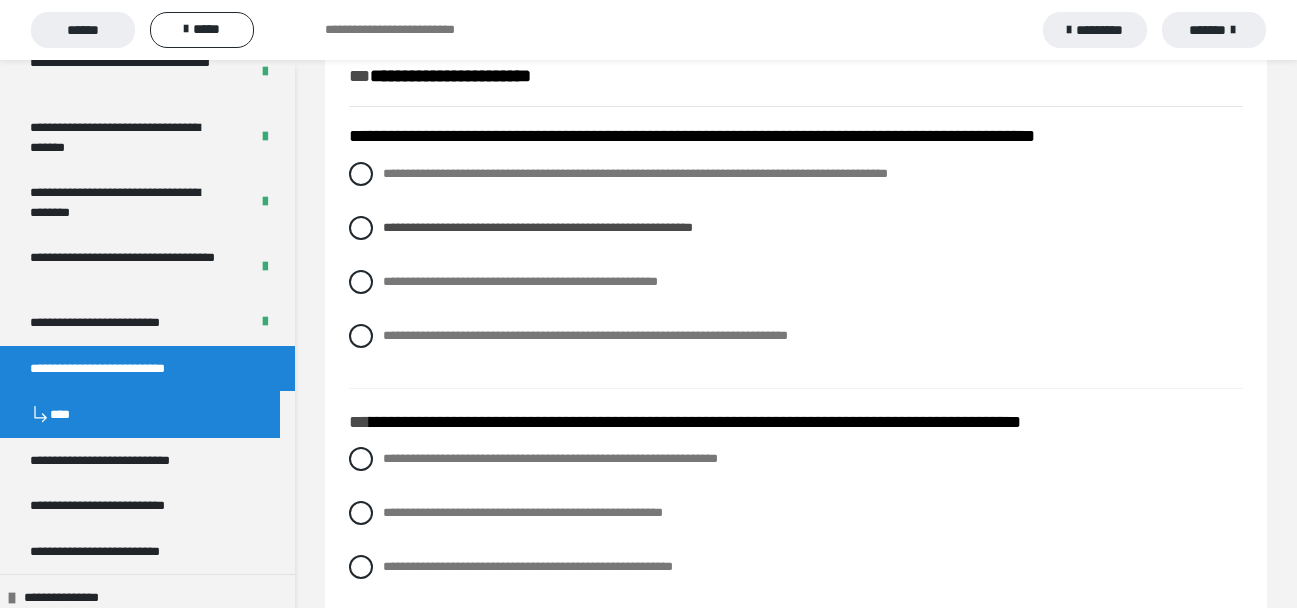 click on "**********" at bounding box center (389, 168) 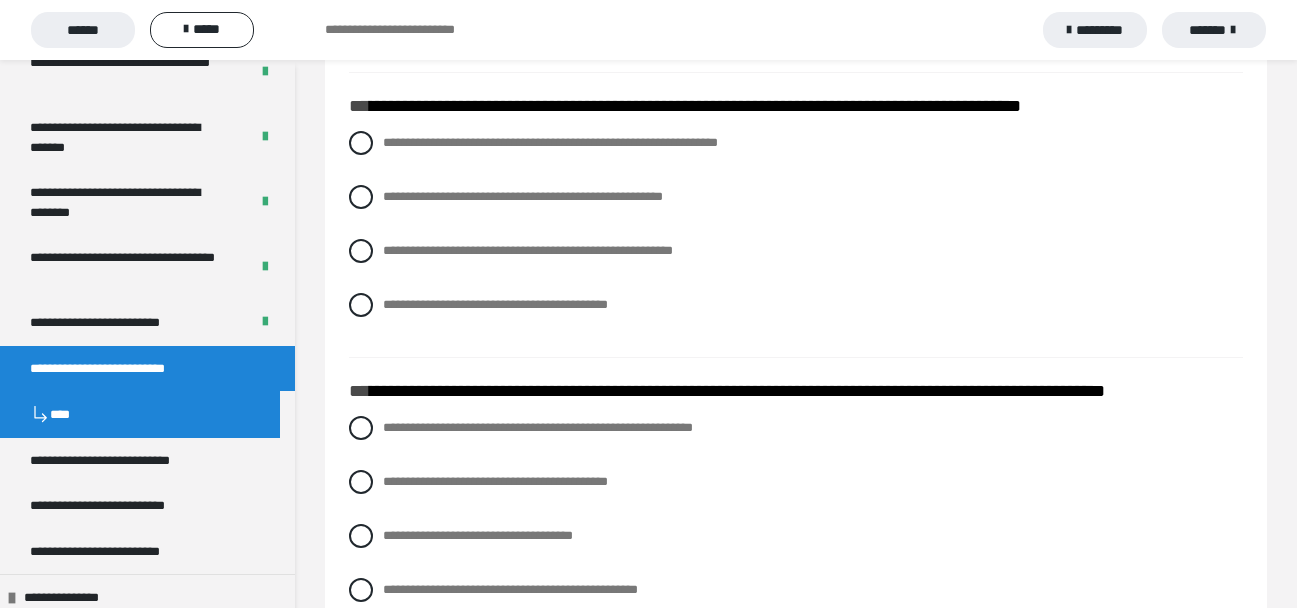 scroll, scrollTop: 2042, scrollLeft: 0, axis: vertical 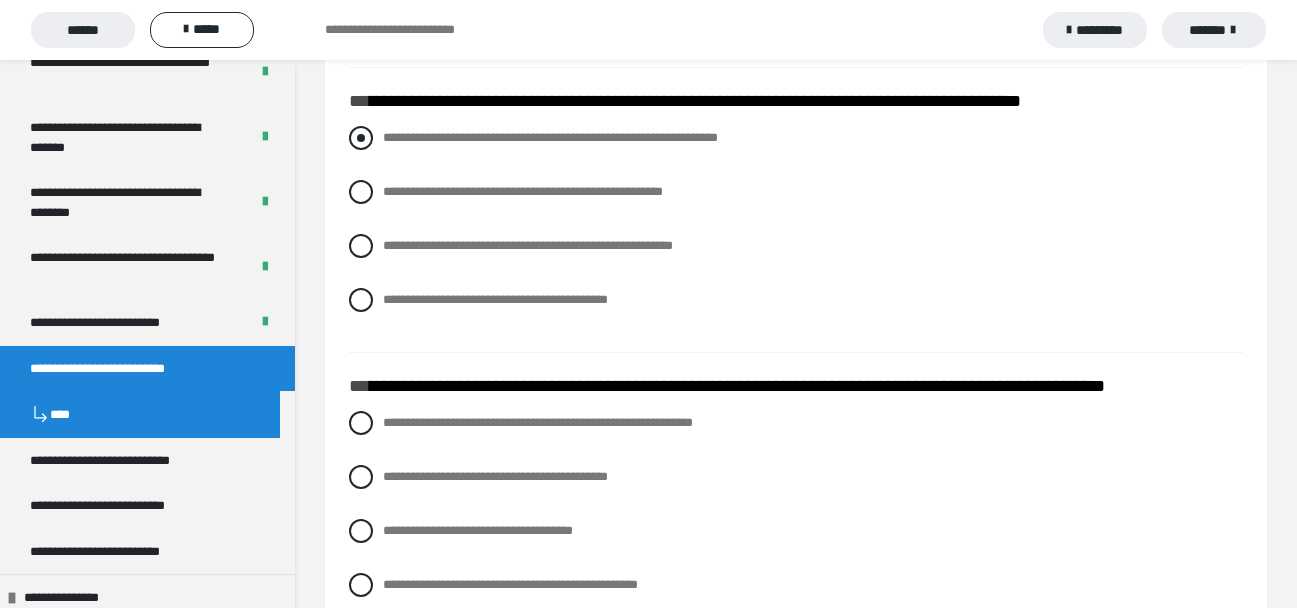 click at bounding box center (361, 138) 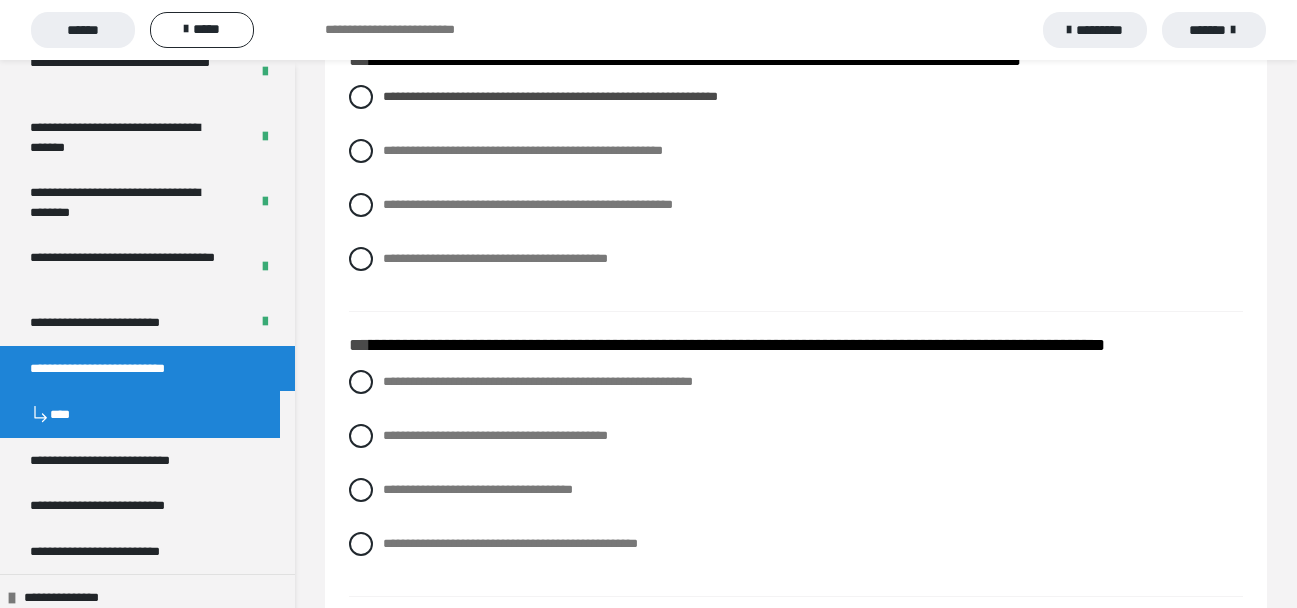 scroll, scrollTop: 2066, scrollLeft: 0, axis: vertical 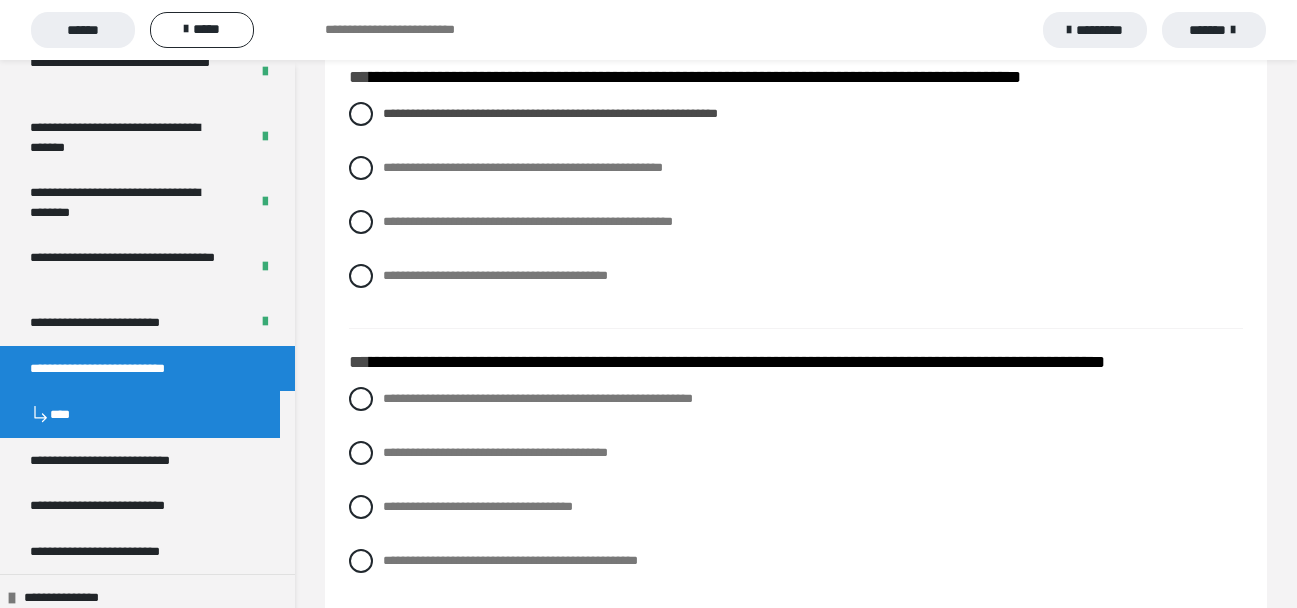 drag, startPoint x: 1293, startPoint y: 398, endPoint x: 1307, endPoint y: 453, distance: 56.753853 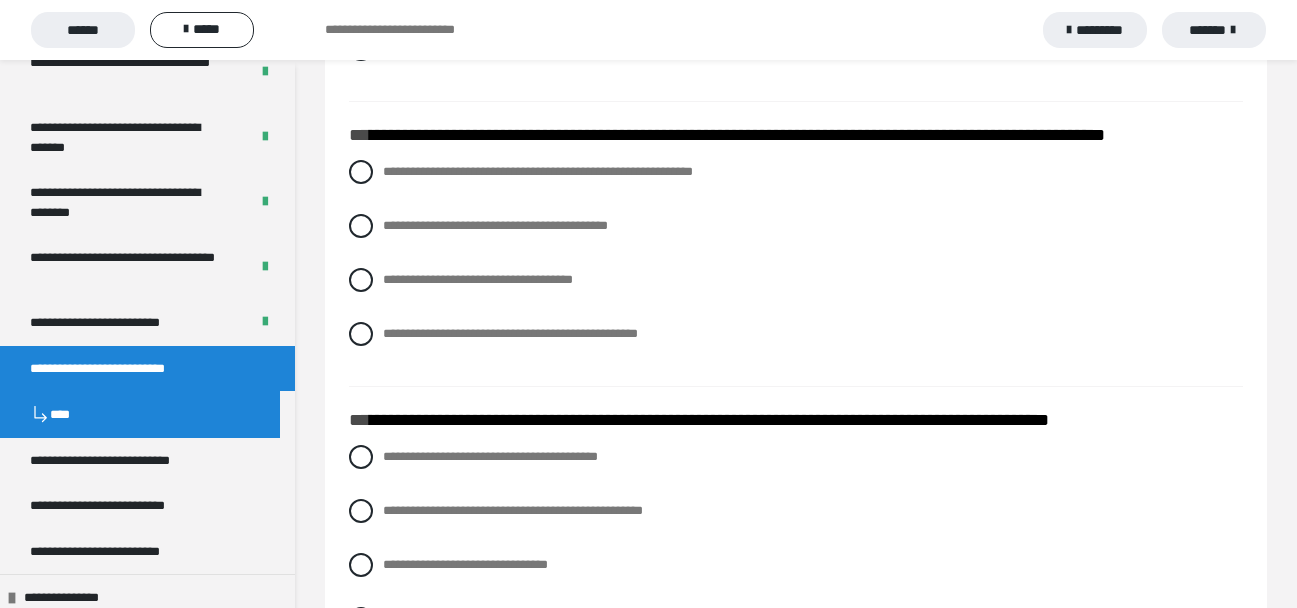 scroll, scrollTop: 2317, scrollLeft: 0, axis: vertical 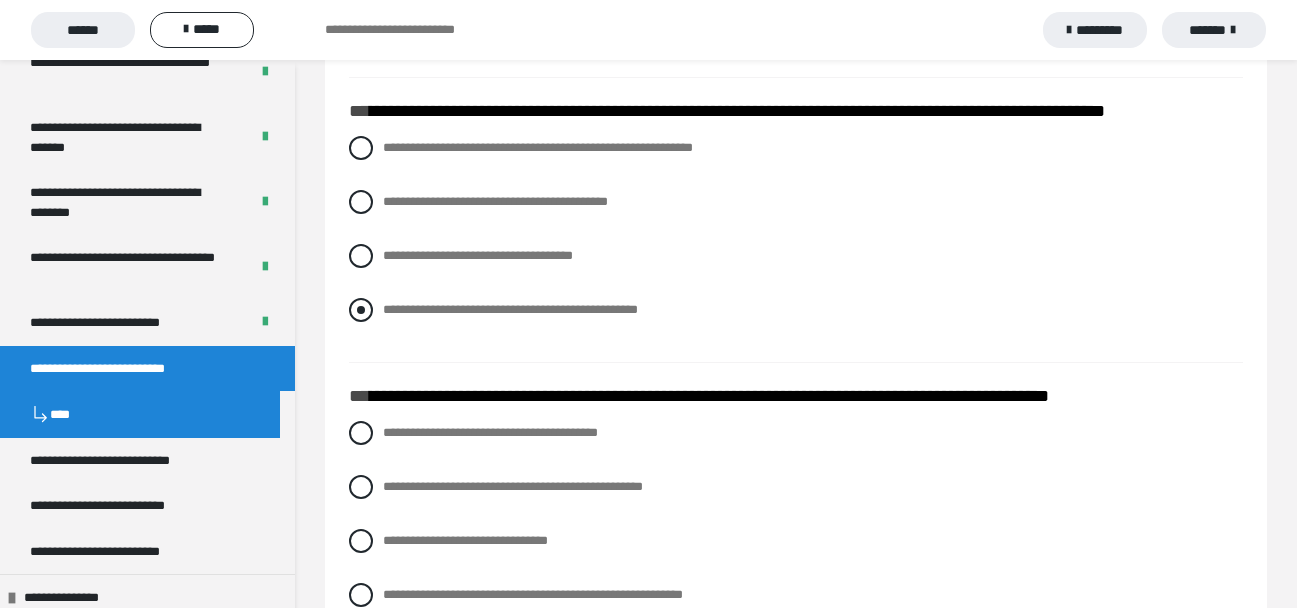 click at bounding box center (361, 310) 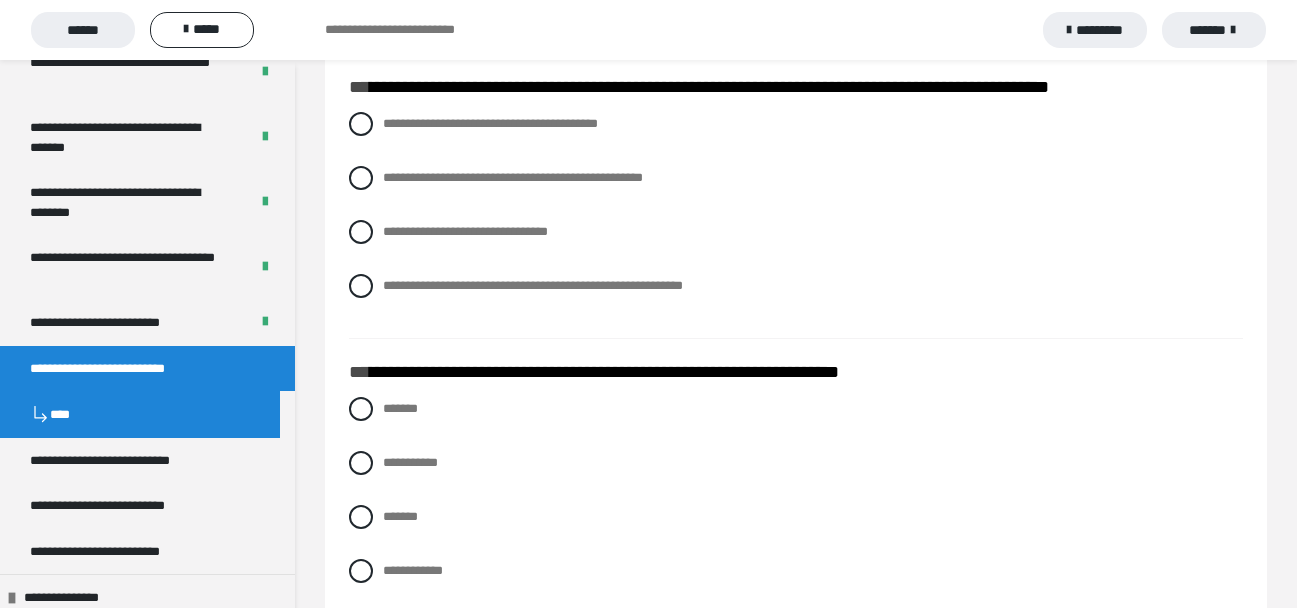 scroll, scrollTop: 2638, scrollLeft: 0, axis: vertical 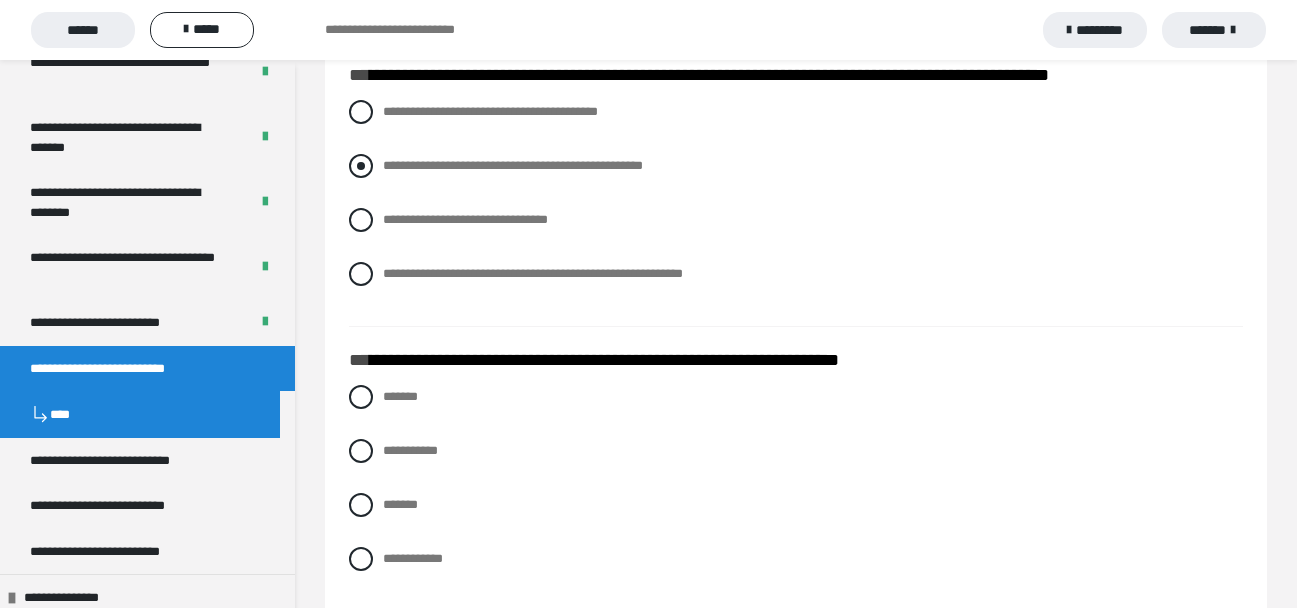 click at bounding box center [361, 166] 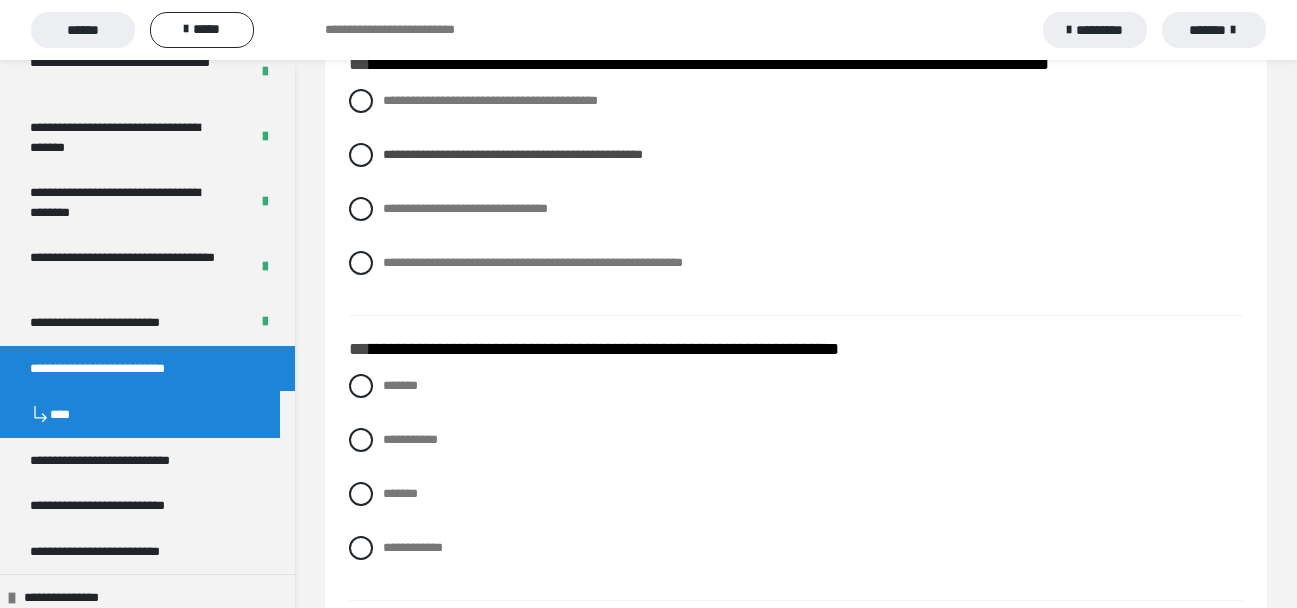 scroll, scrollTop: 2766, scrollLeft: 0, axis: vertical 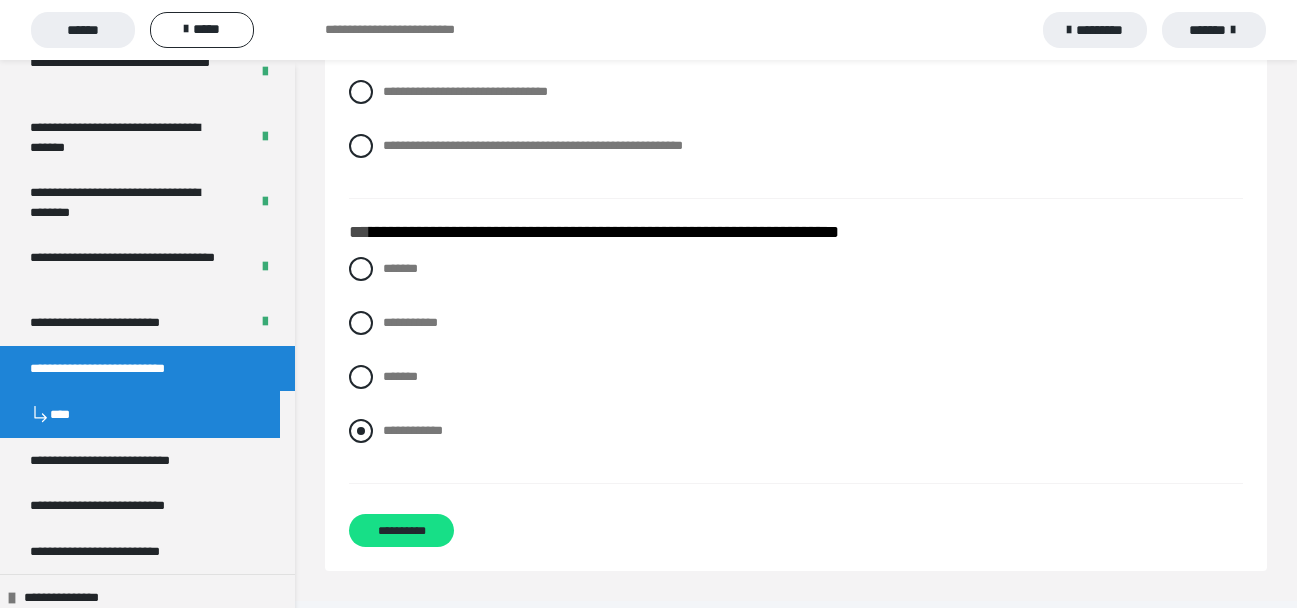 click at bounding box center (361, 431) 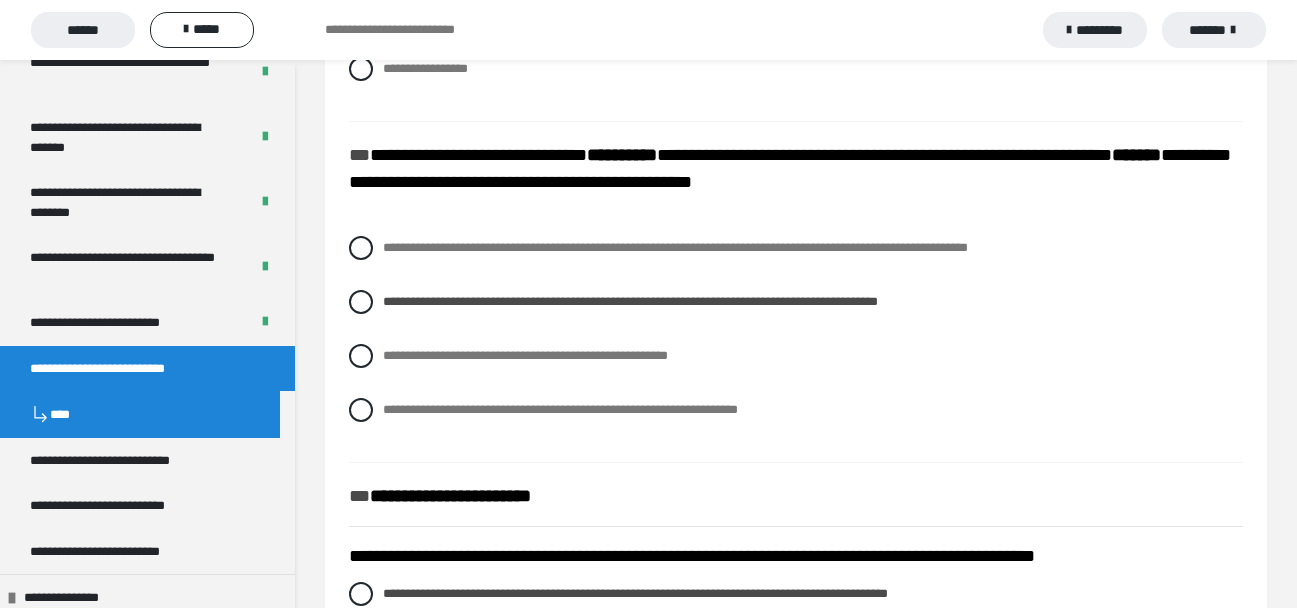 scroll, scrollTop: 998, scrollLeft: 0, axis: vertical 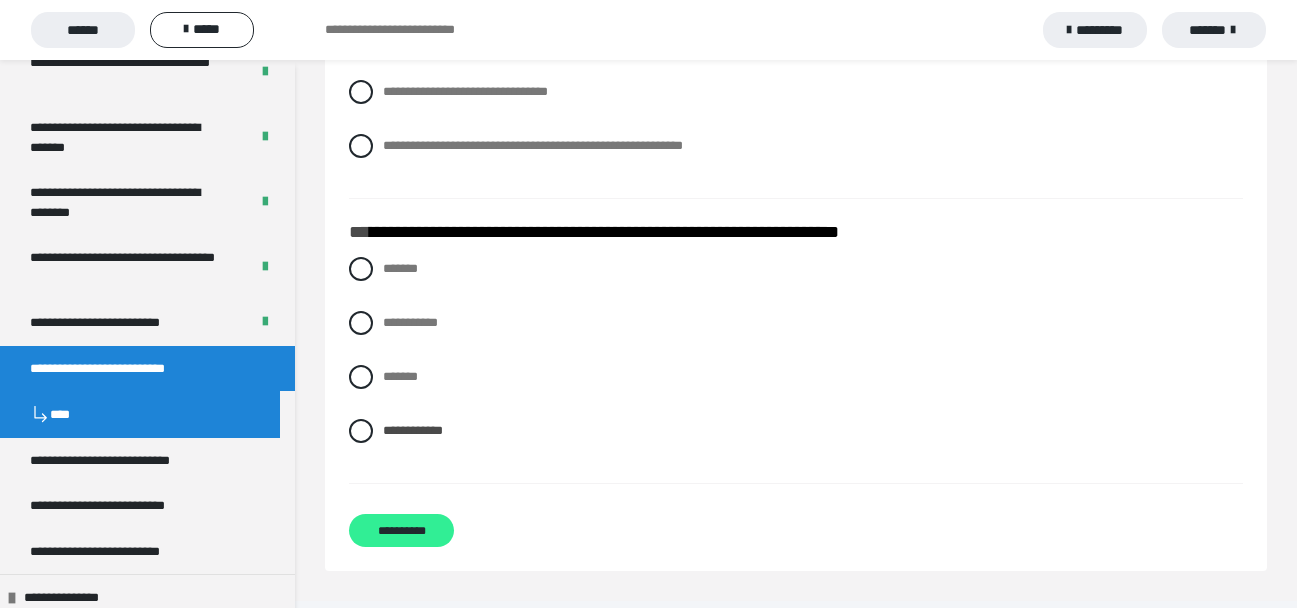 click on "**********" at bounding box center [401, 530] 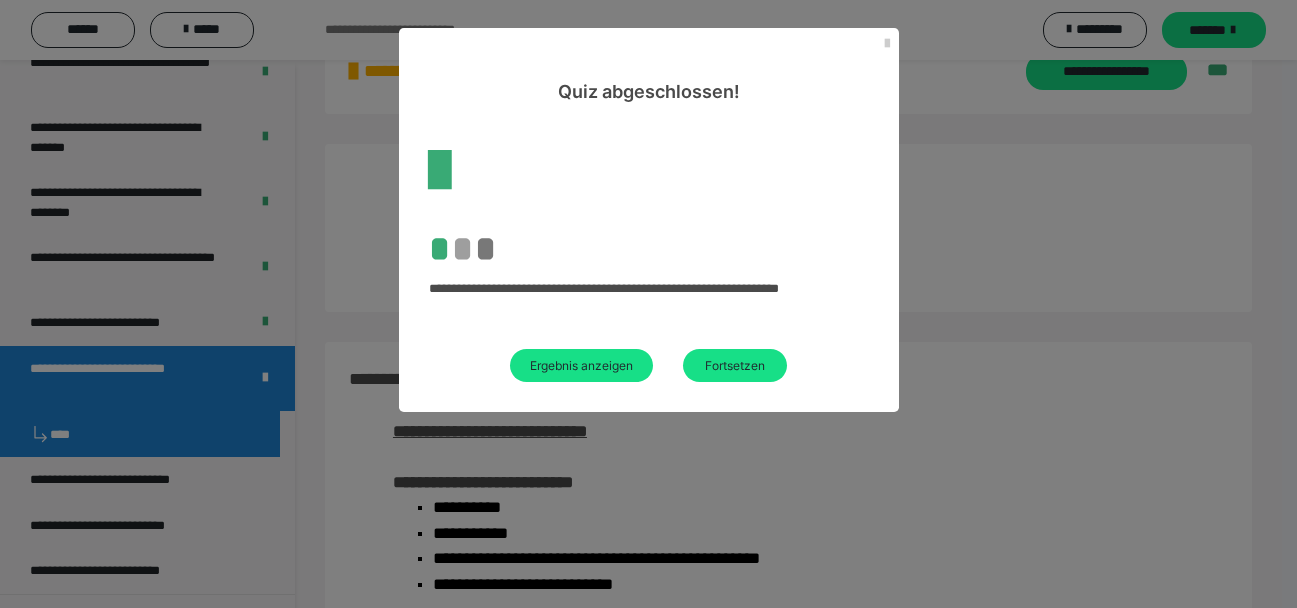 scroll, scrollTop: 1167, scrollLeft: 0, axis: vertical 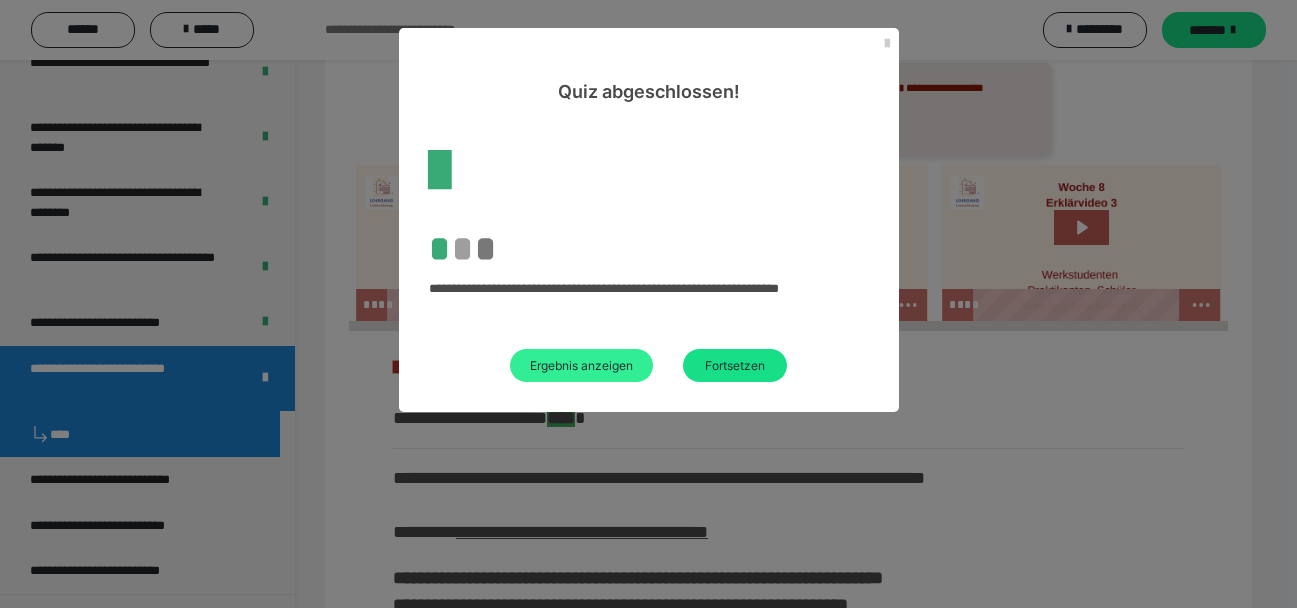 click on "Ergebnis anzeigen" at bounding box center [581, 365] 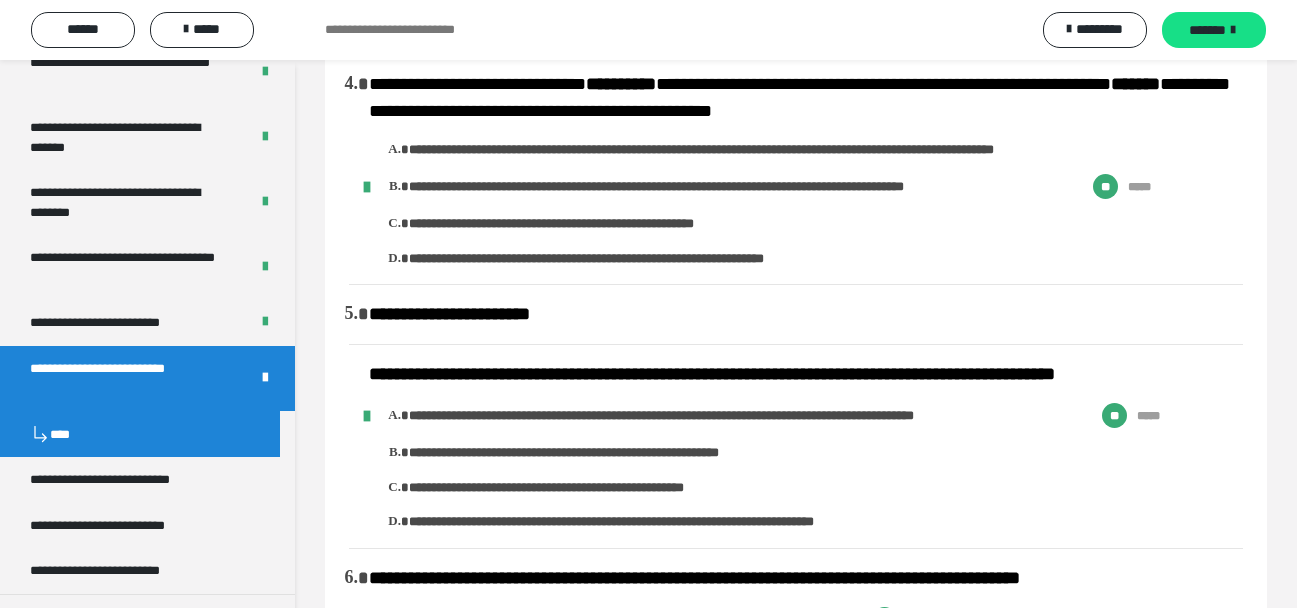 scroll, scrollTop: 0, scrollLeft: 0, axis: both 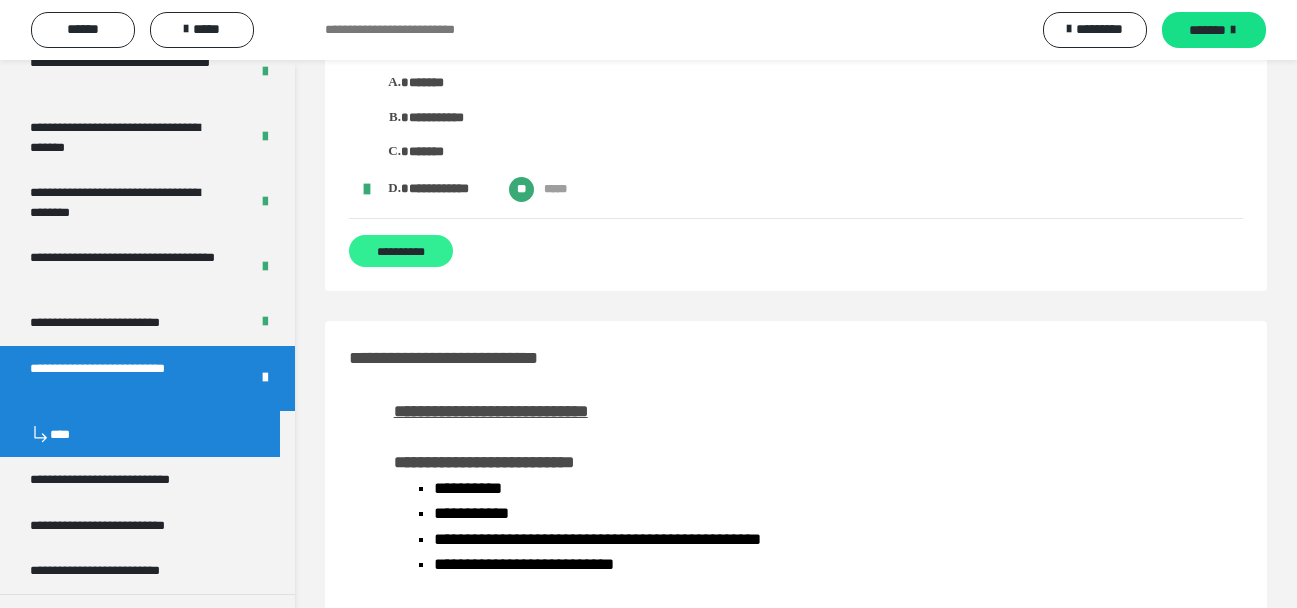 click on "**********" at bounding box center [401, 251] 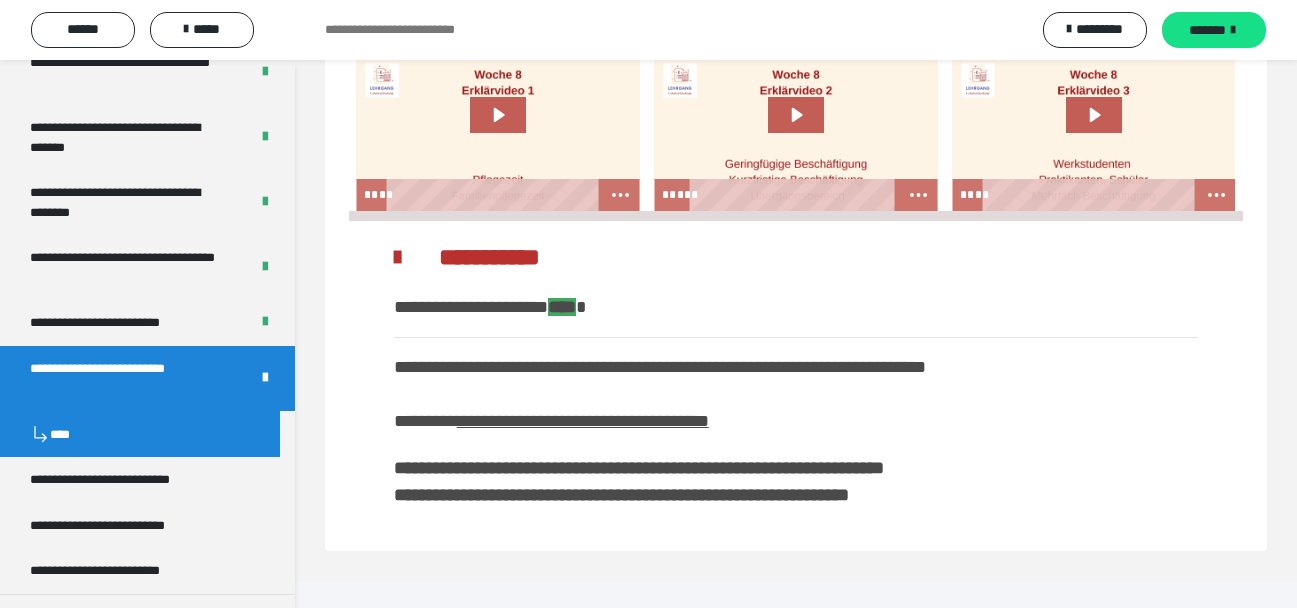 scroll, scrollTop: 12, scrollLeft: 0, axis: vertical 